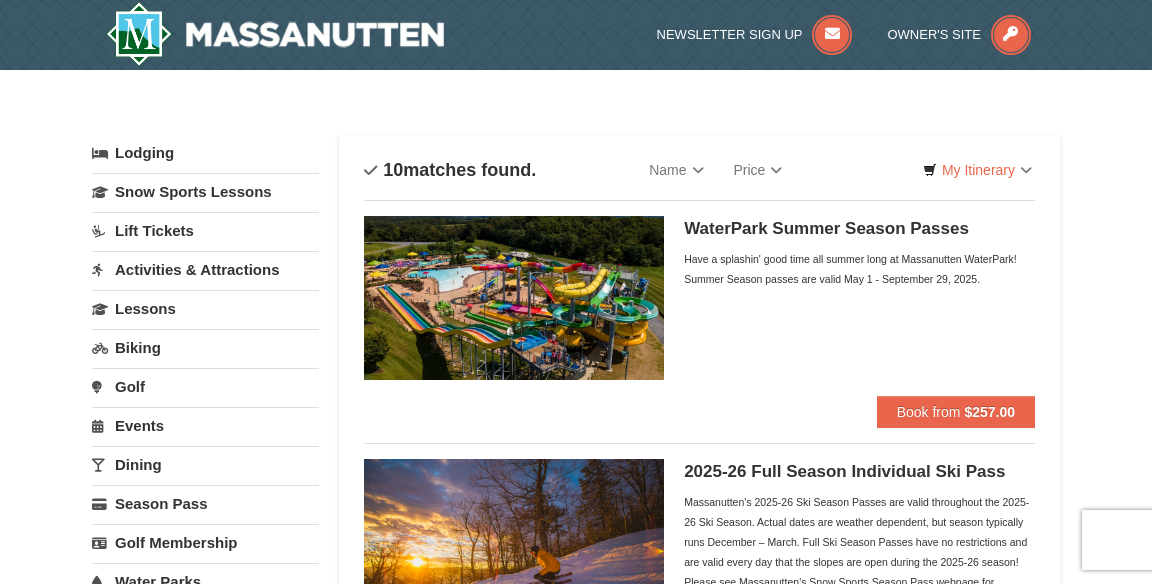 scroll, scrollTop: 0, scrollLeft: 0, axis: both 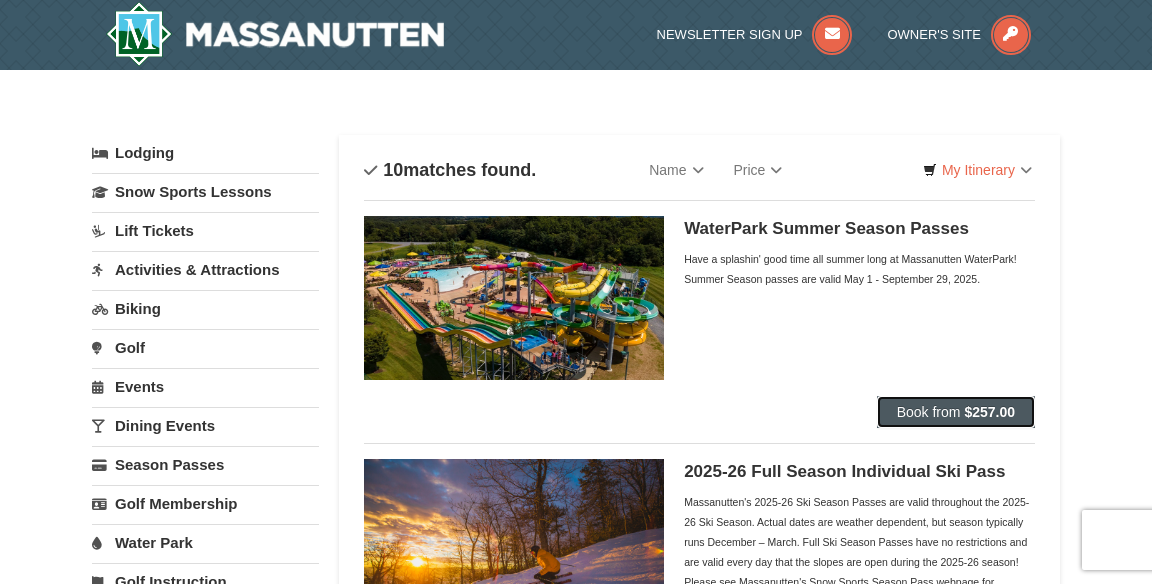 click on "Book from" at bounding box center [929, 412] 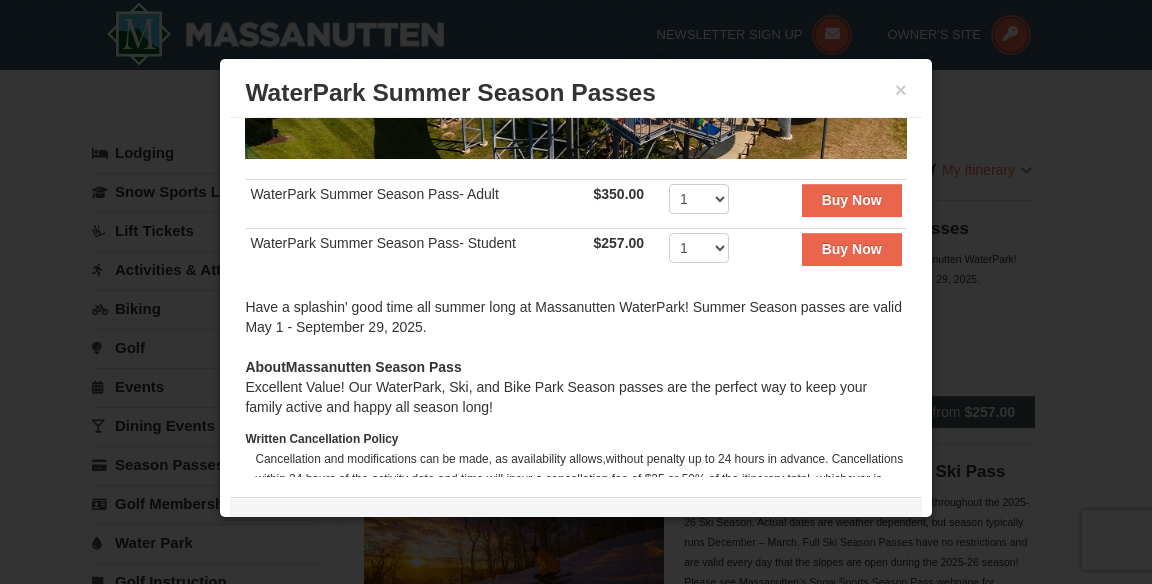 scroll, scrollTop: 335, scrollLeft: 0, axis: vertical 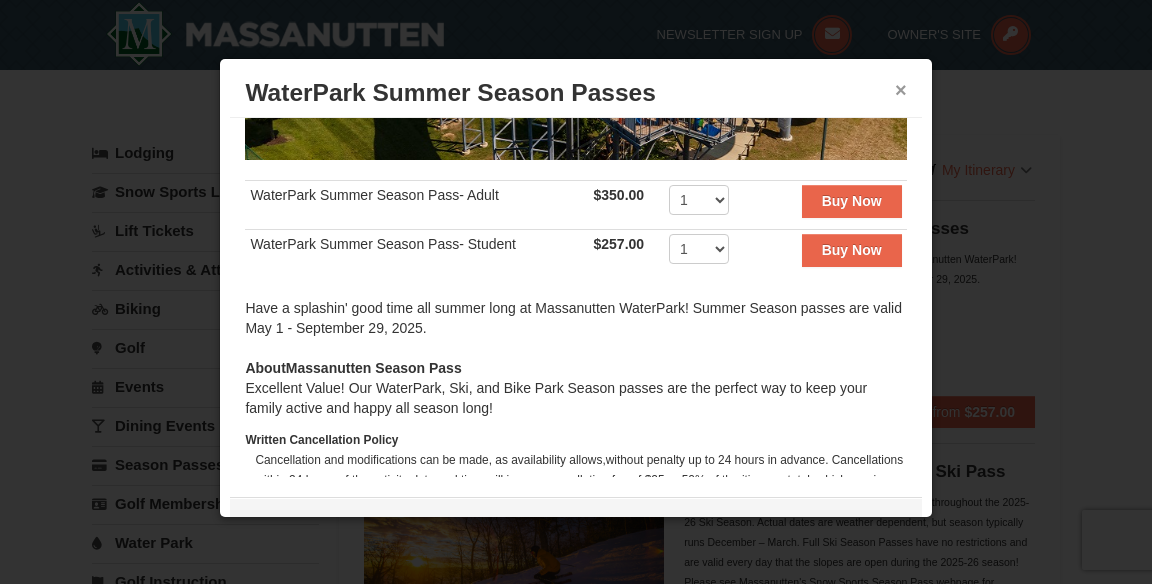click on "×" at bounding box center [901, 90] 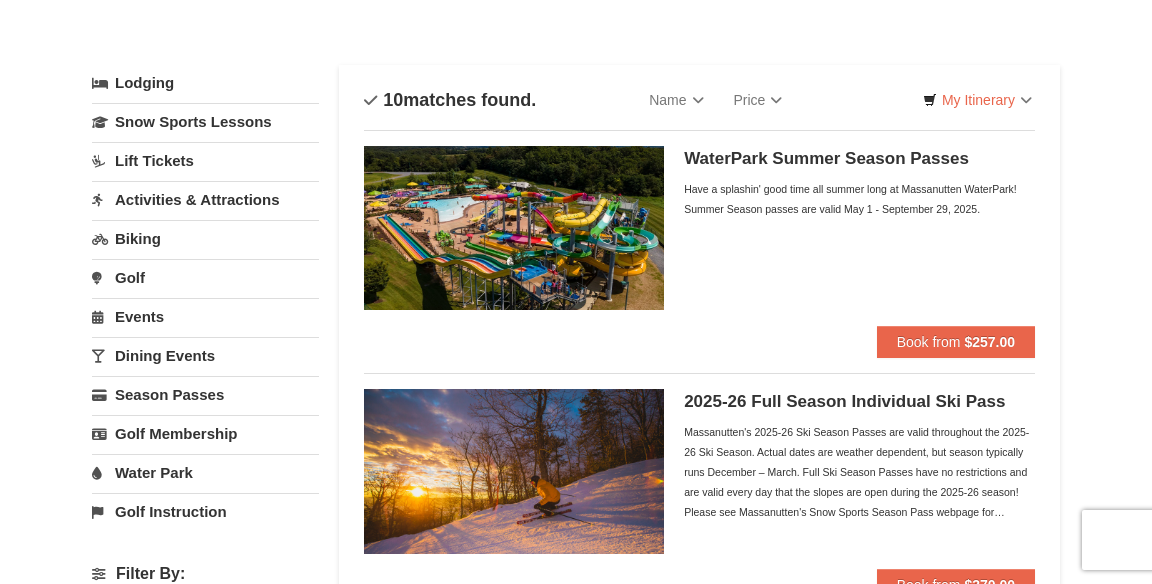 scroll, scrollTop: 73, scrollLeft: 0, axis: vertical 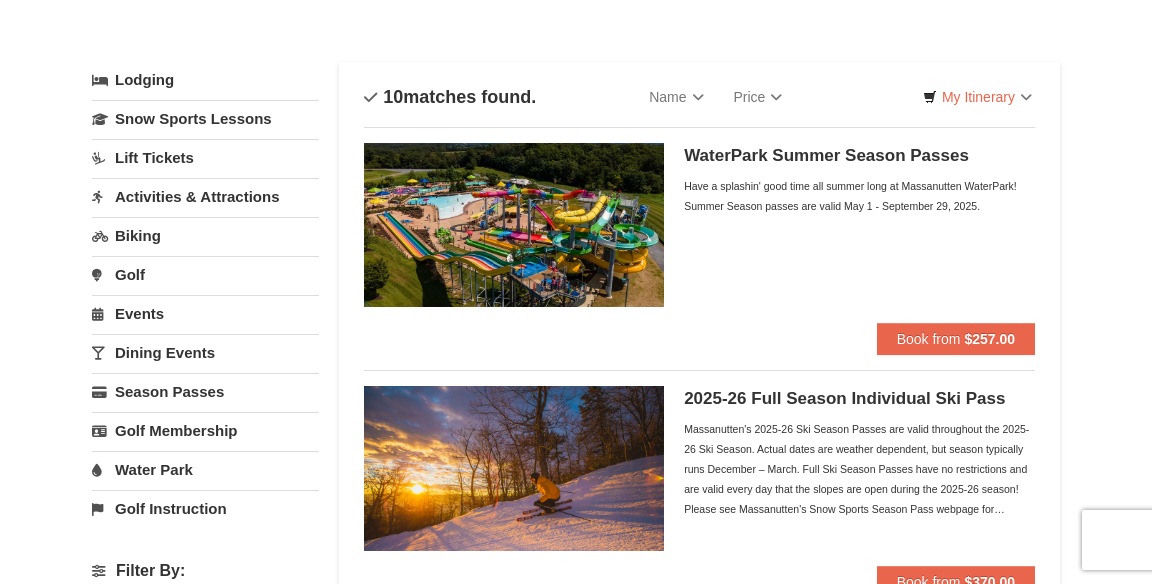 click on "Water Park" at bounding box center [205, 469] 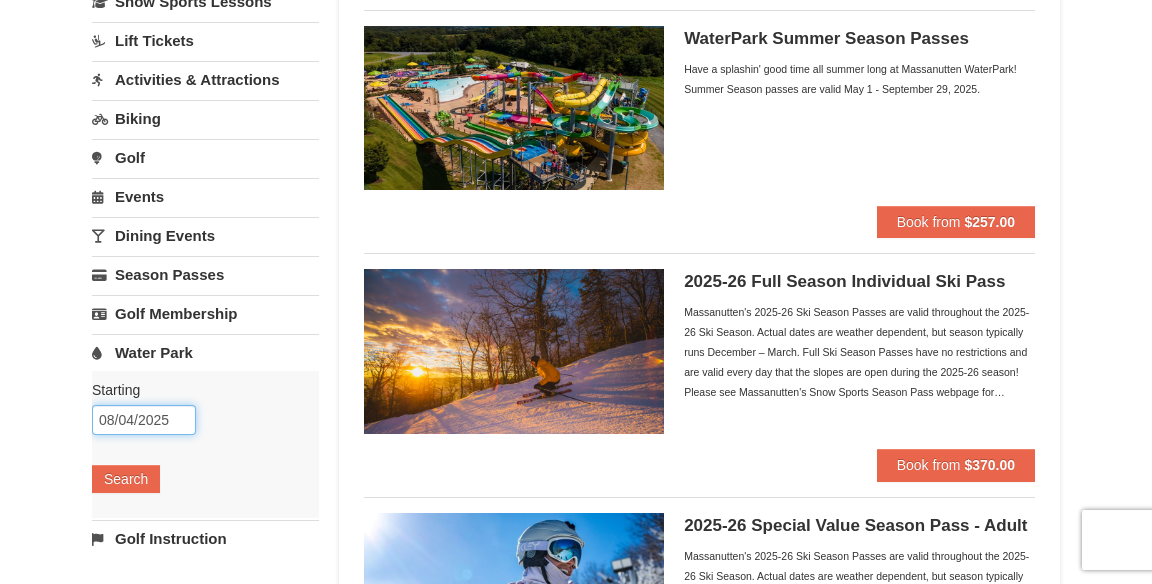 click on "08/04/2025" at bounding box center [144, 420] 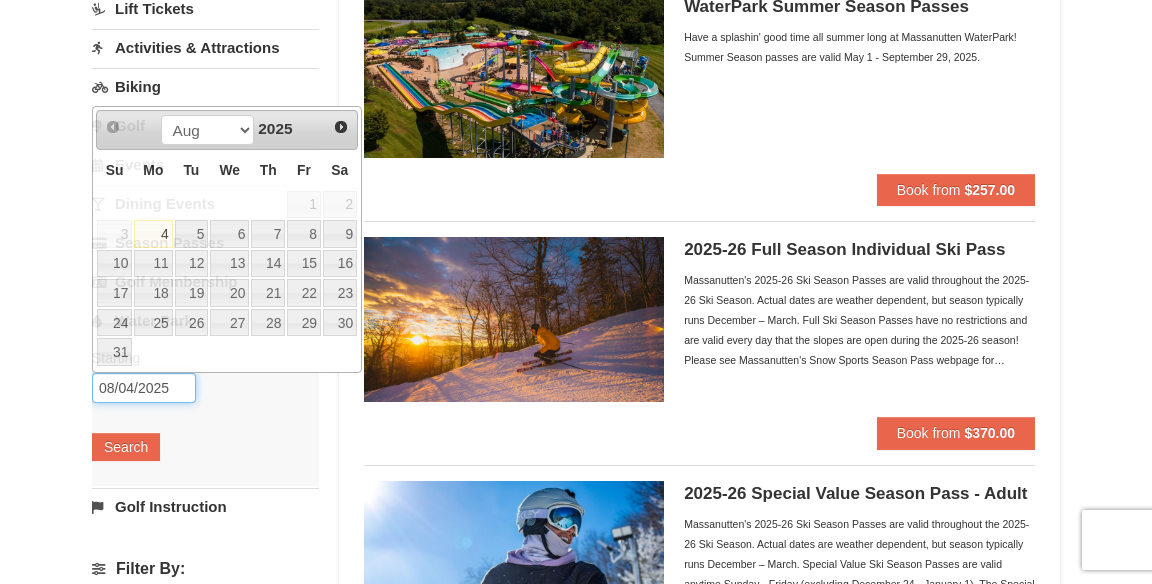 scroll, scrollTop: 236, scrollLeft: 0, axis: vertical 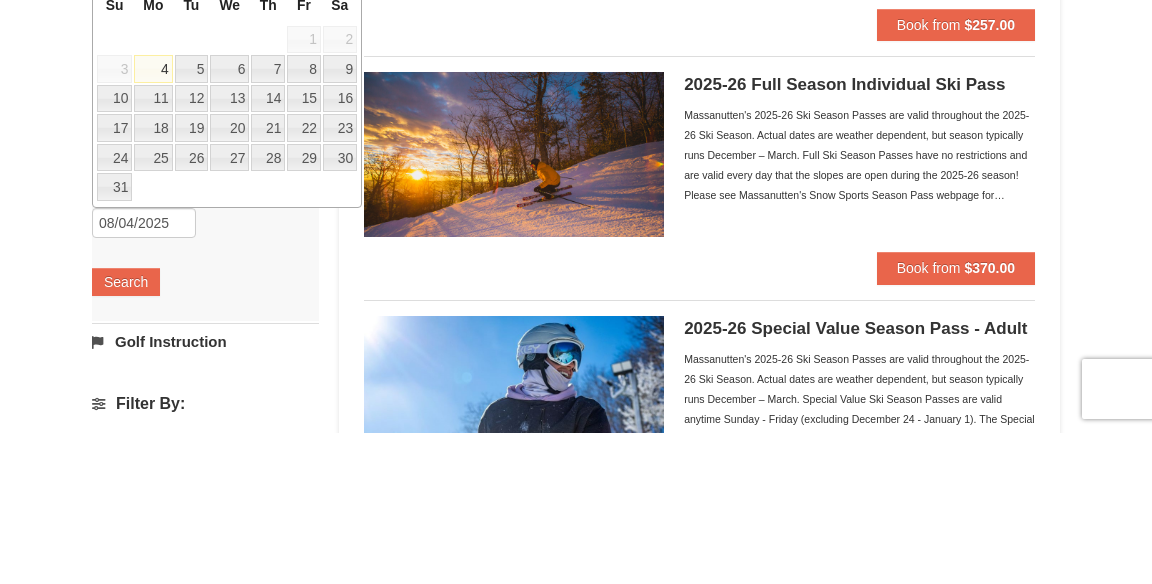 click on "5" at bounding box center (192, 220) 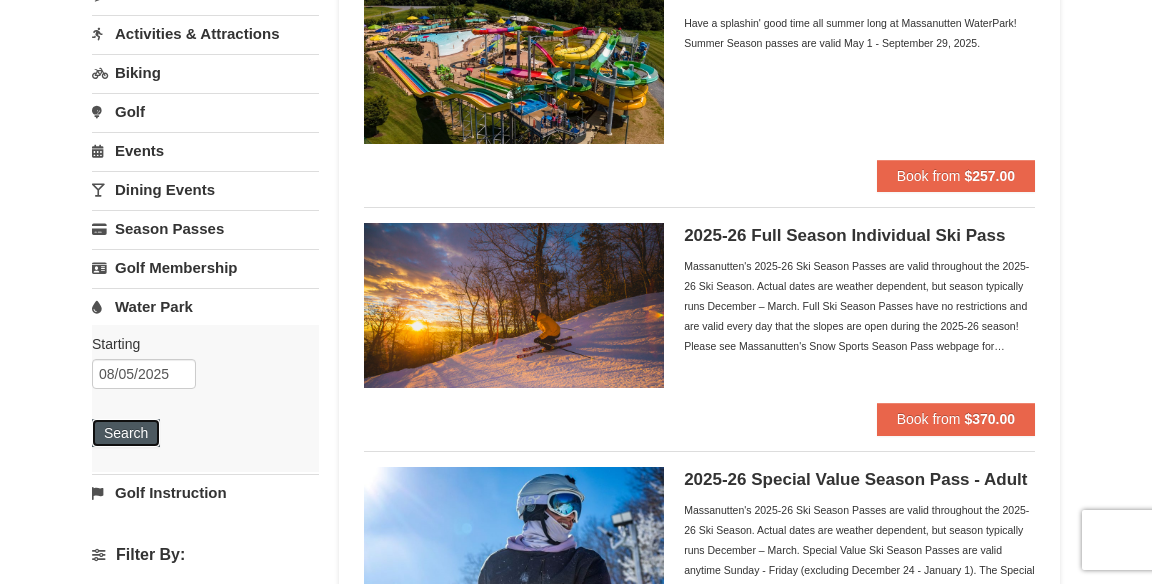 click on "Search" at bounding box center [126, 433] 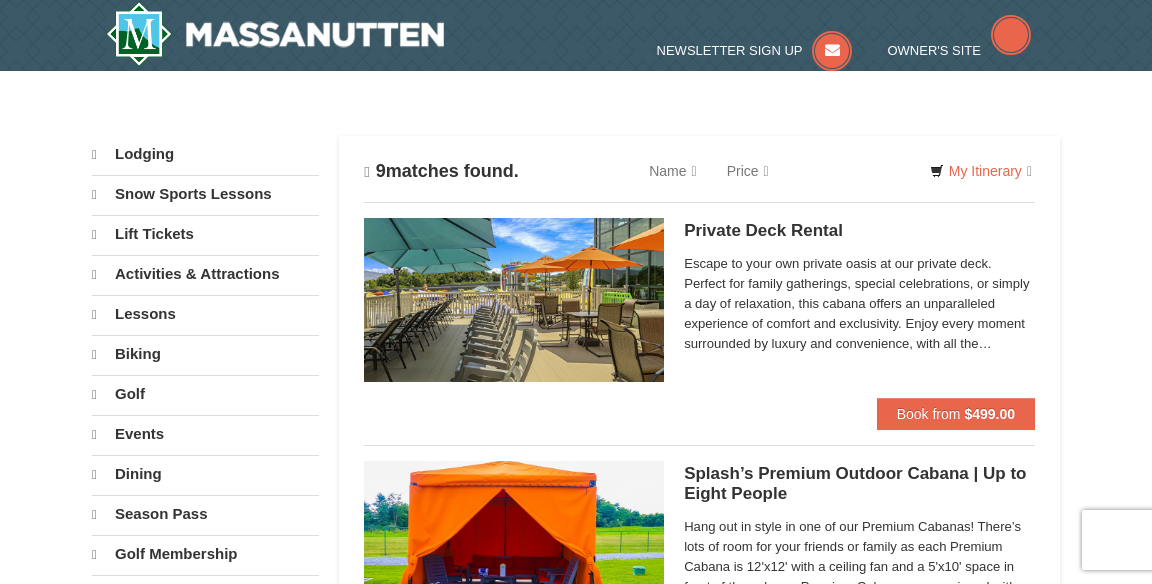 scroll, scrollTop: 0, scrollLeft: 0, axis: both 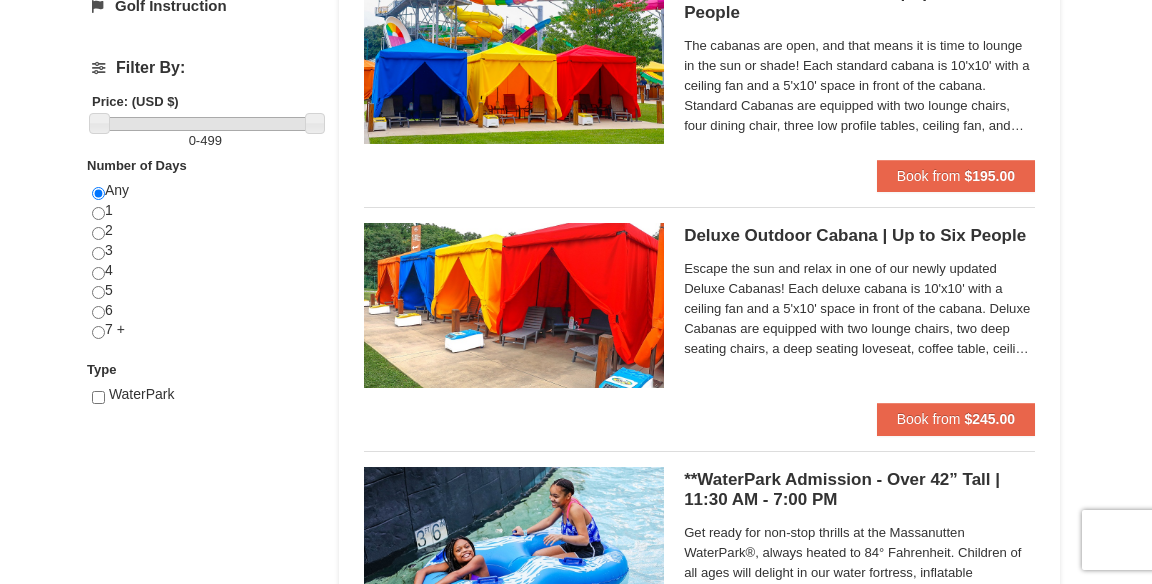click on "×
Categories
List
Filter
My Itinerary
Questions?  1-540-289-9441
Lodging
Arrival Please format dates MM/DD/YYYY Please format dates MM/DD/YYYY
08/05/2025
Departure Please format dates MM/DD/YYYY Please format dates MM/DD/YYYY
08/07/2025
2 0" at bounding box center [576, 535] 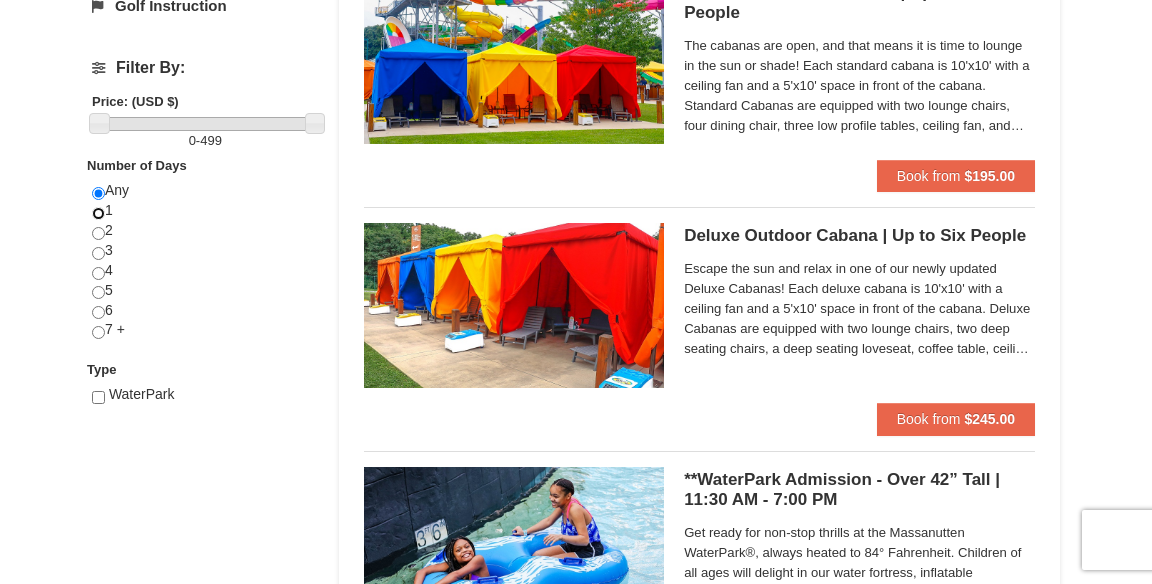 click at bounding box center (98, 213) 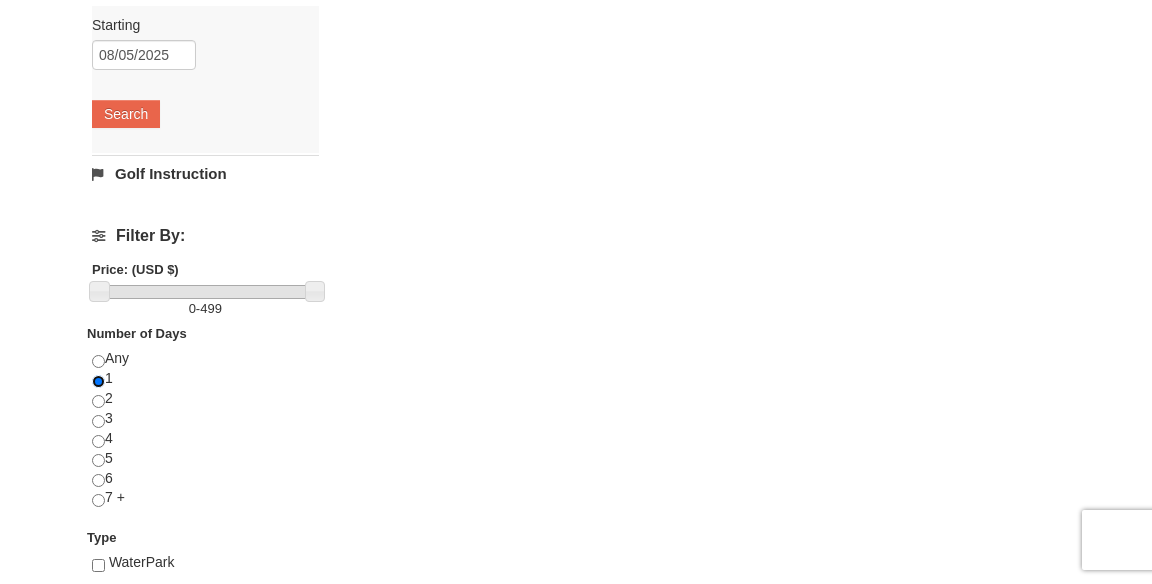 scroll, scrollTop: 538, scrollLeft: 0, axis: vertical 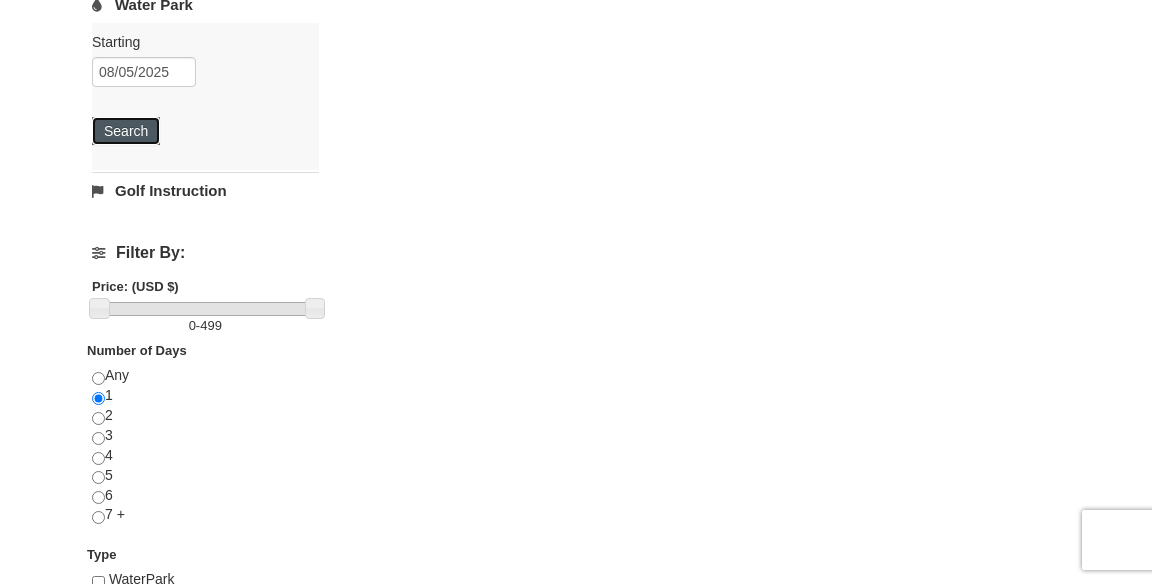click on "Search" at bounding box center (126, 131) 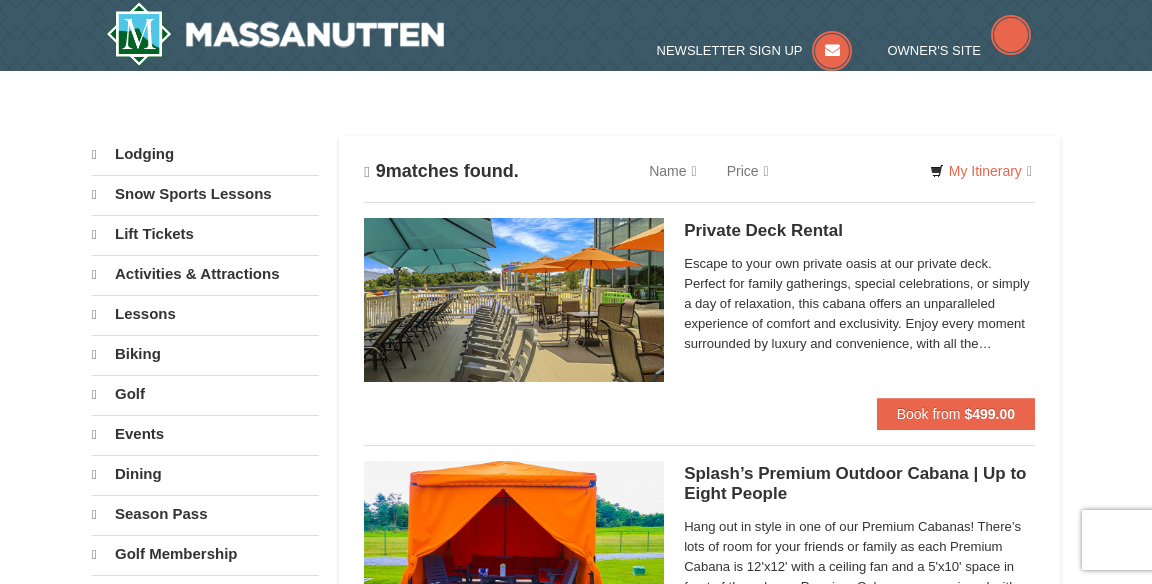 scroll, scrollTop: 0, scrollLeft: 0, axis: both 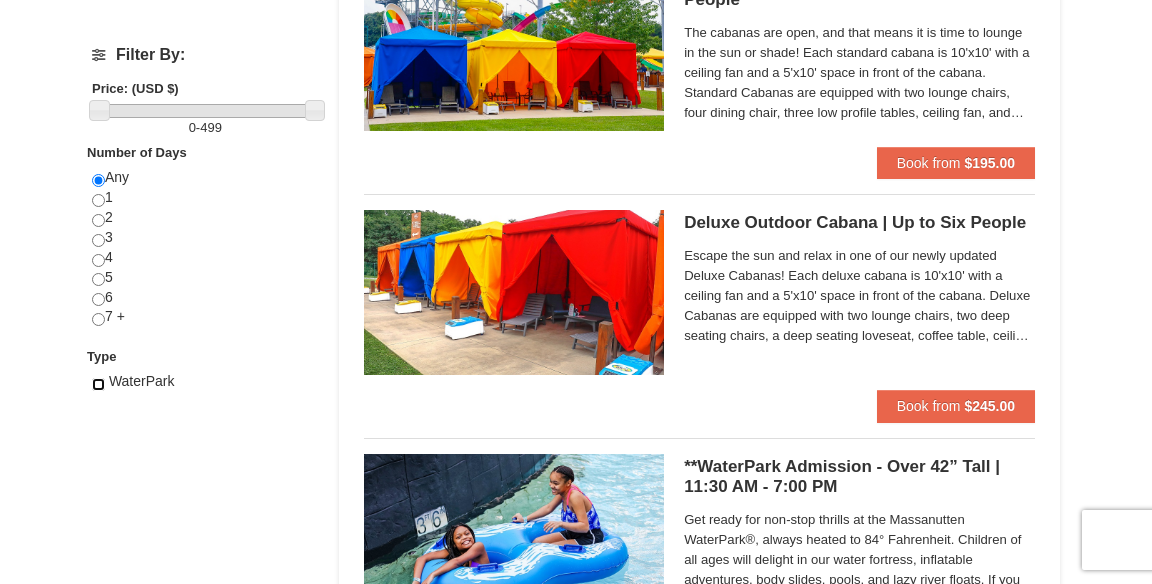 click at bounding box center (98, 384) 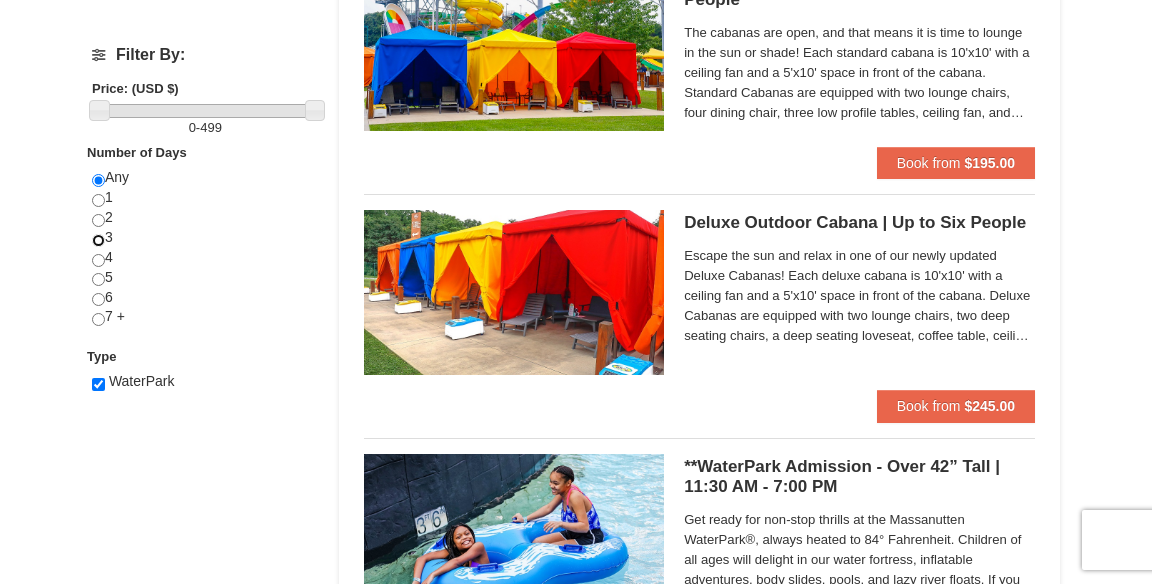 click at bounding box center (98, 240) 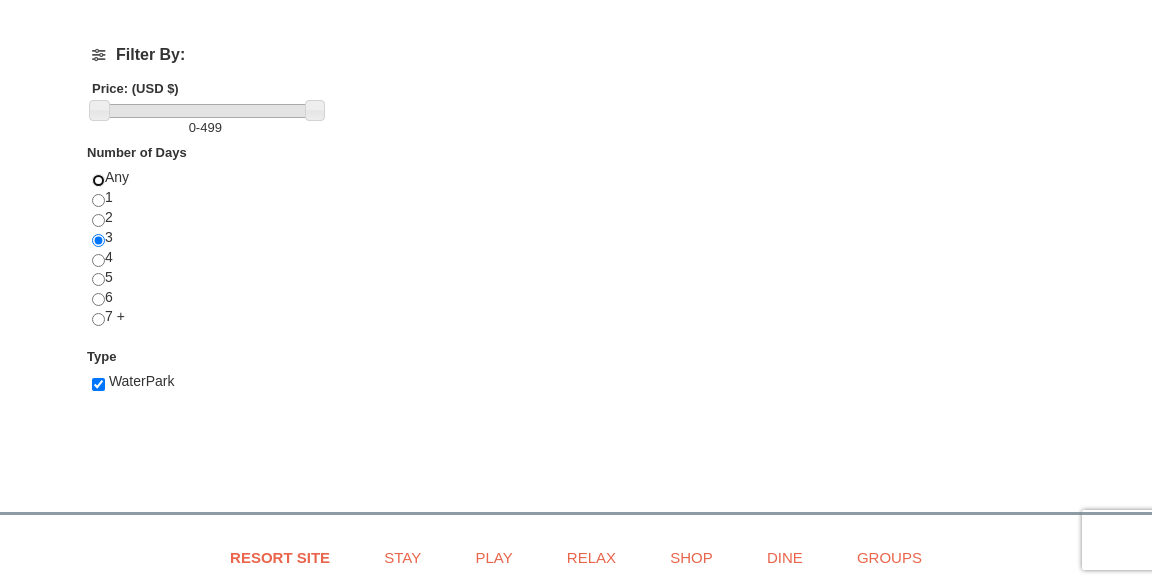 click at bounding box center (98, 180) 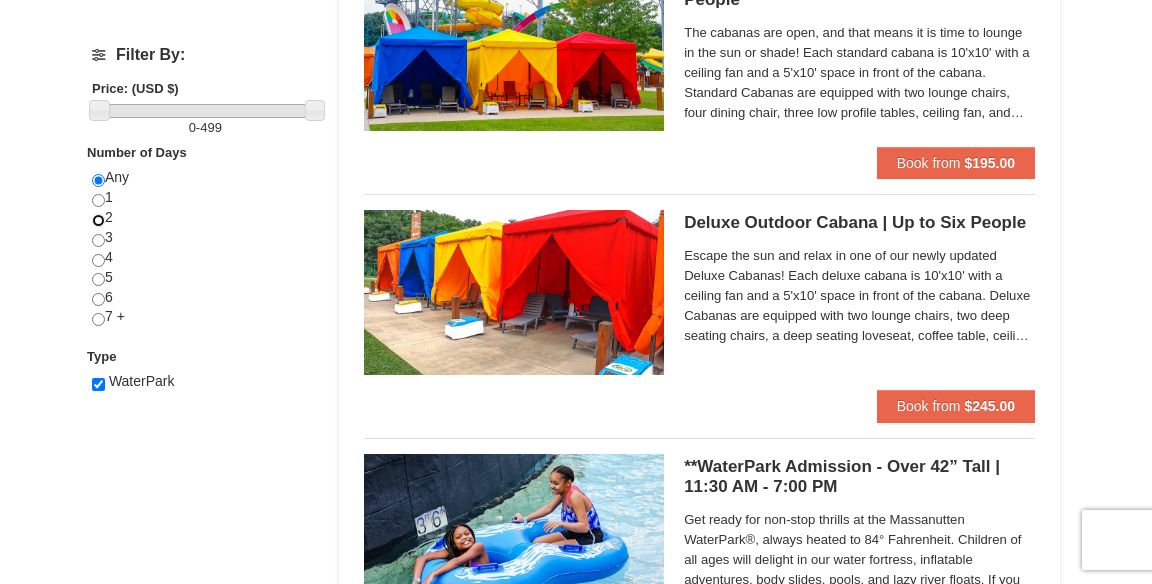 click at bounding box center [98, 220] 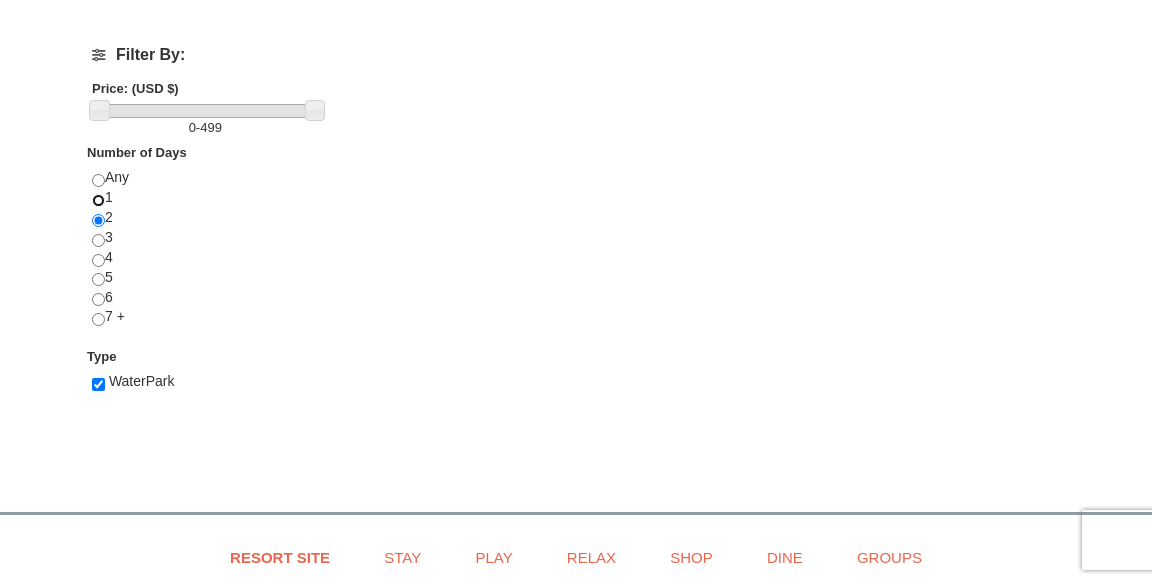 click at bounding box center (98, 200) 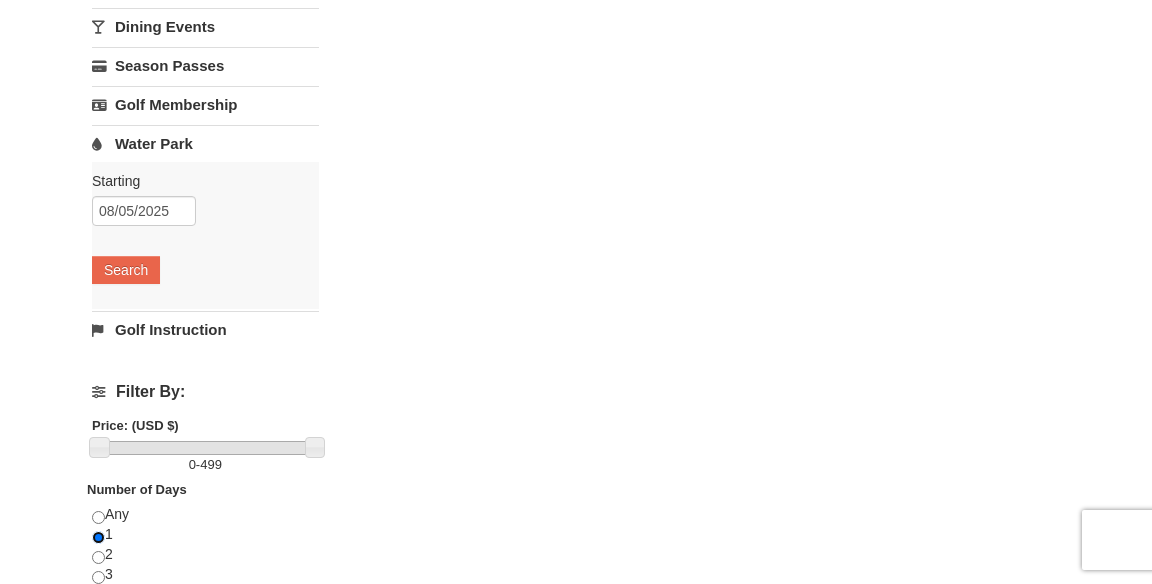 scroll, scrollTop: 392, scrollLeft: 0, axis: vertical 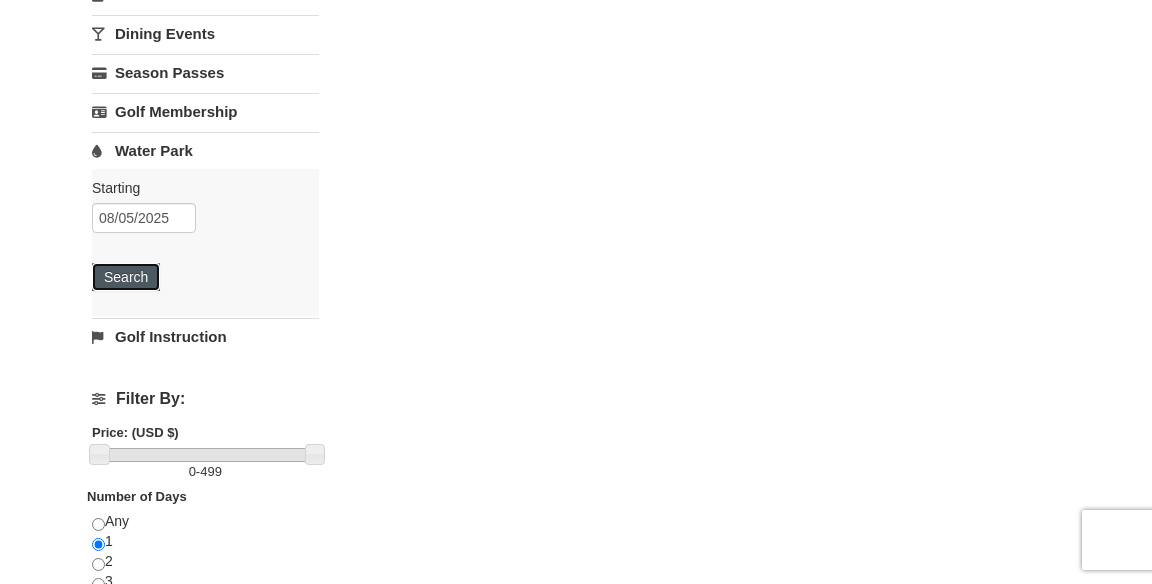 click on "Search" at bounding box center (126, 277) 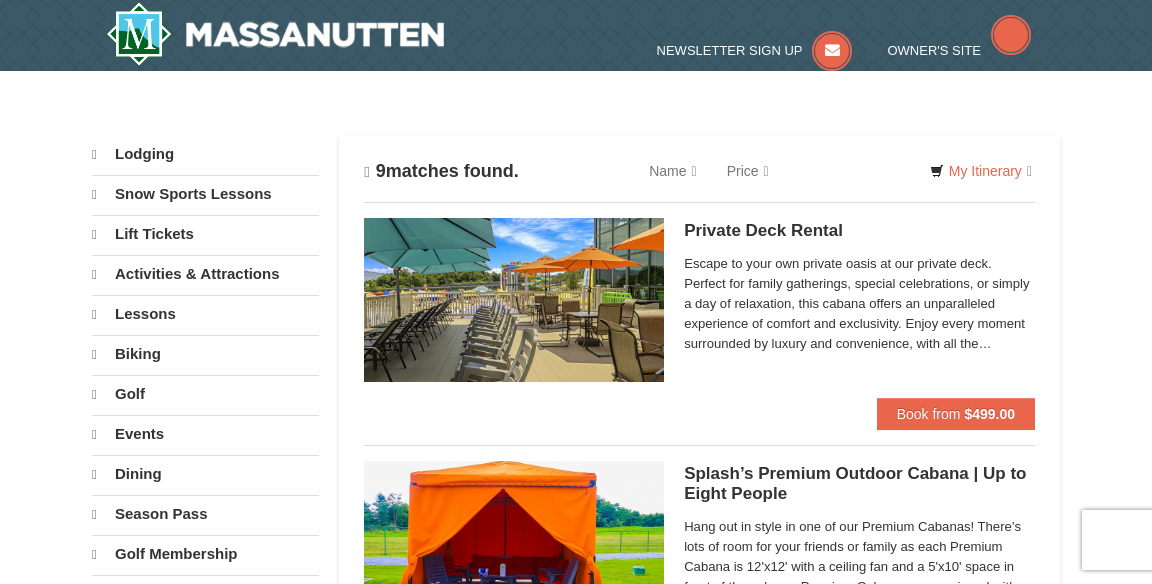 scroll, scrollTop: 0, scrollLeft: 0, axis: both 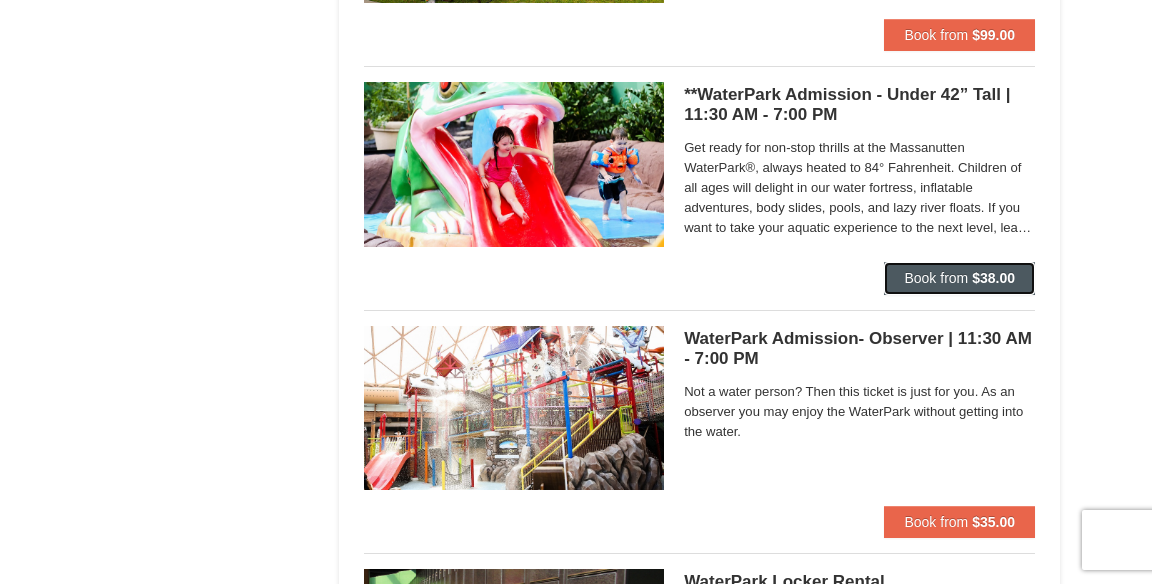 click on "$38.00" at bounding box center (993, 278) 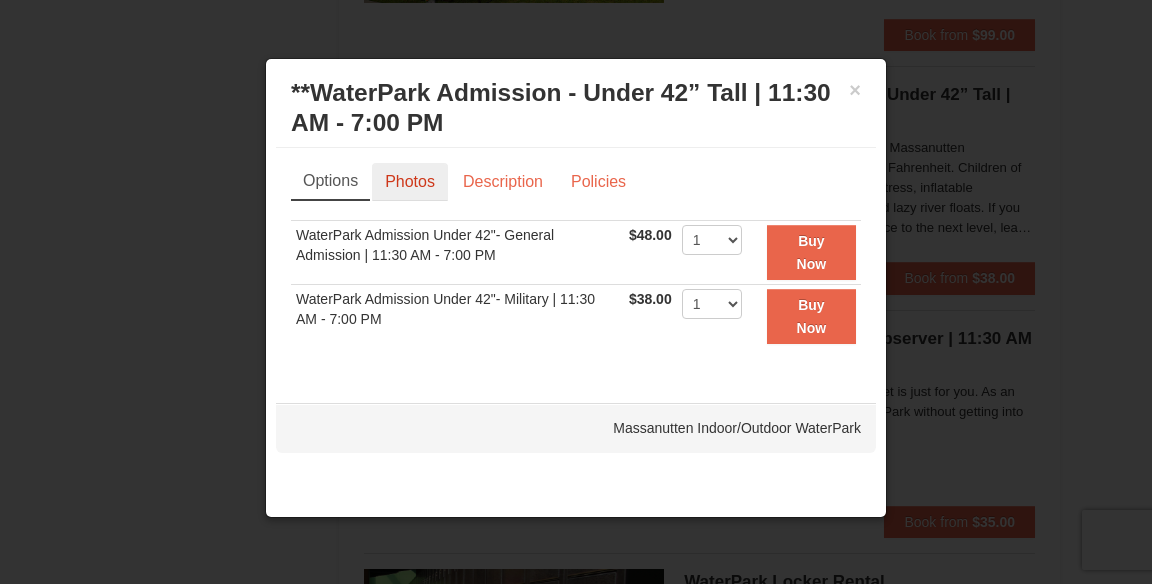click on "Photos" at bounding box center [410, 182] 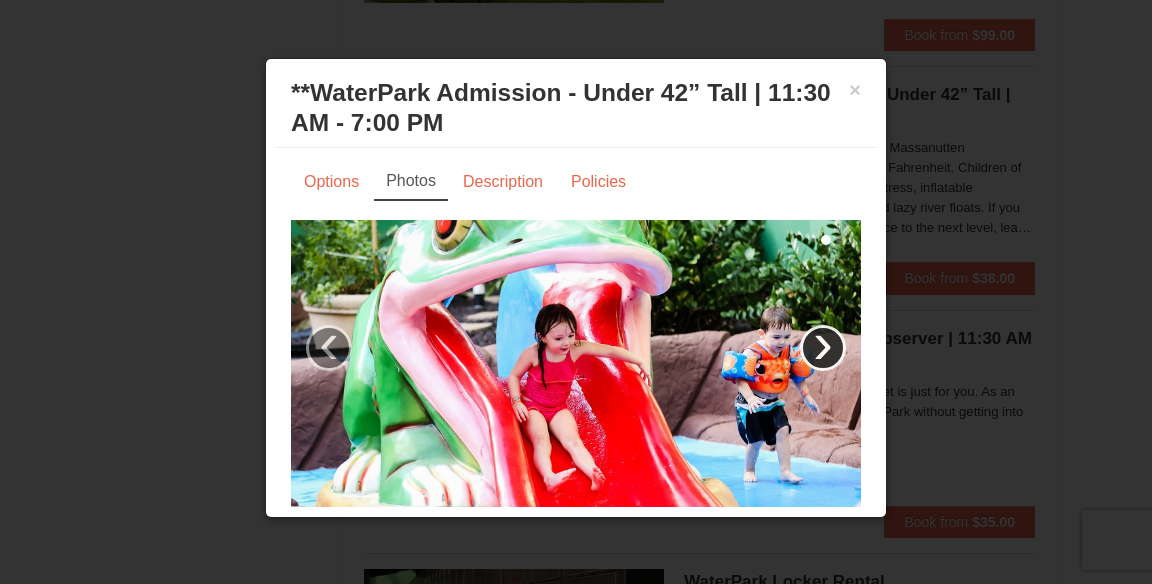click on "›" at bounding box center (823, 348) 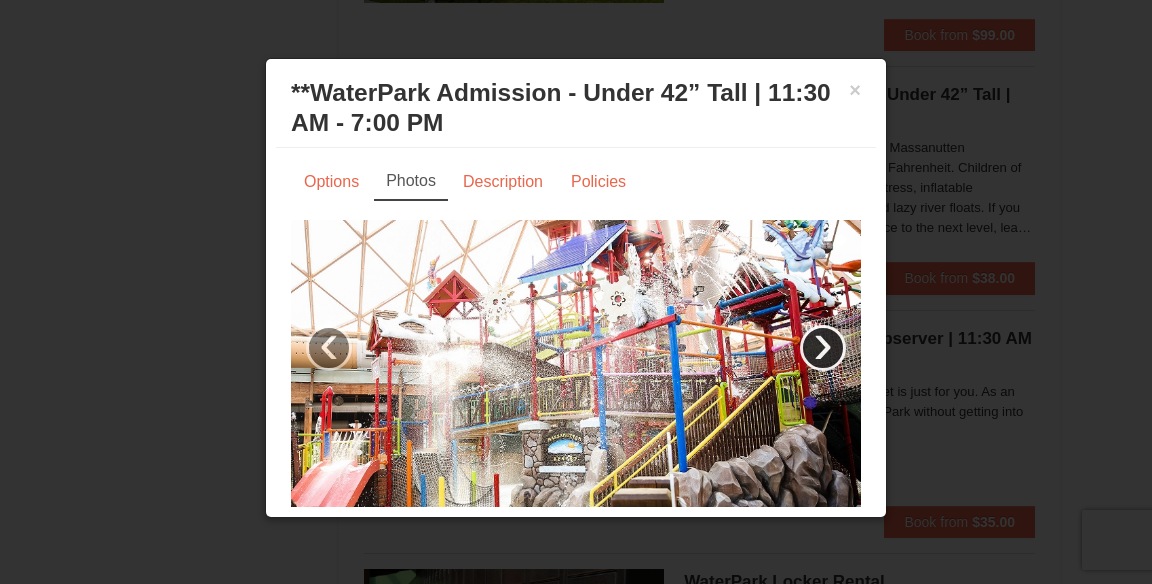 click on "›" at bounding box center [823, 348] 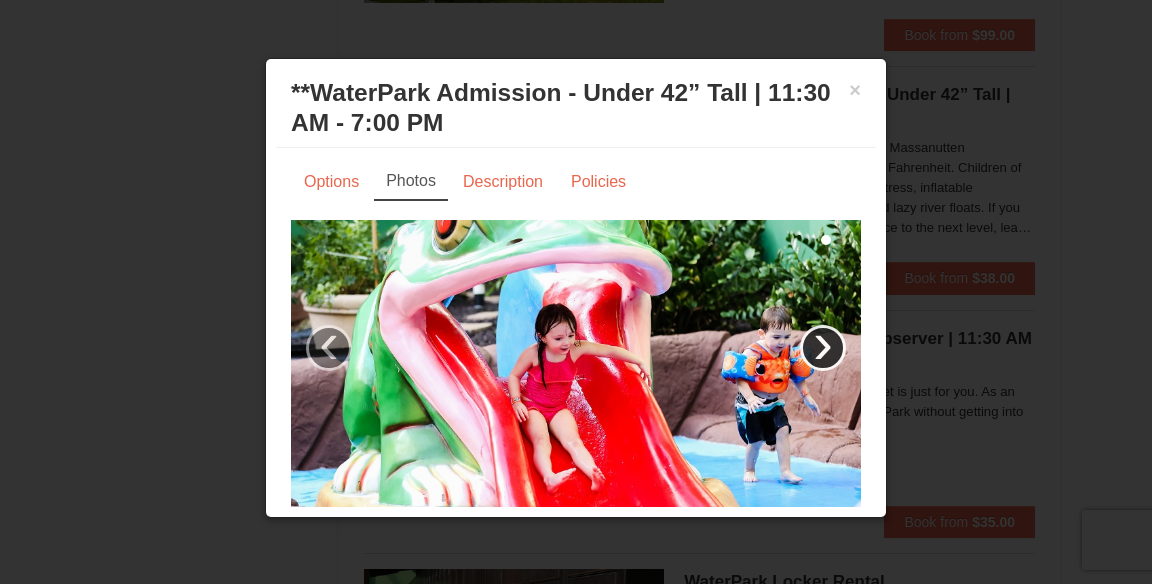 click on "›" at bounding box center (823, 348) 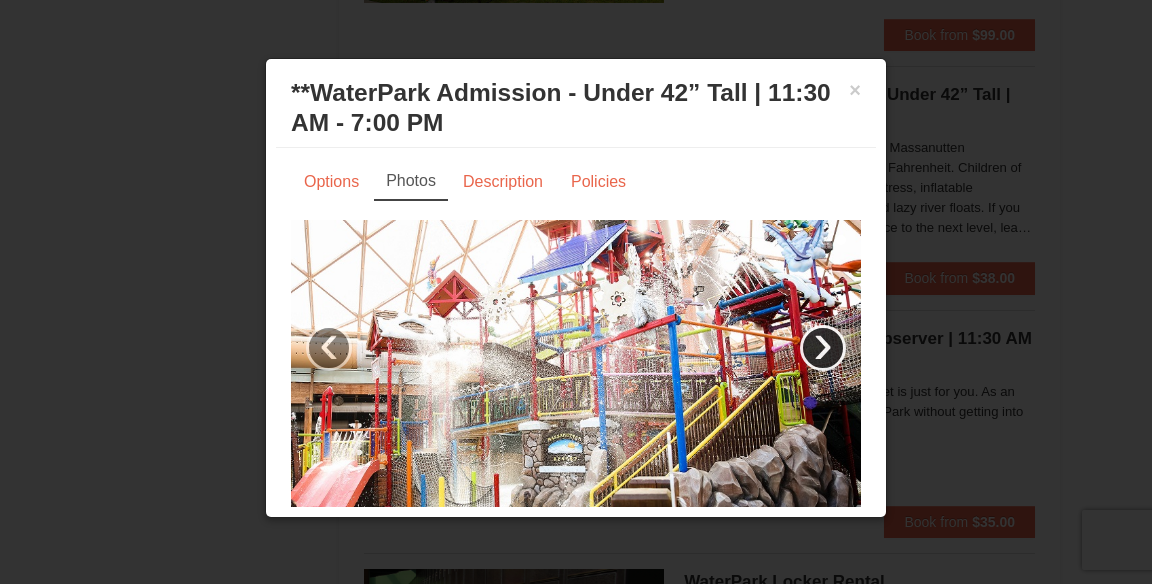 click on "›" at bounding box center (823, 348) 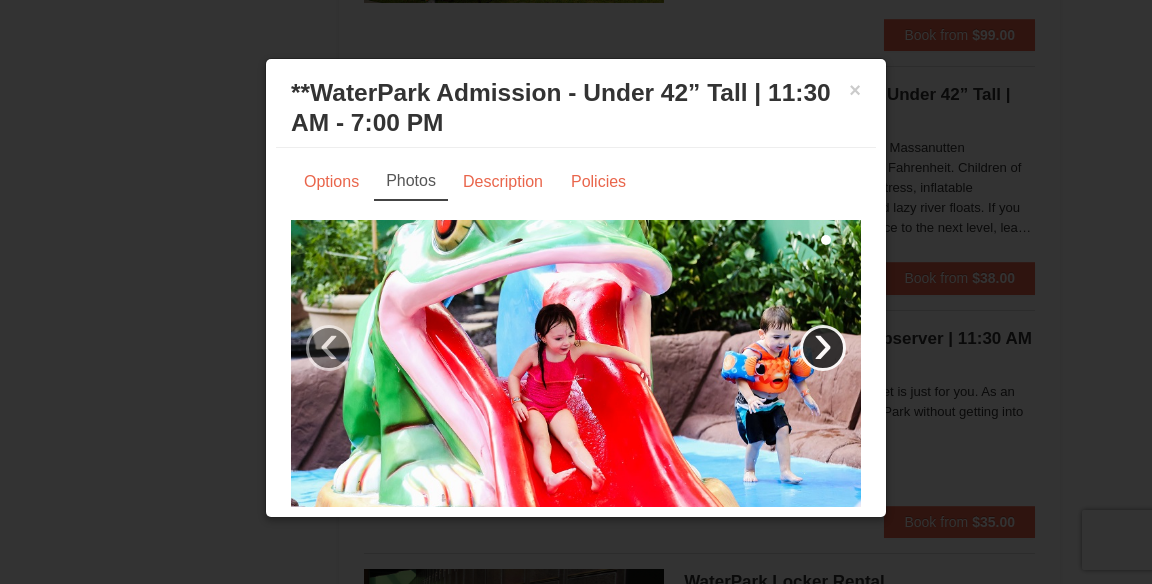 click on "›" at bounding box center (823, 348) 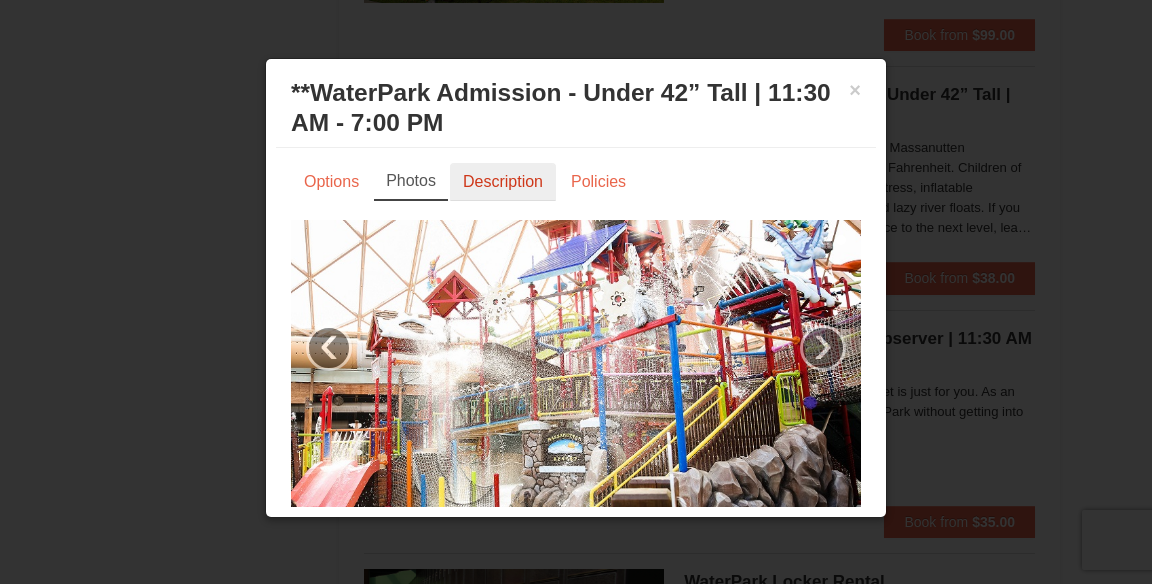 click on "Description" at bounding box center (503, 182) 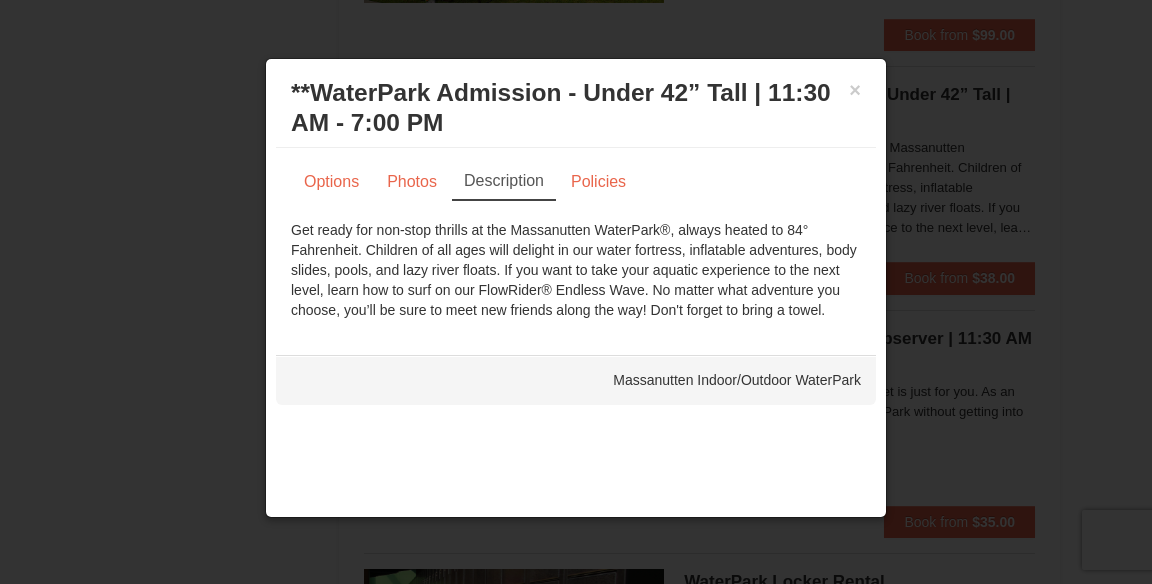 click at bounding box center [576, 292] 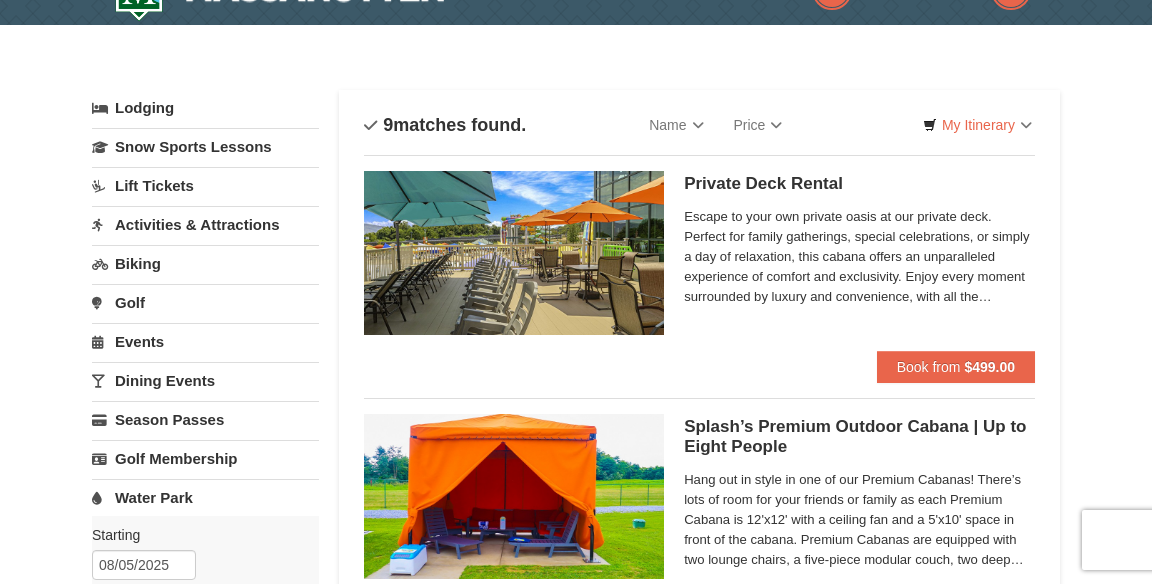 scroll, scrollTop: 0, scrollLeft: 0, axis: both 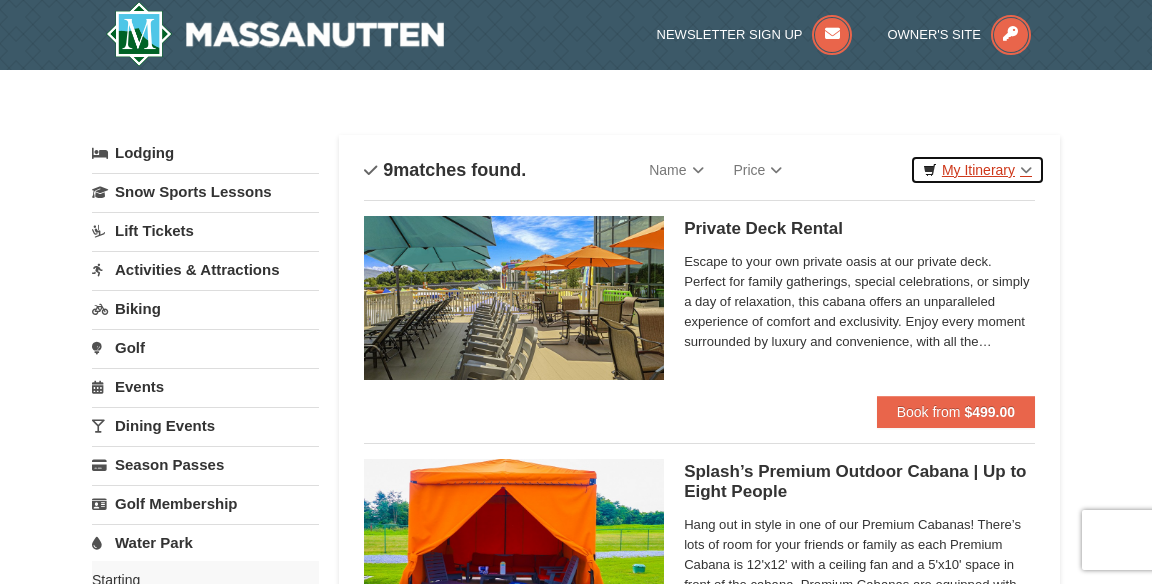 click on "My Itinerary" at bounding box center [977, 170] 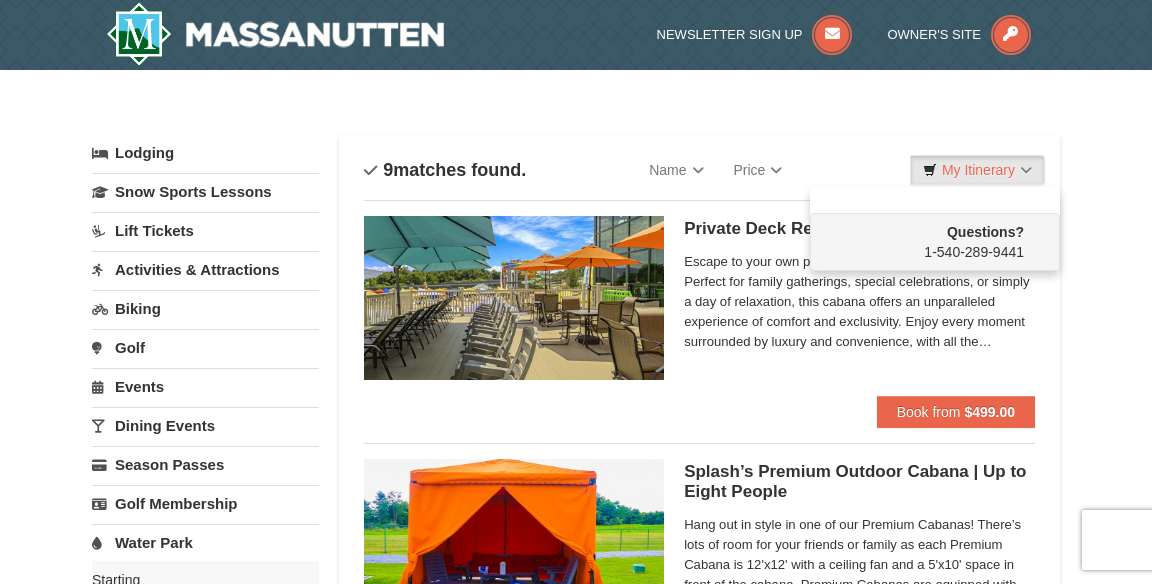 click at bounding box center (576, 292) 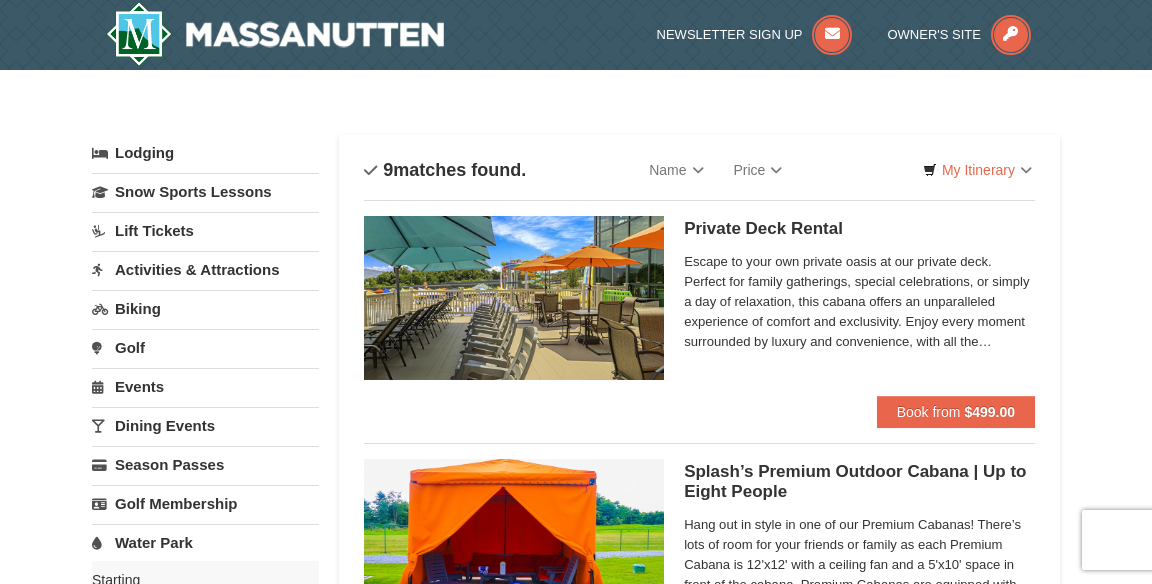 scroll, scrollTop: 153, scrollLeft: 0, axis: vertical 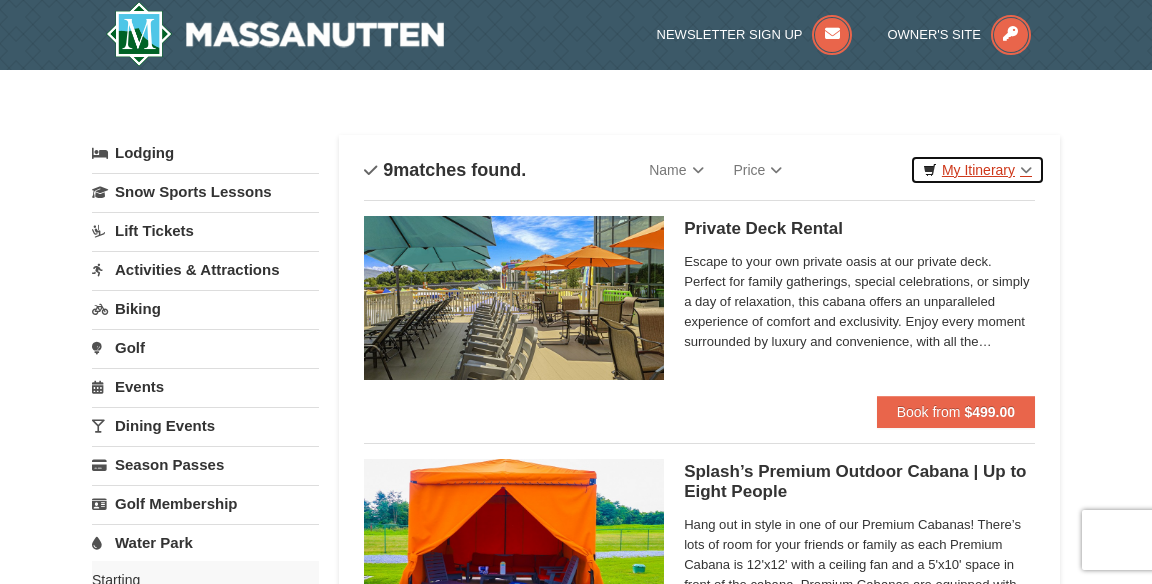 click on "My Itinerary" at bounding box center [977, 170] 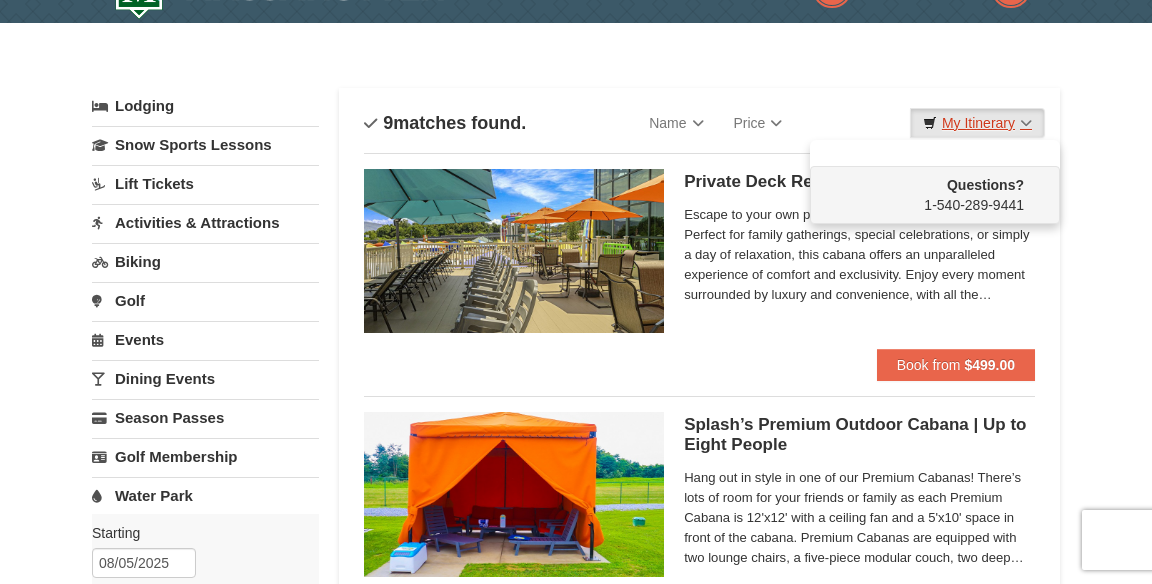 scroll, scrollTop: 29, scrollLeft: 0, axis: vertical 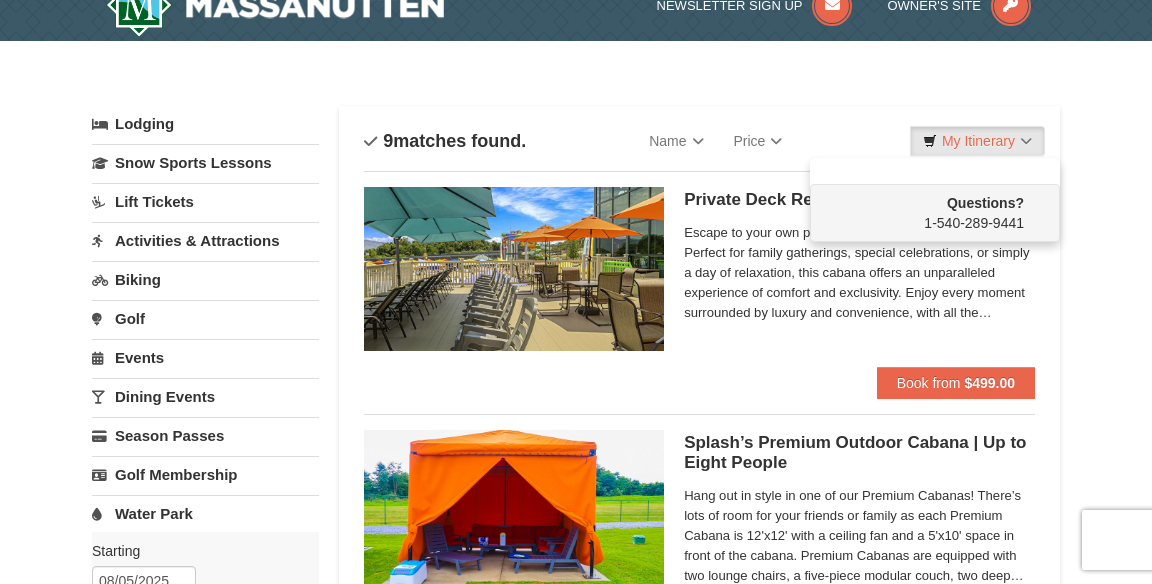 click at bounding box center (576, 292) 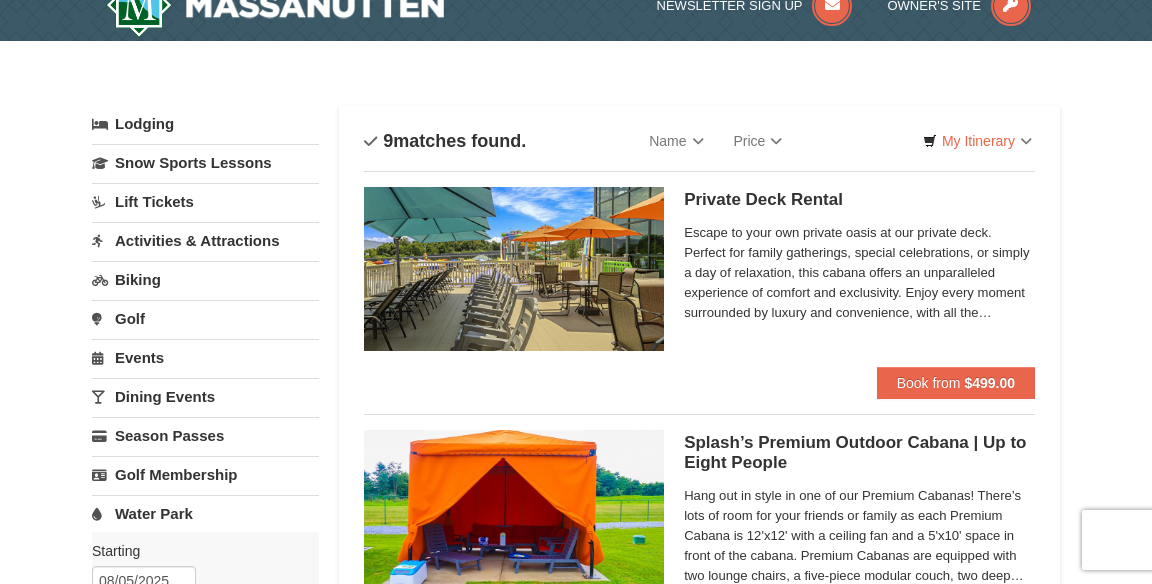click on "Lodging" at bounding box center (205, 124) 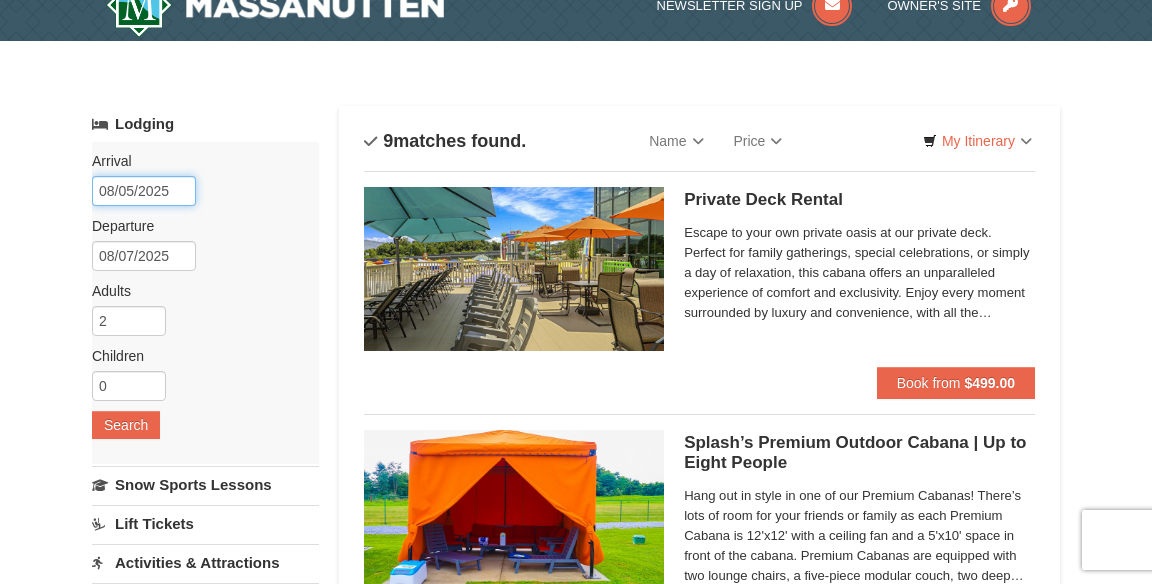 click on "08/05/2025" at bounding box center [144, 191] 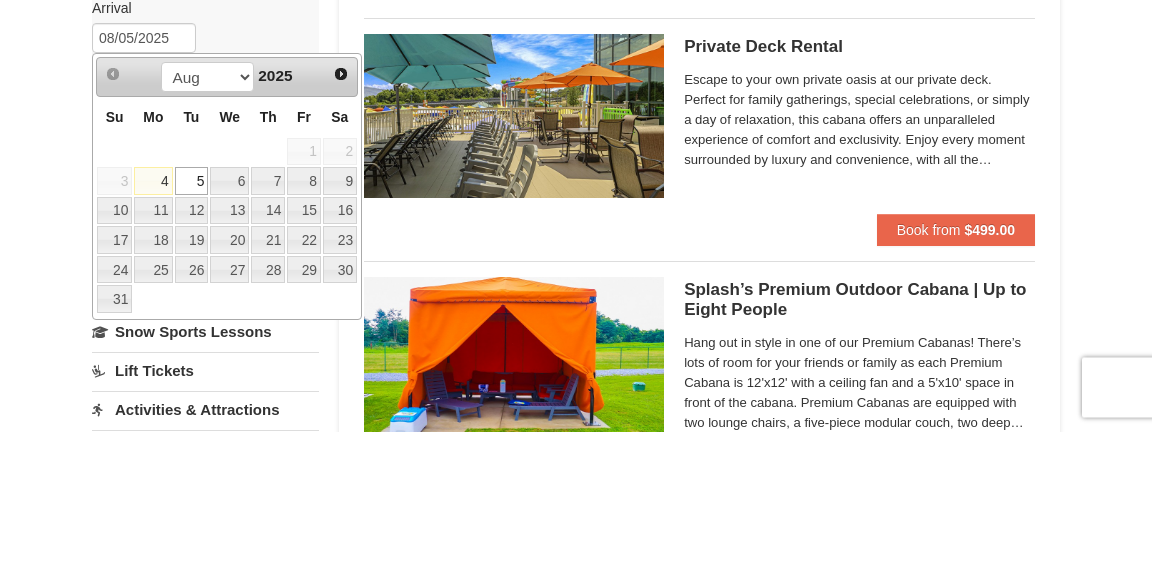 click on "5" at bounding box center [192, 334] 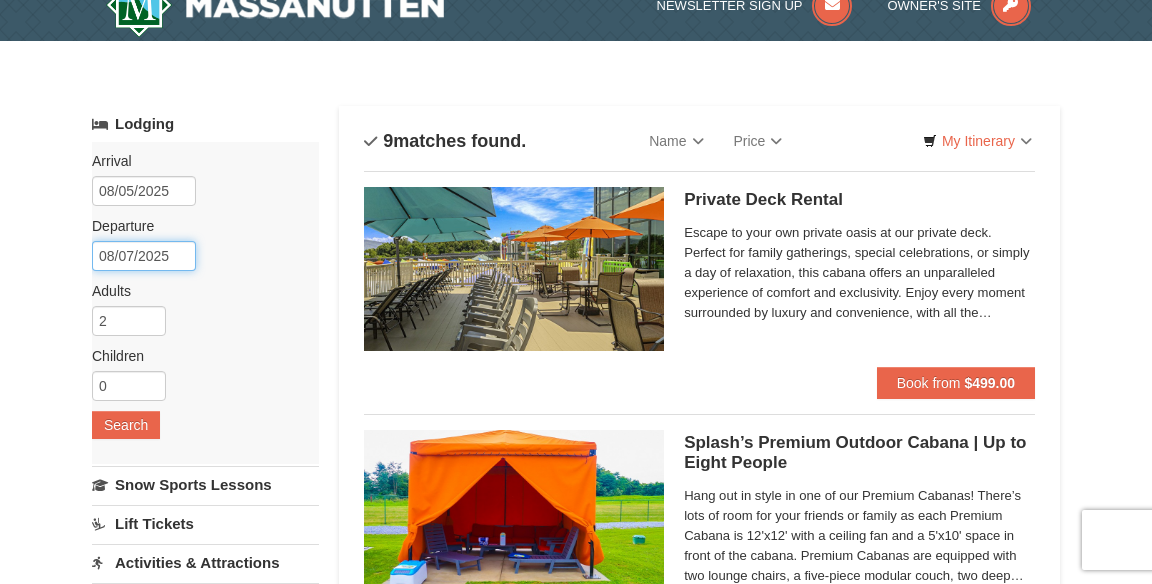 click on "08/07/2025" at bounding box center (144, 256) 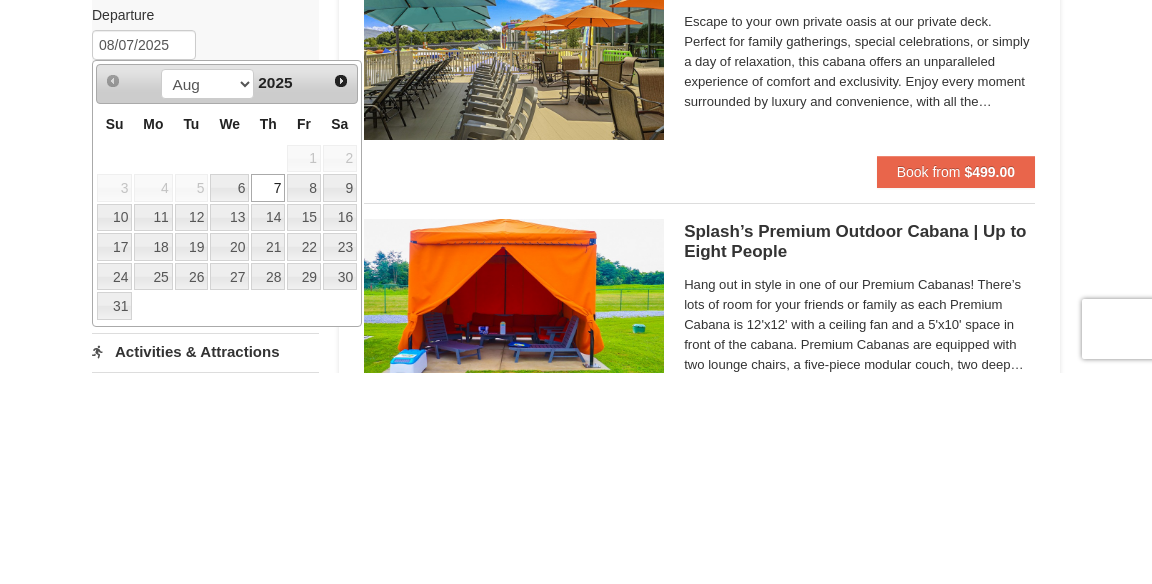 click on "6" at bounding box center (229, 399) 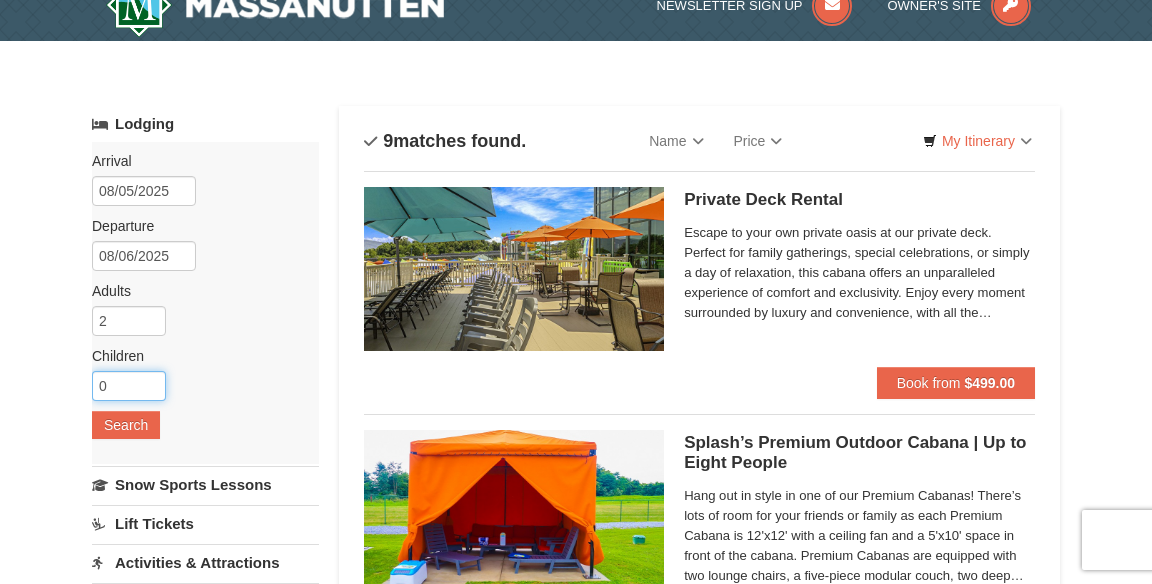 click on "0" at bounding box center (129, 386) 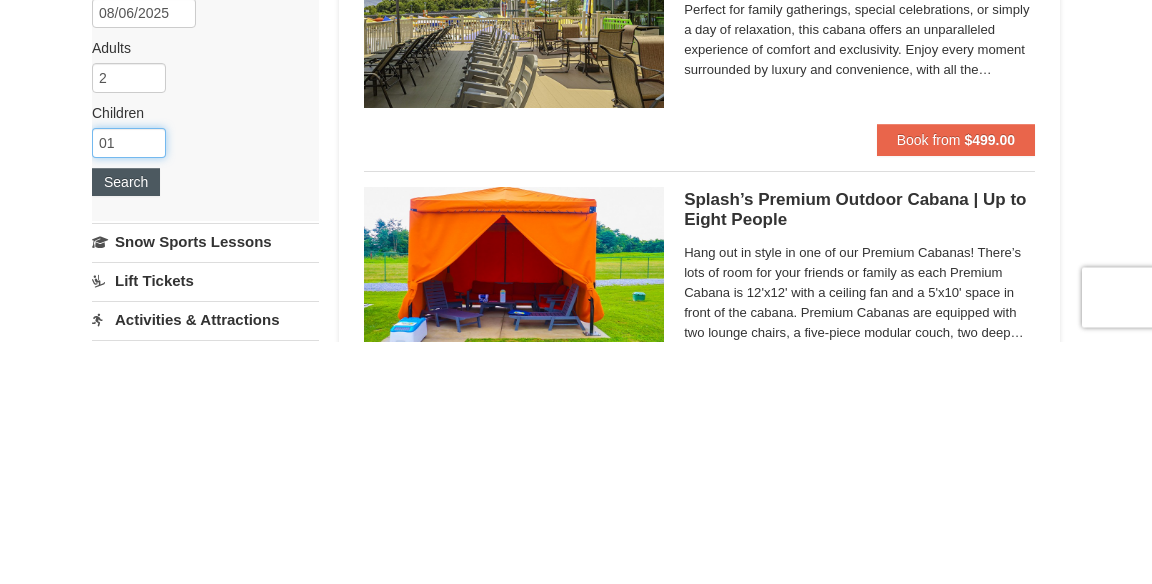 type on "01" 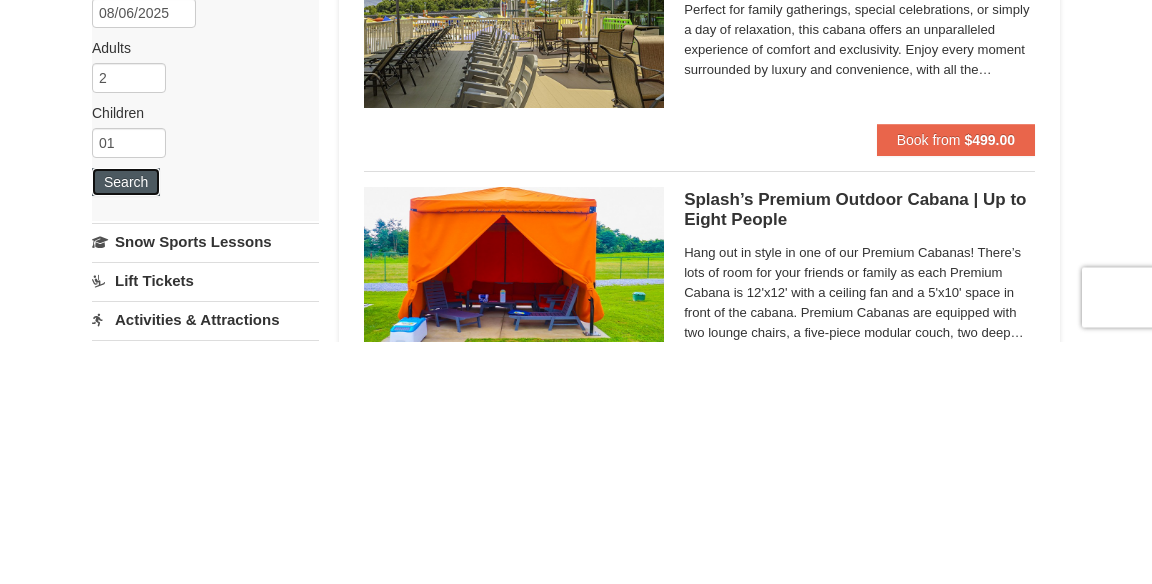 click on "Search" at bounding box center [126, 425] 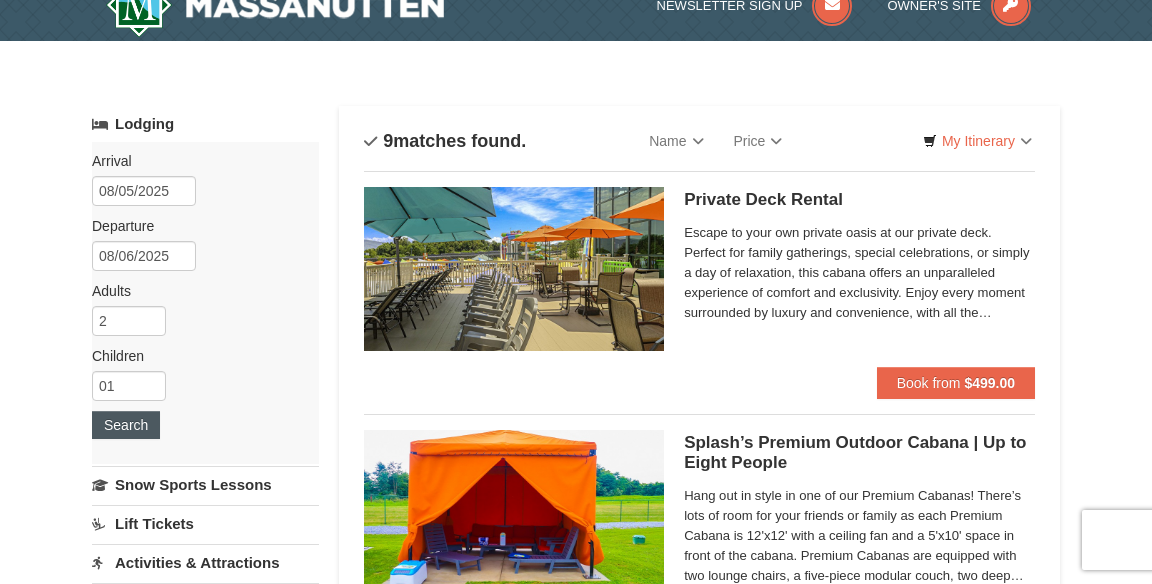 scroll, scrollTop: 0, scrollLeft: 0, axis: both 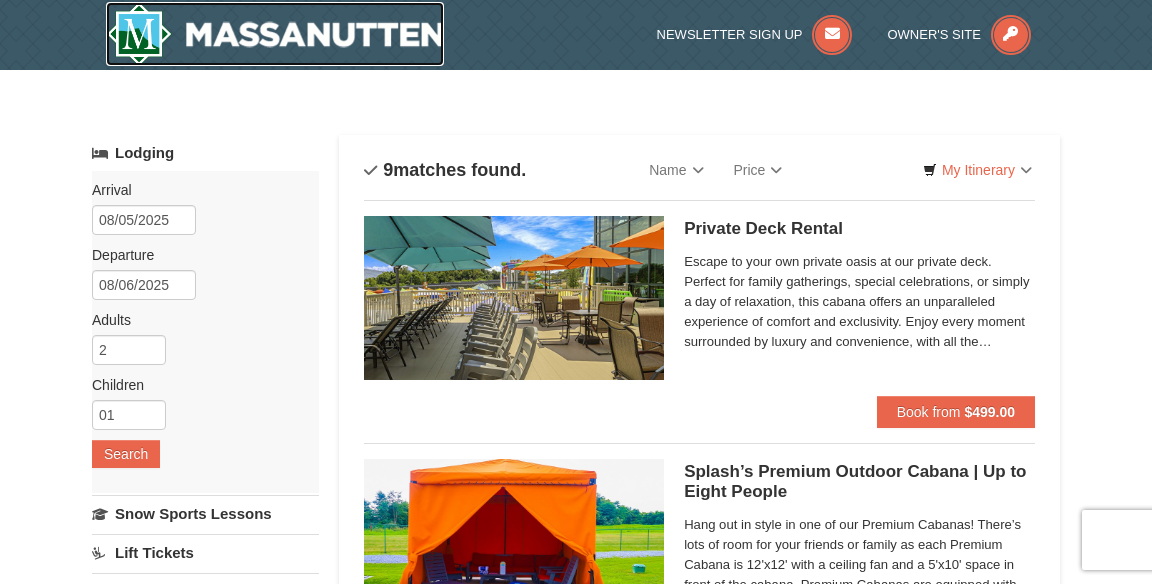 click at bounding box center (275, 34) 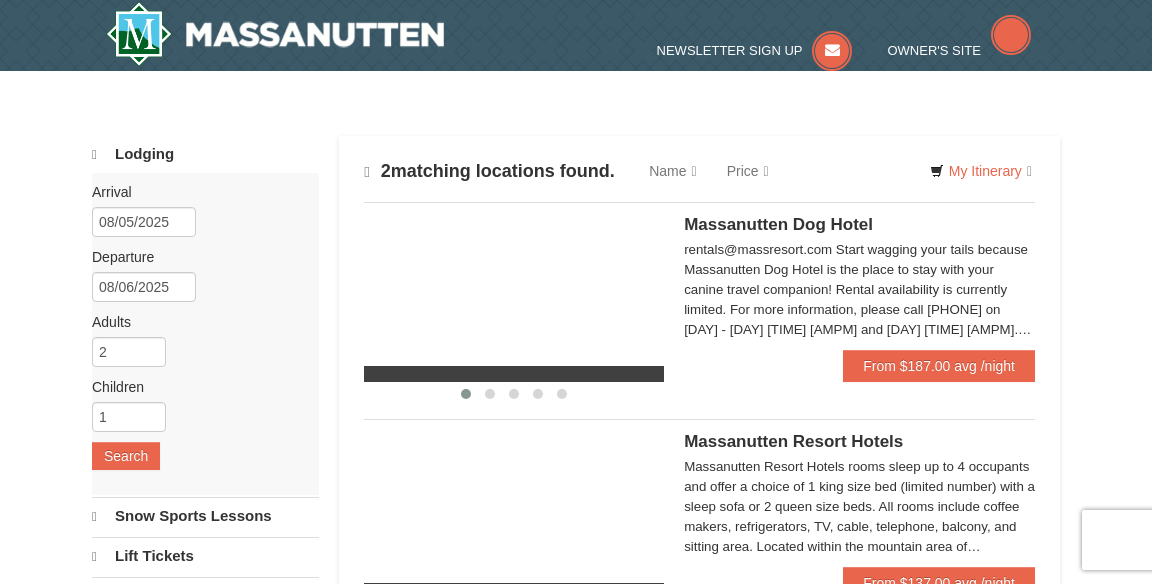 scroll, scrollTop: 0, scrollLeft: 0, axis: both 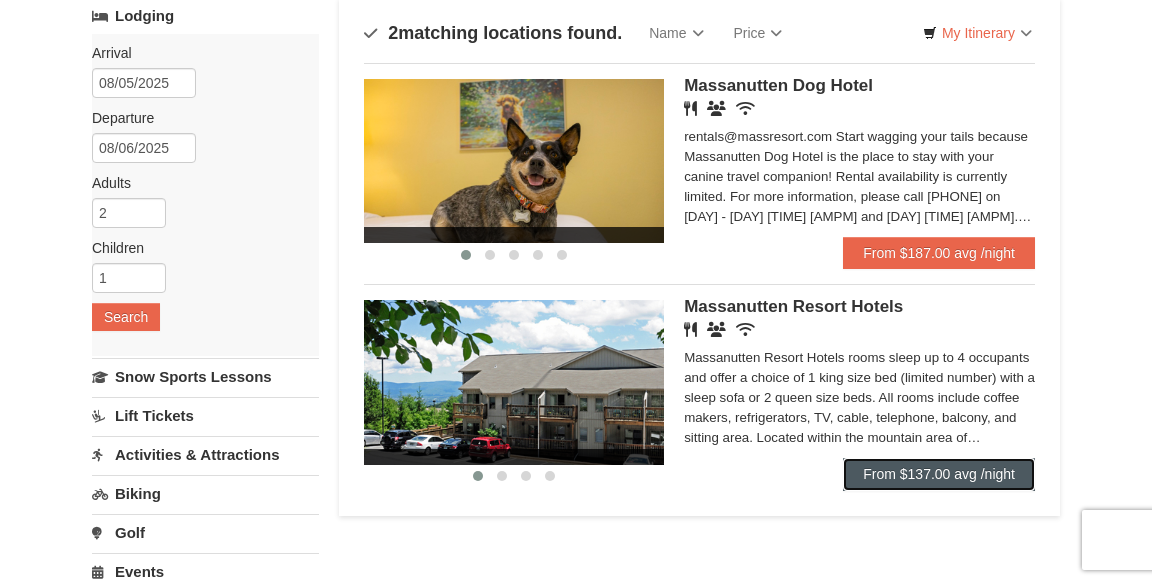 click on "From $137.00 avg /night" at bounding box center [939, 474] 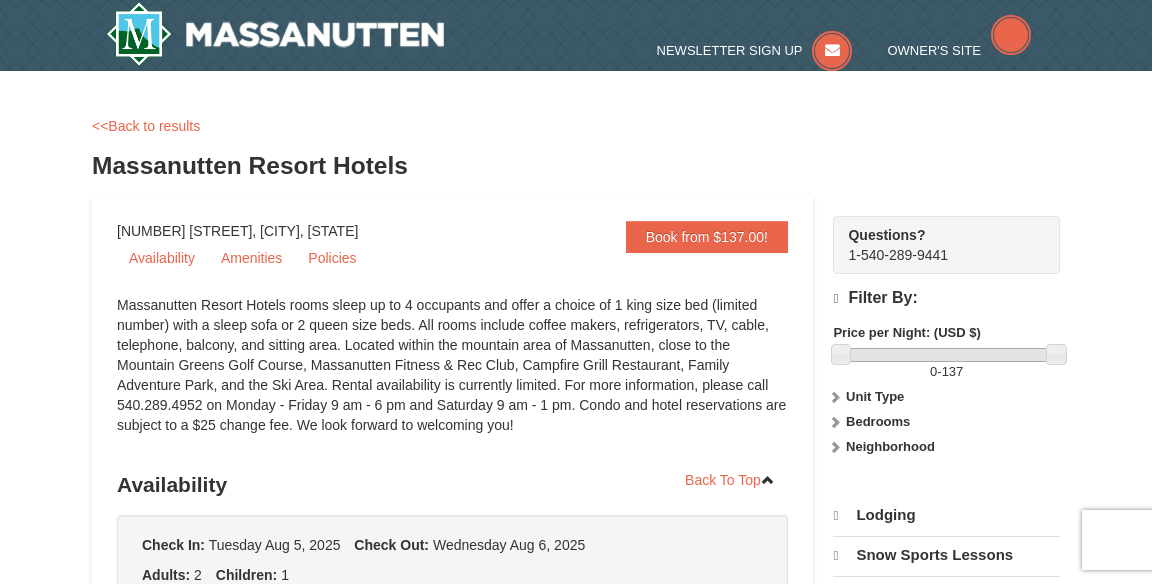 scroll, scrollTop: 0, scrollLeft: 0, axis: both 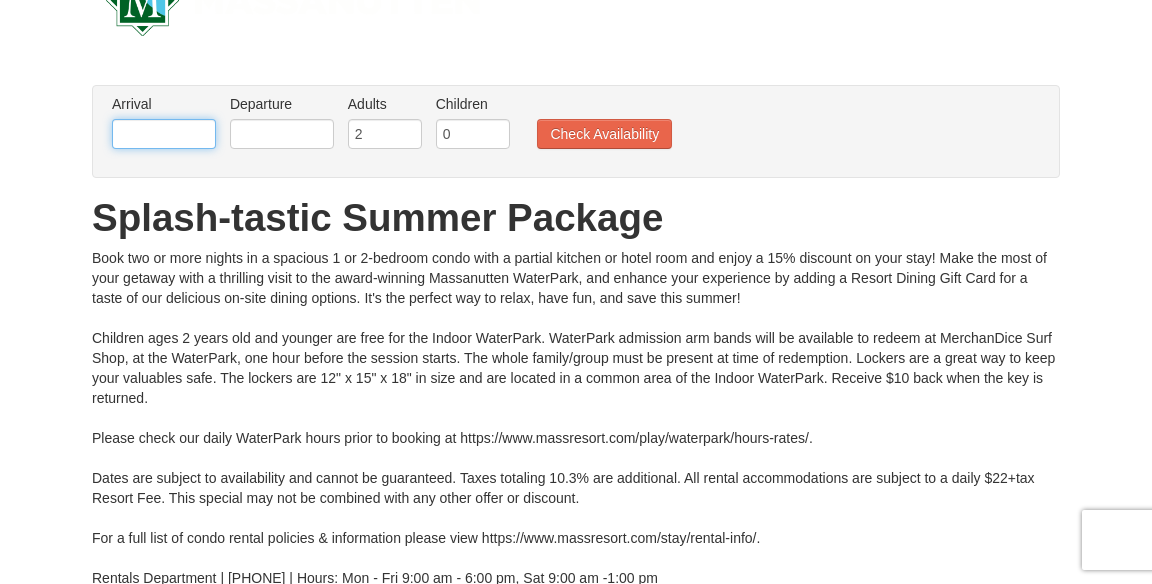 click at bounding box center [164, 134] 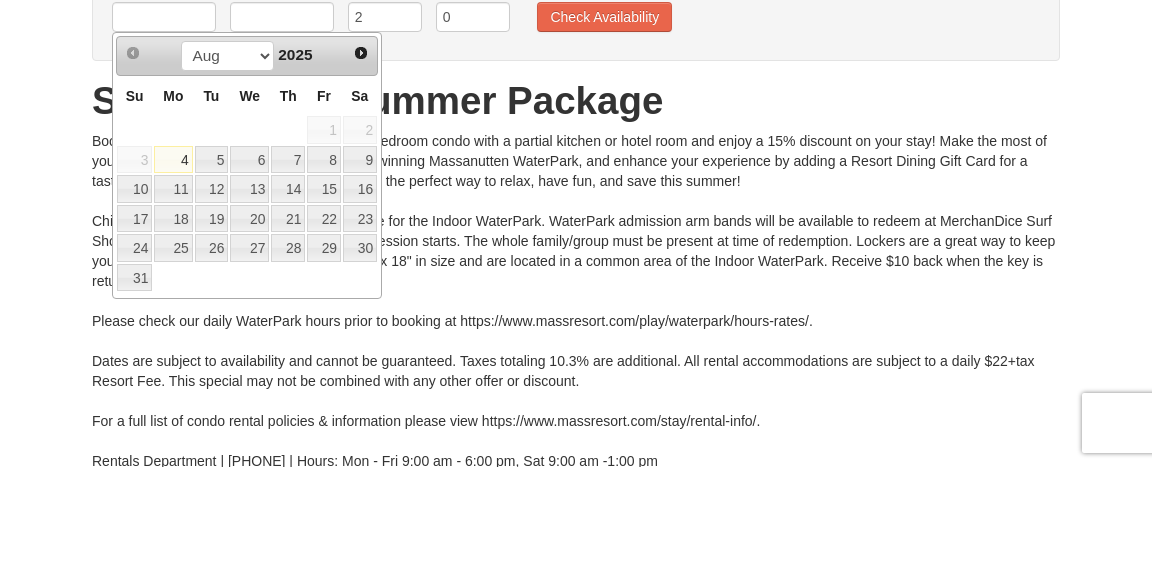 click on "5" at bounding box center (212, 277) 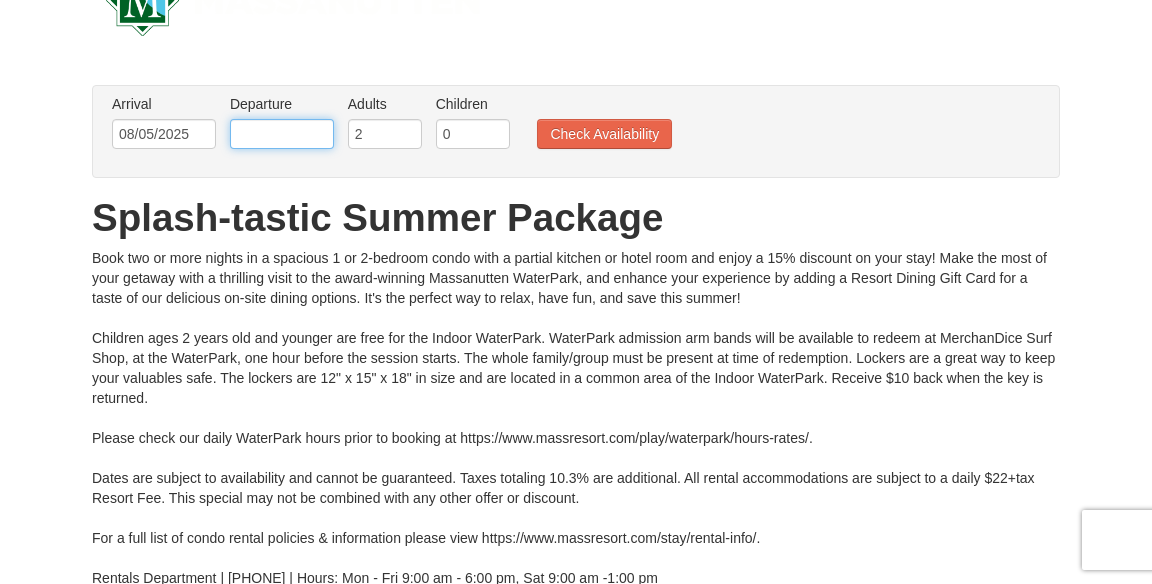 click at bounding box center [282, 134] 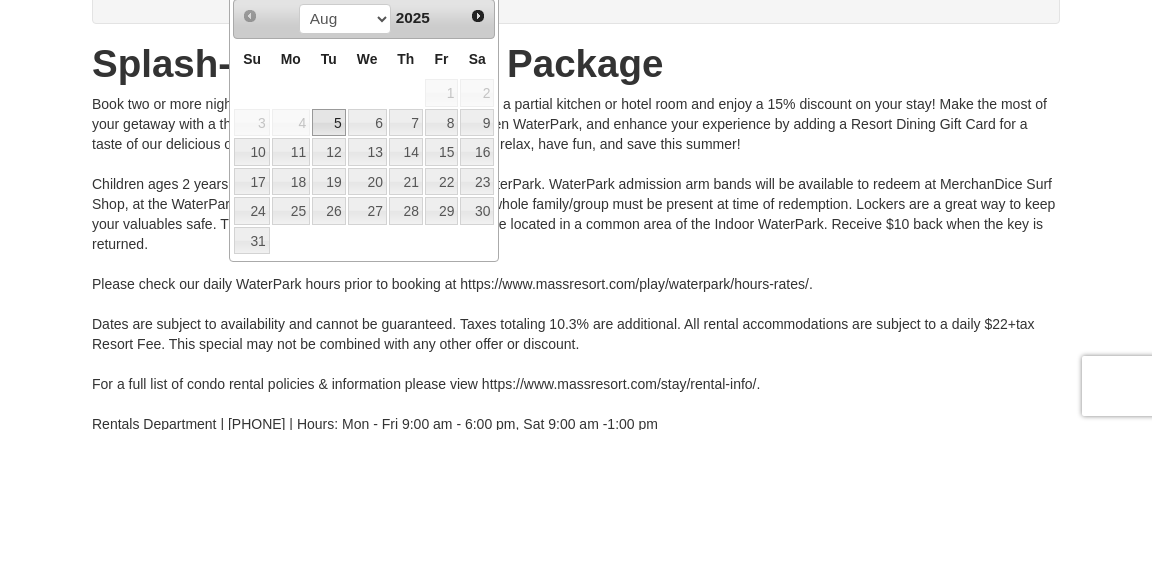 click on "13" at bounding box center (367, 306) 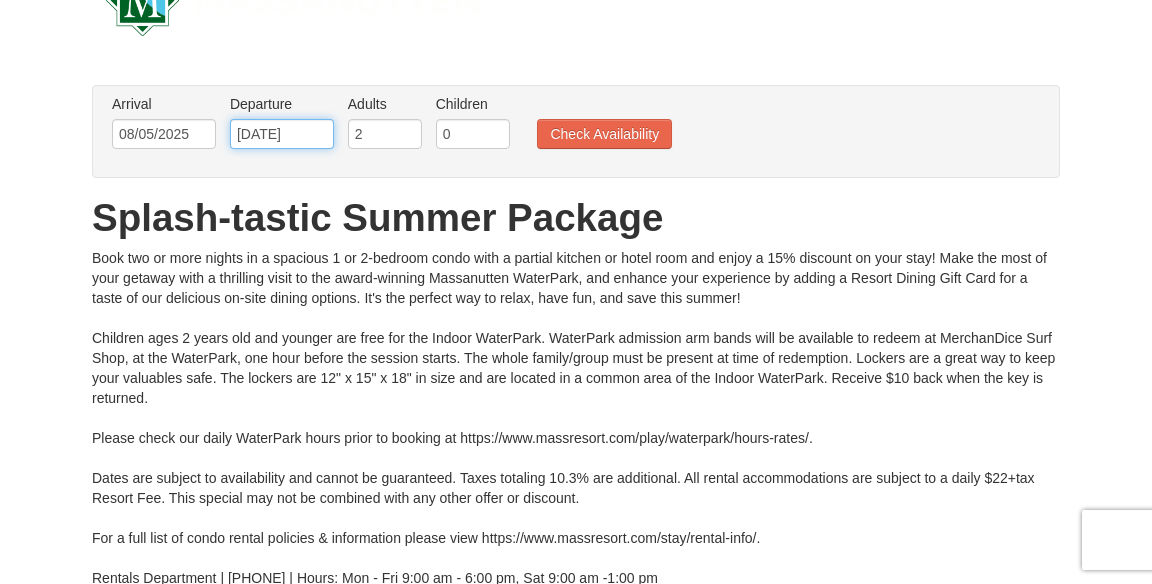 click on "08/13/2025" at bounding box center (282, 134) 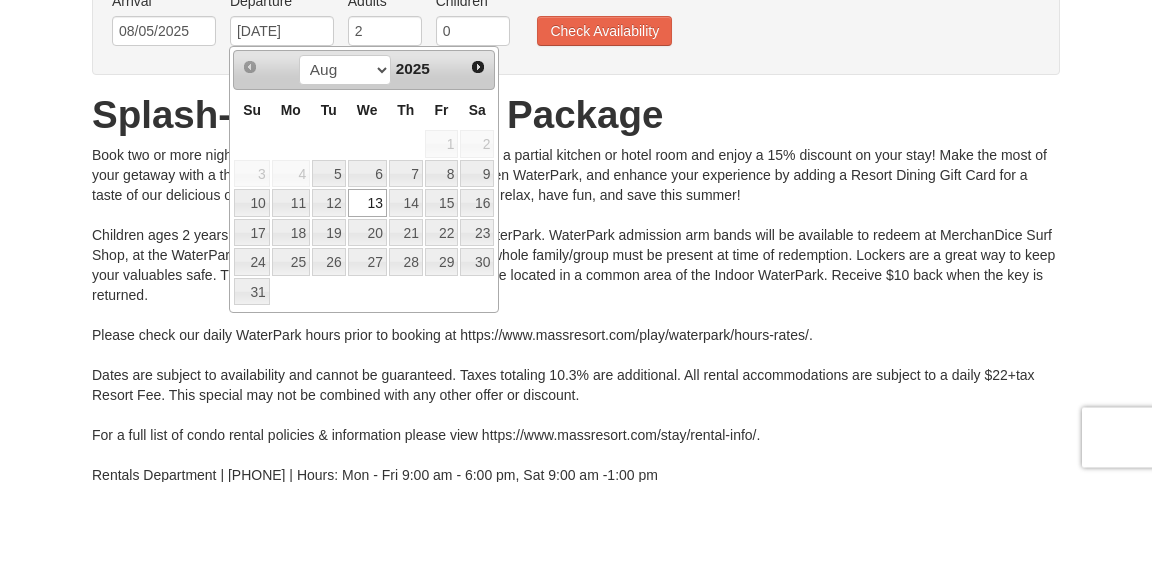 click on "6" at bounding box center (367, 277) 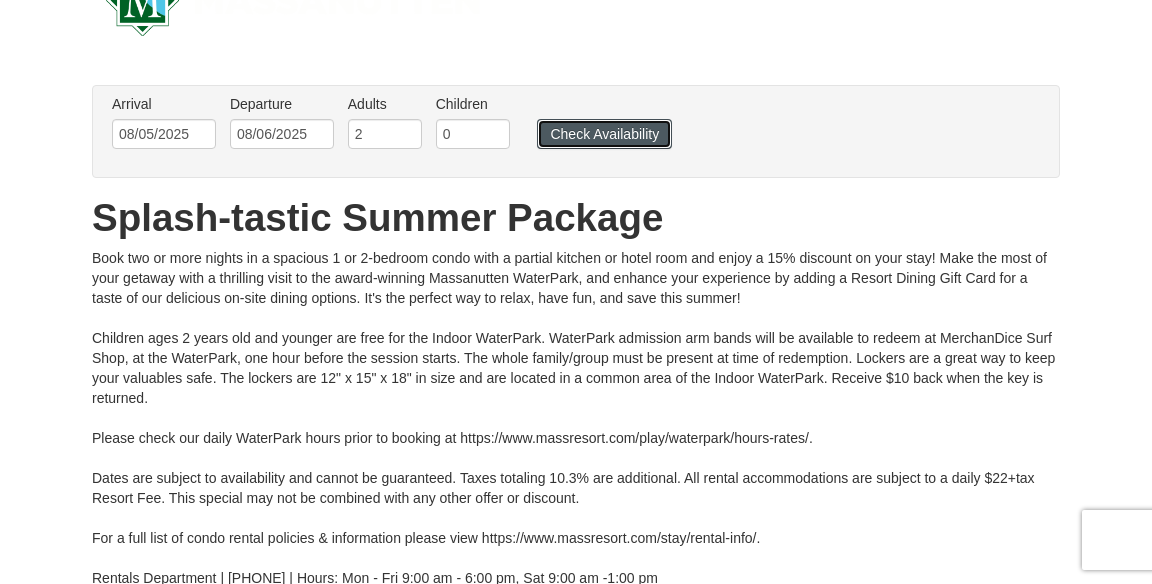 click on "Check Availability" at bounding box center (604, 134) 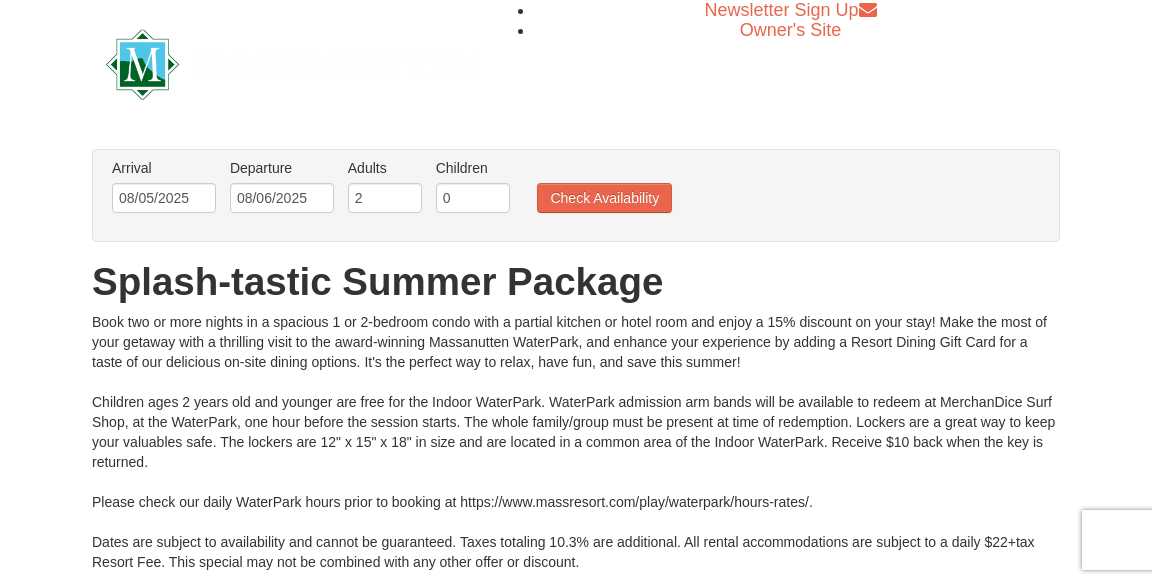 scroll, scrollTop: 0, scrollLeft: 0, axis: both 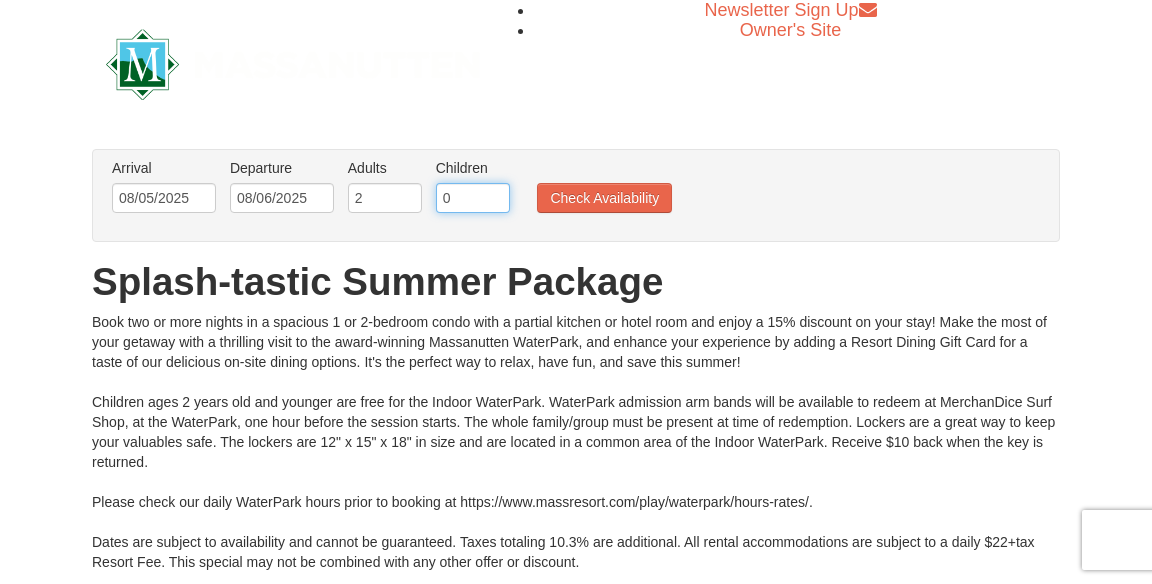 click on "0" at bounding box center (473, 198) 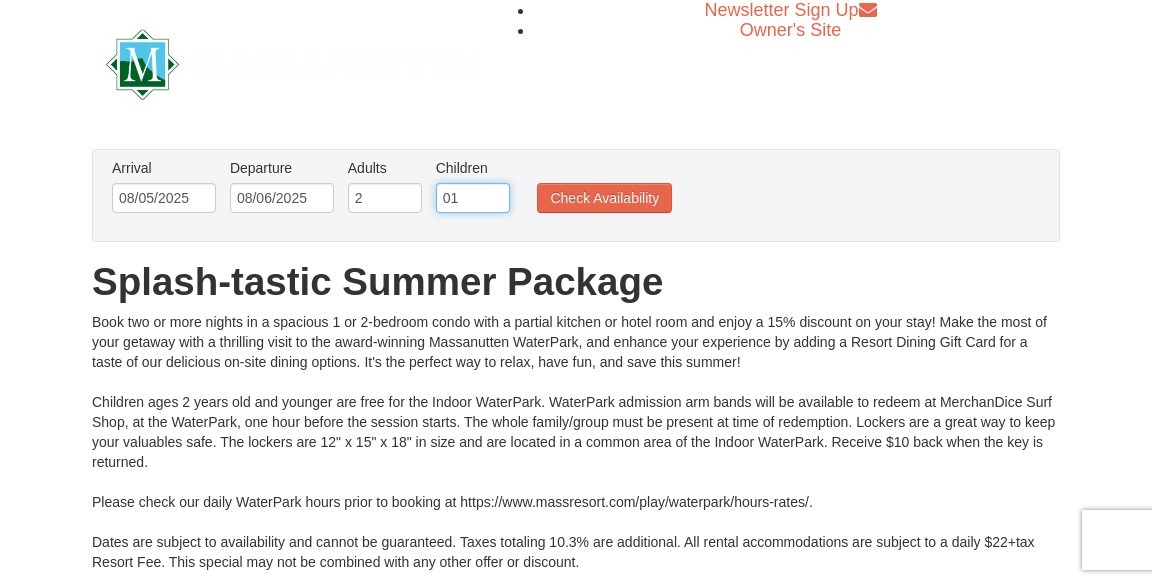 type on "0" 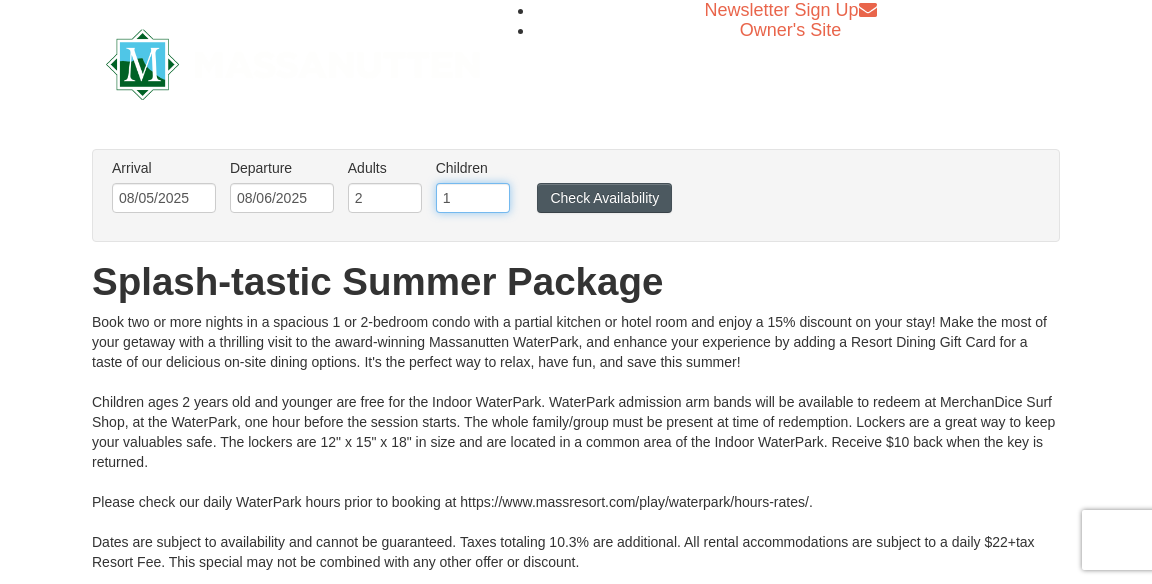 type on "1" 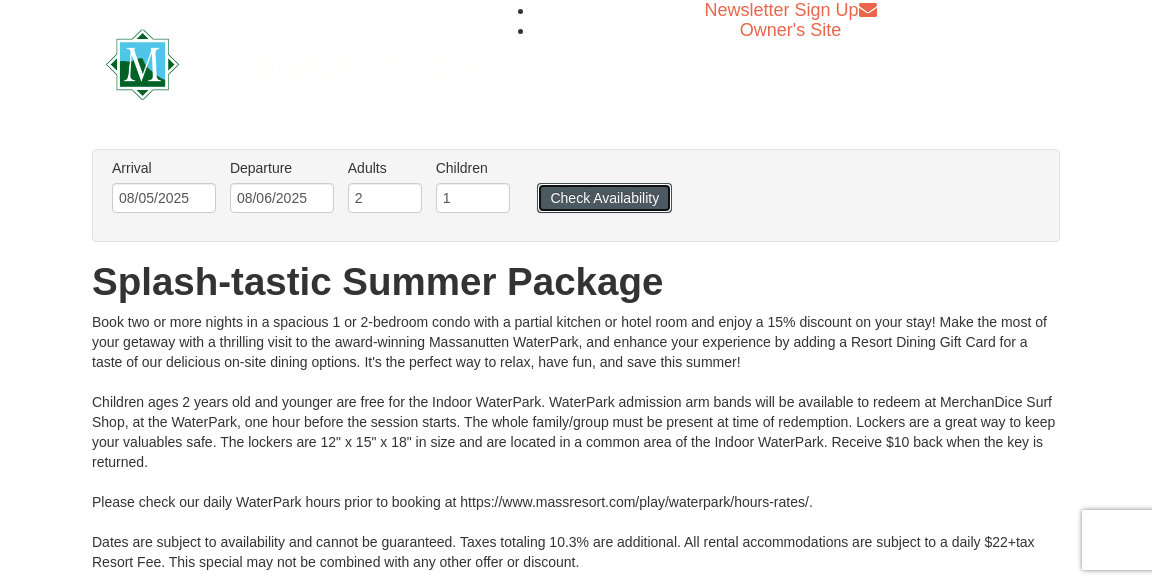 click on "Check Availability" at bounding box center (604, 198) 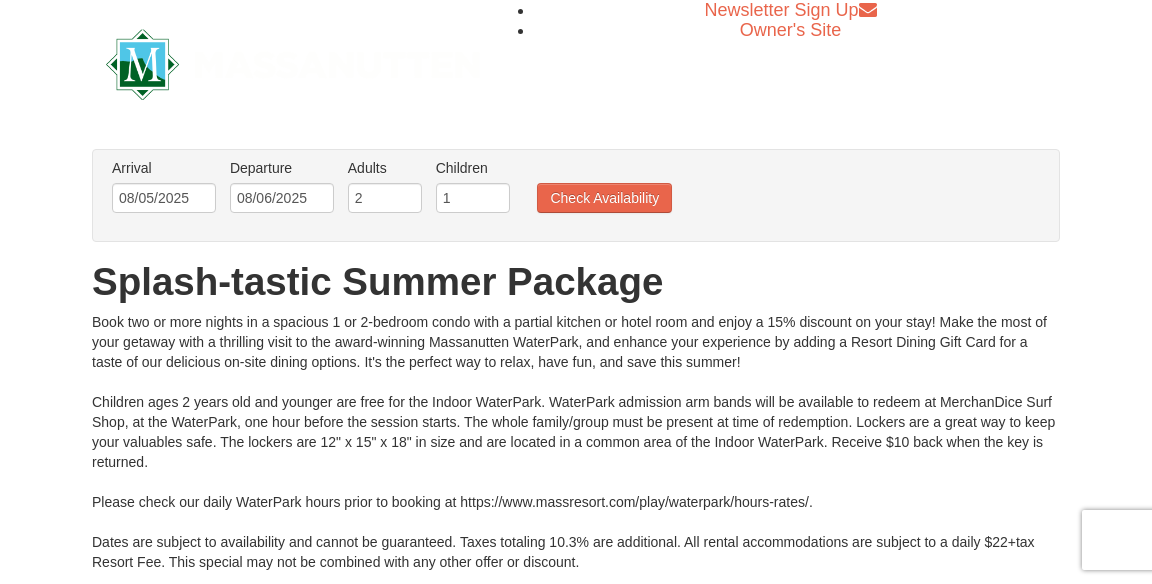 scroll, scrollTop: 0, scrollLeft: 0, axis: both 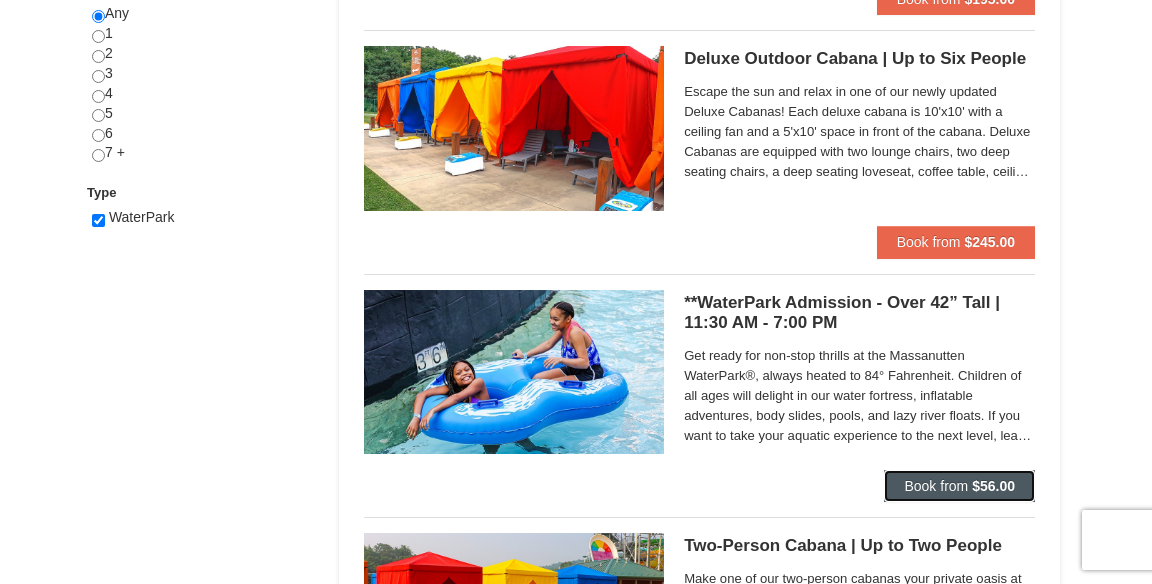 click on "Book from   $56.00" at bounding box center [959, 486] 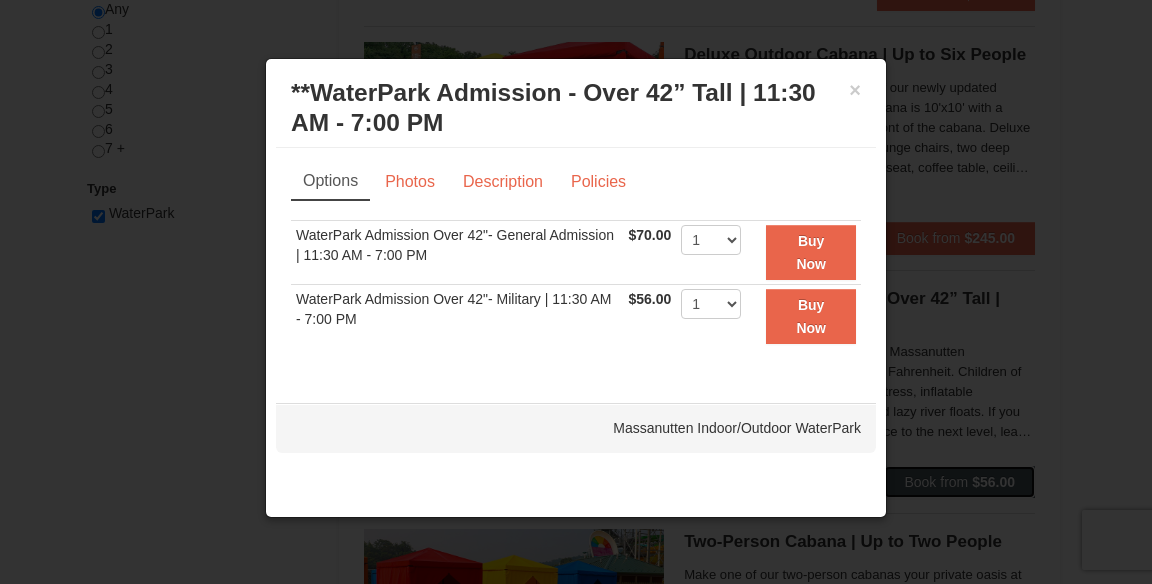 scroll, scrollTop: 914, scrollLeft: 0, axis: vertical 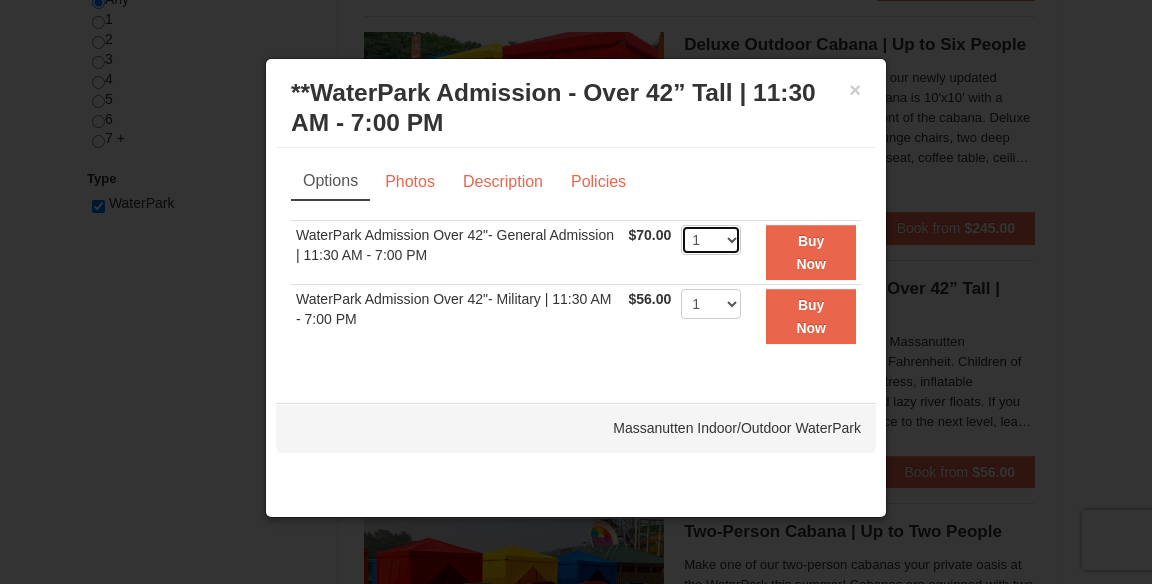 click on "1
2
3
4
5
6
7
8
9
10
11
12
13
14
15
16
17
18
19
20
21 22" at bounding box center [711, 240] 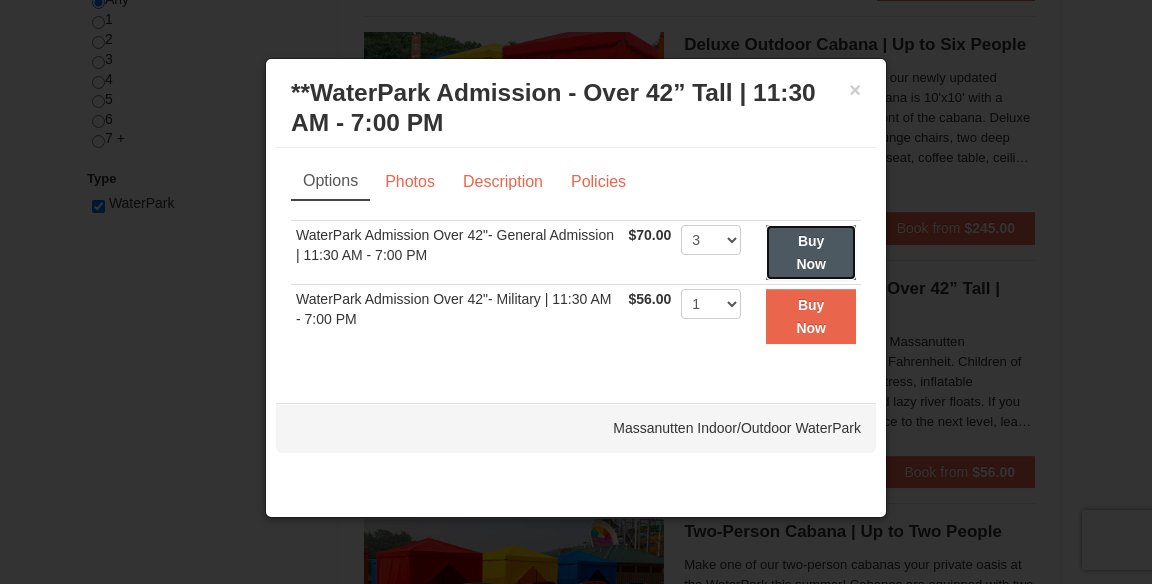 click on "Buy Now" at bounding box center [811, 252] 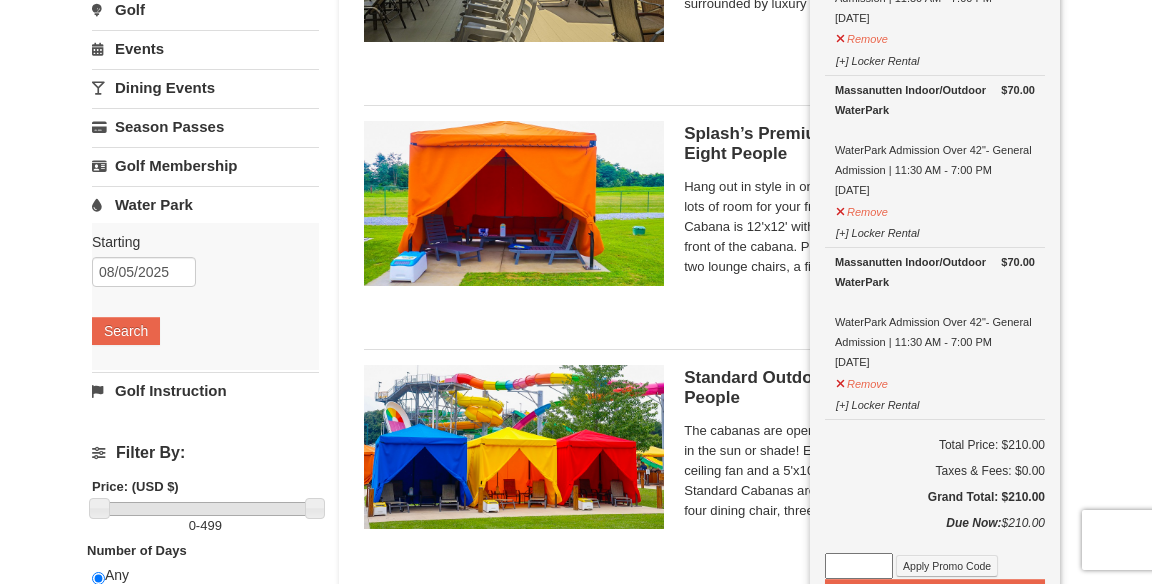 scroll, scrollTop: 342, scrollLeft: 0, axis: vertical 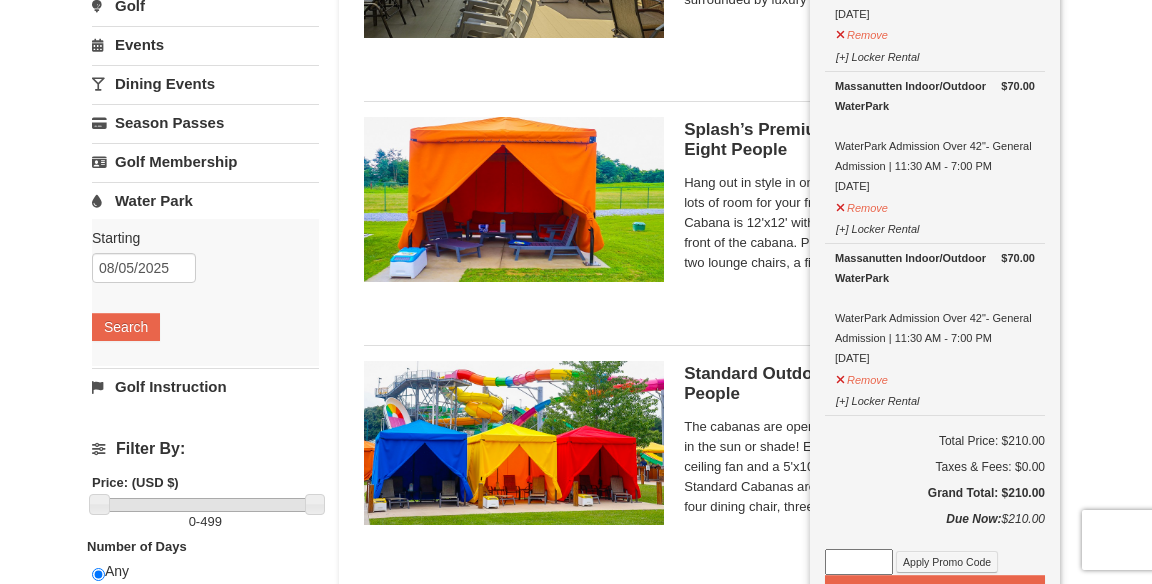 click on "Water Park" at bounding box center (205, 200) 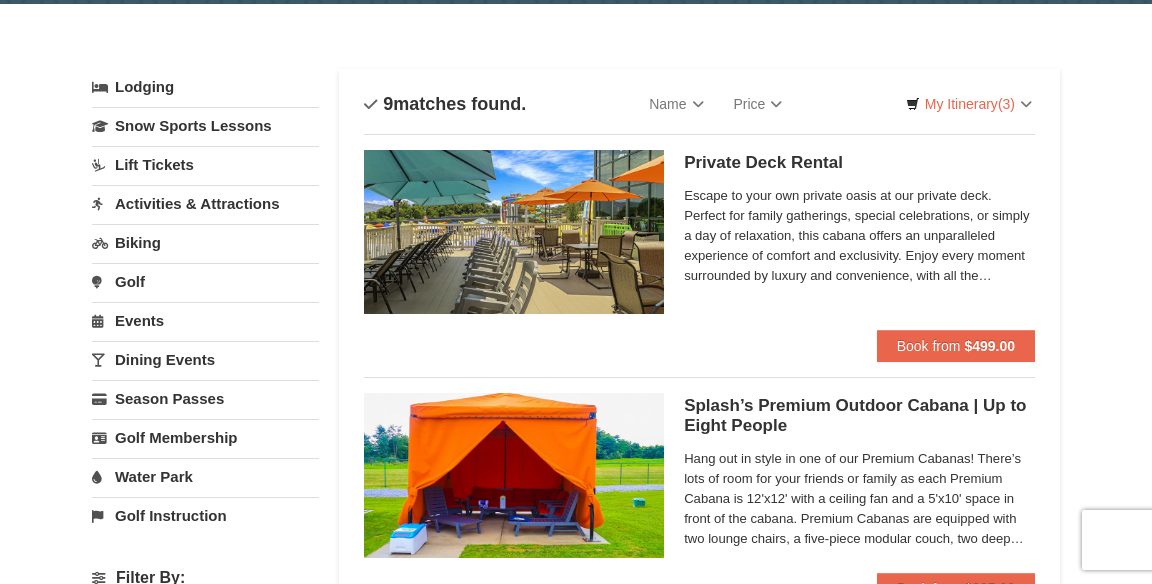 scroll, scrollTop: 0, scrollLeft: 0, axis: both 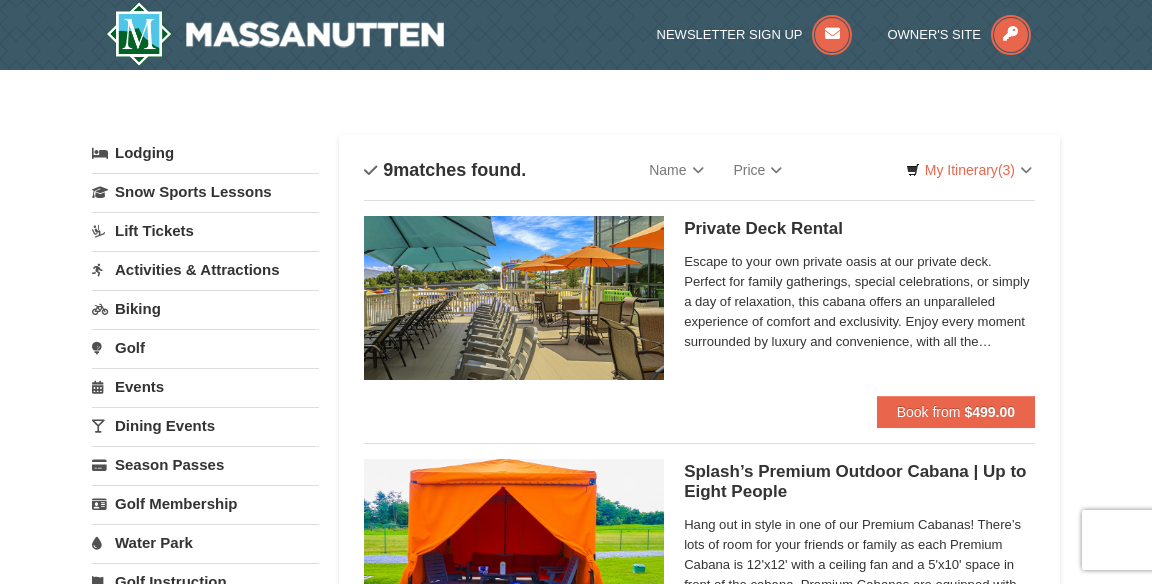 click on "Lodging" at bounding box center (205, 153) 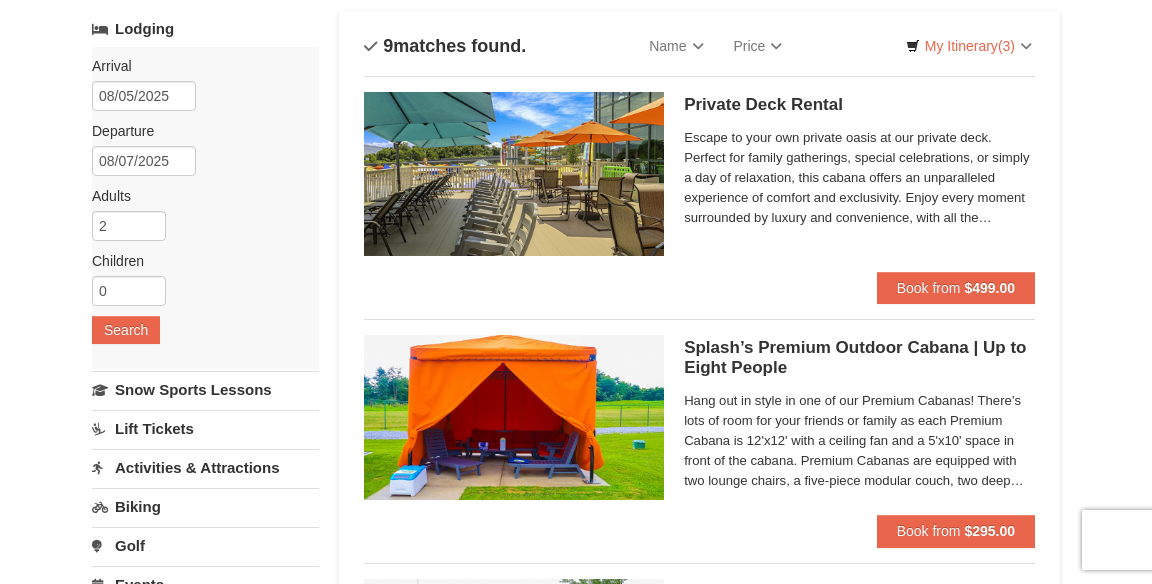 scroll, scrollTop: 132, scrollLeft: 0, axis: vertical 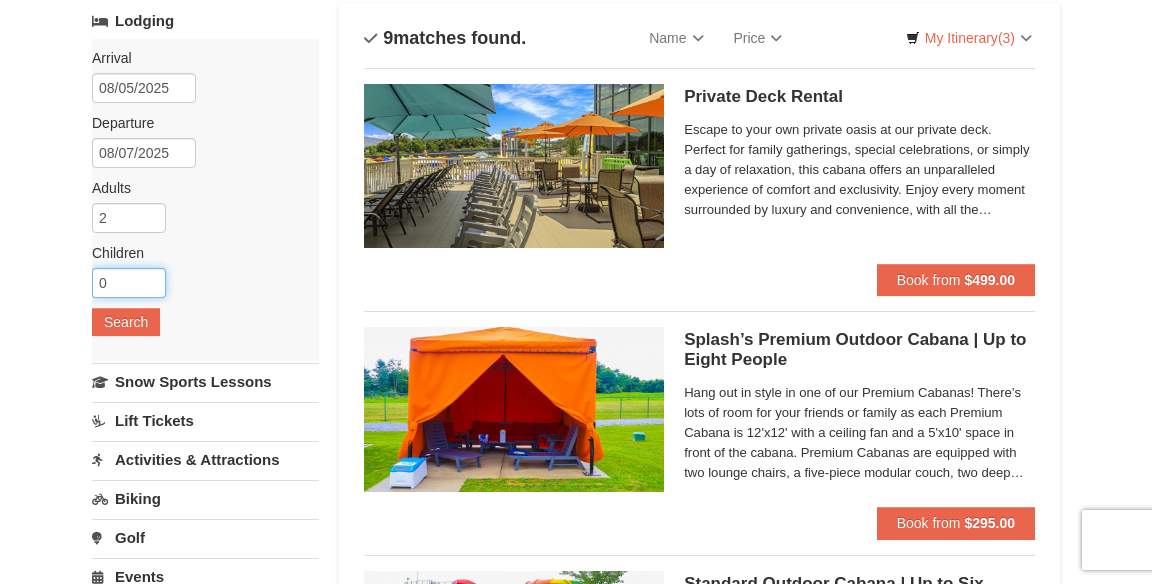 click on "0" at bounding box center (129, 283) 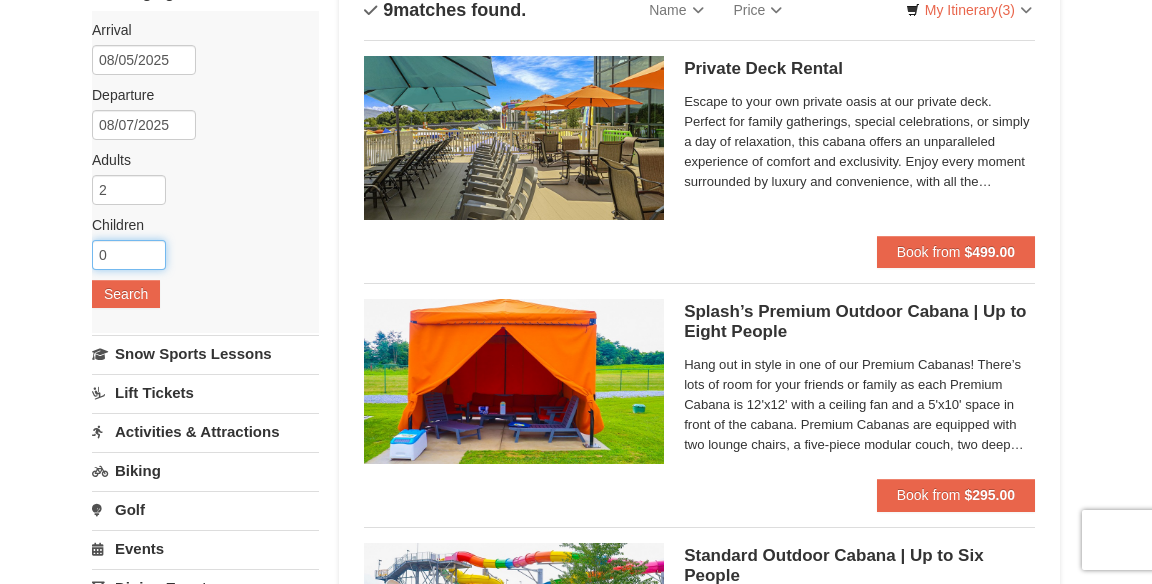 scroll, scrollTop: 167, scrollLeft: 0, axis: vertical 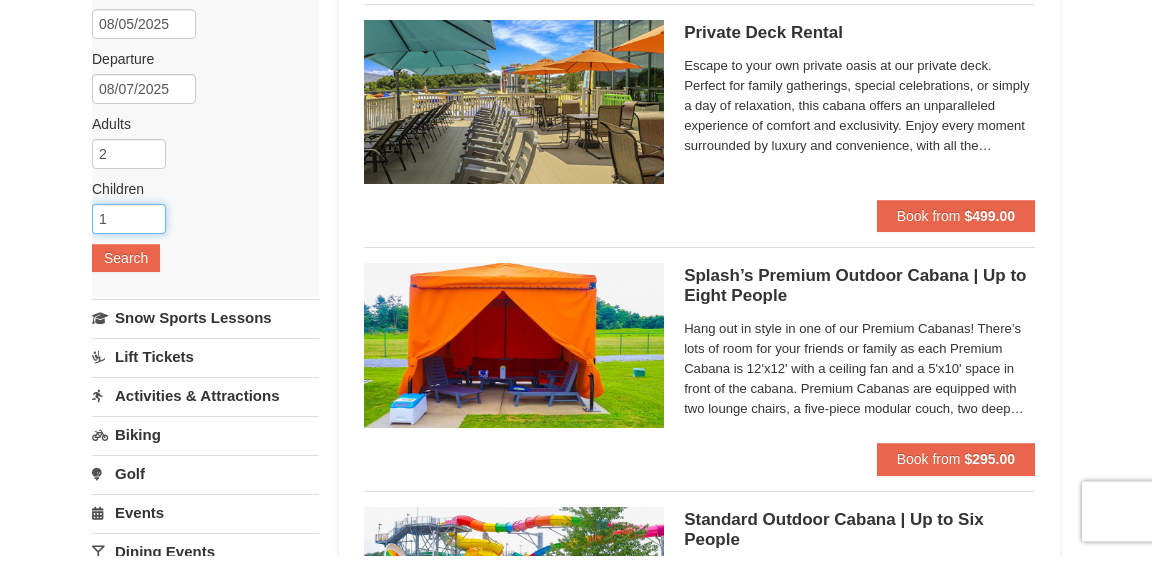 type on "1" 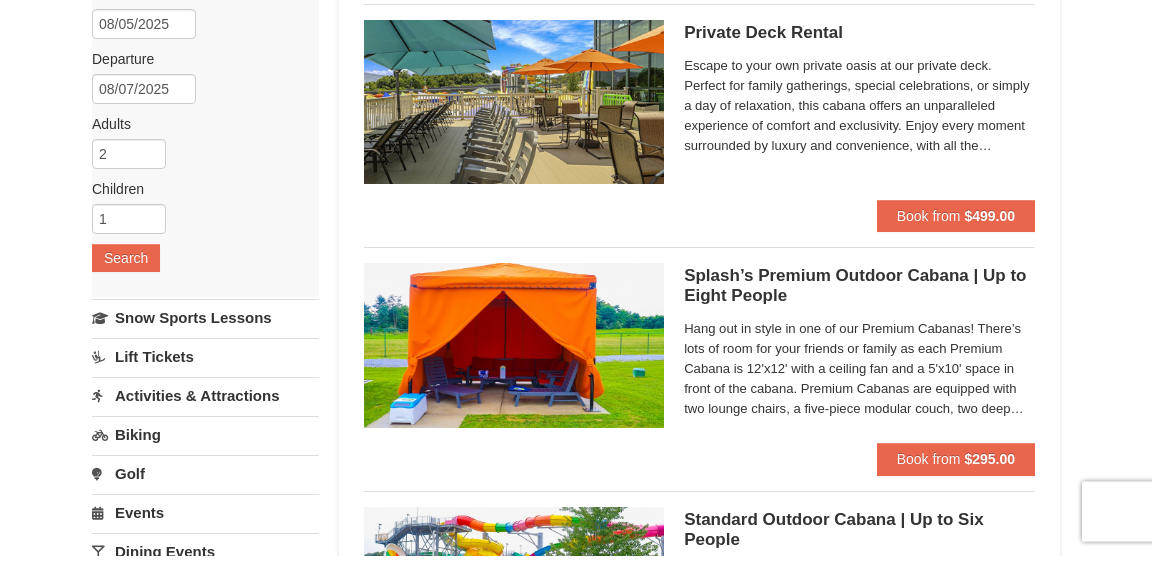 click on "Arrival Please format dates MM/DD/YYYY Please format dates MM/DD/YYYY
08/05/2025
Departure Please format dates MM/DD/YYYY Please format dates MM/DD/YYYY
08/07/2025
Adults Please format dates MM/DD/YYYY
2
Children Please format dates MM/DD/YYYY
1
Search" at bounding box center [205, 165] 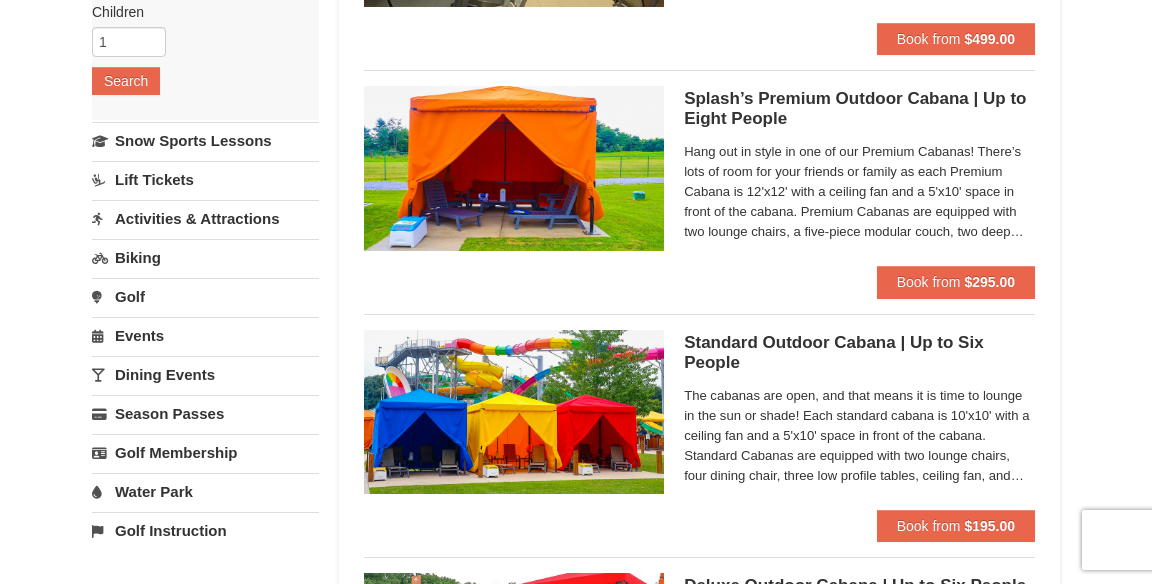 scroll, scrollTop: 374, scrollLeft: 0, axis: vertical 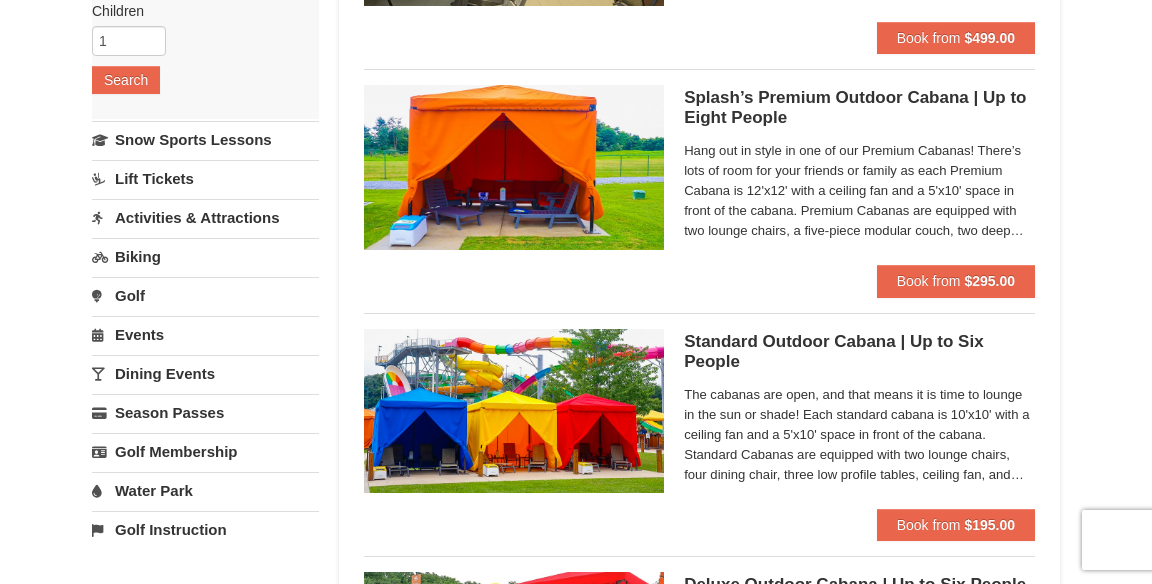 click on "Lift Tickets" 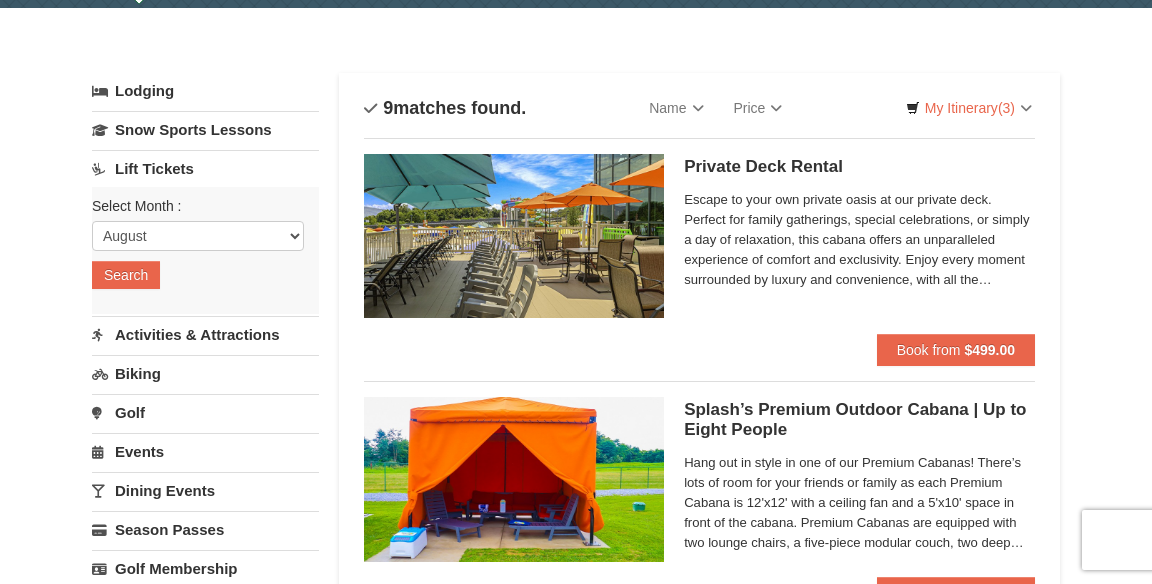 scroll, scrollTop: 0, scrollLeft: 0, axis: both 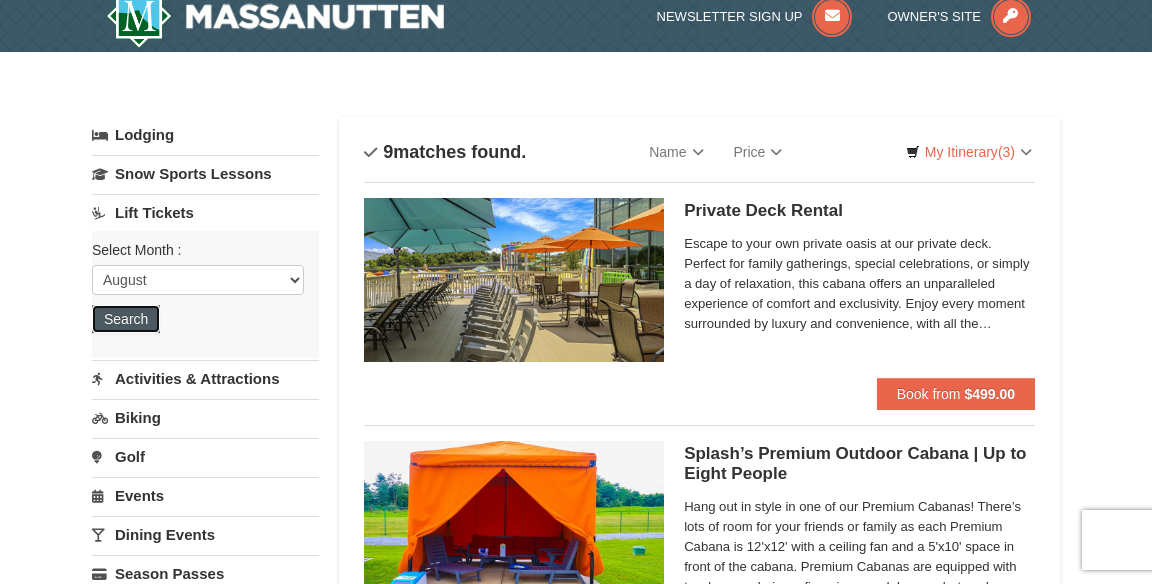 click on "Search" 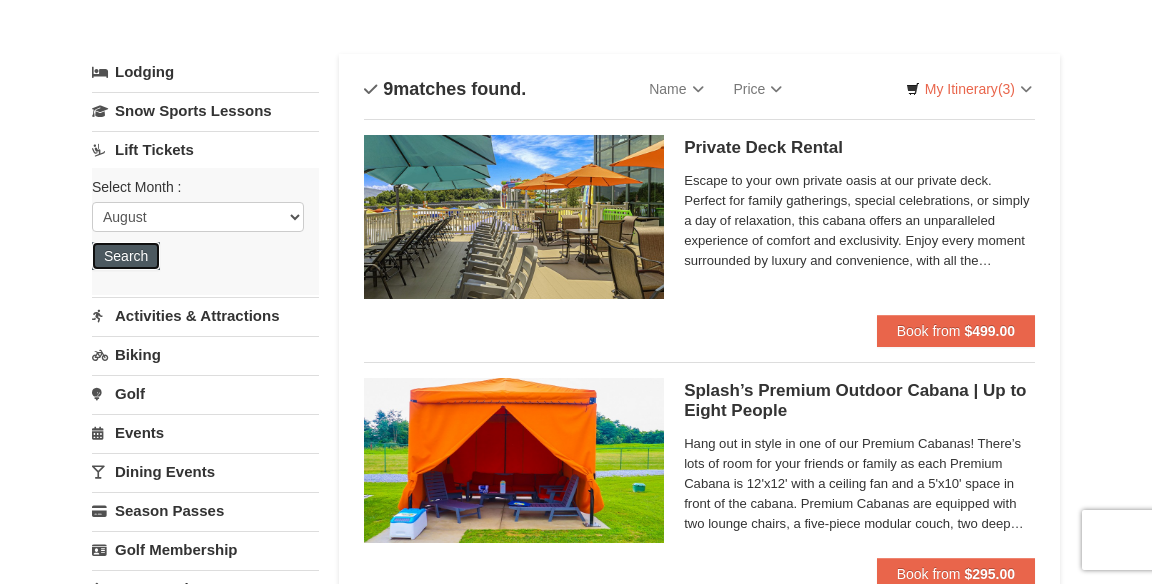 scroll, scrollTop: 82, scrollLeft: 0, axis: vertical 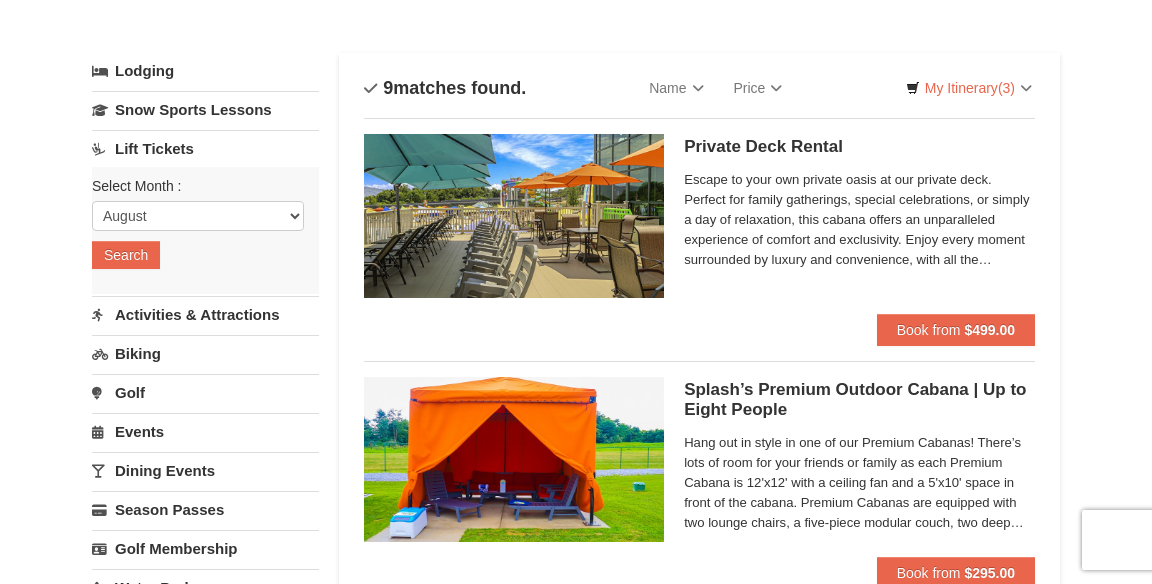 click on "Activities & Attractions" 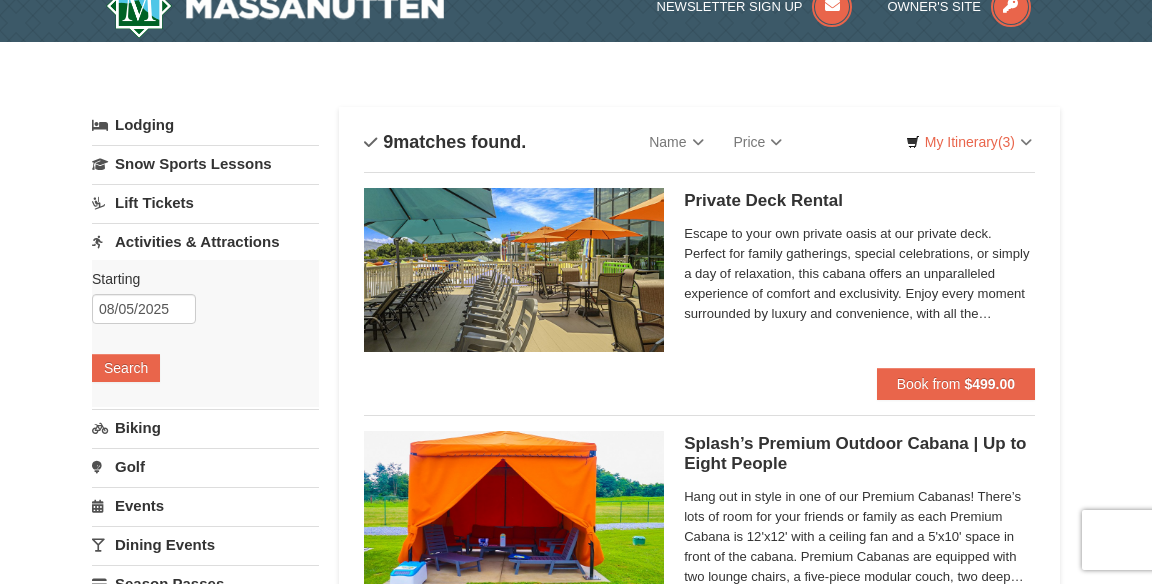 scroll, scrollTop: 31, scrollLeft: 0, axis: vertical 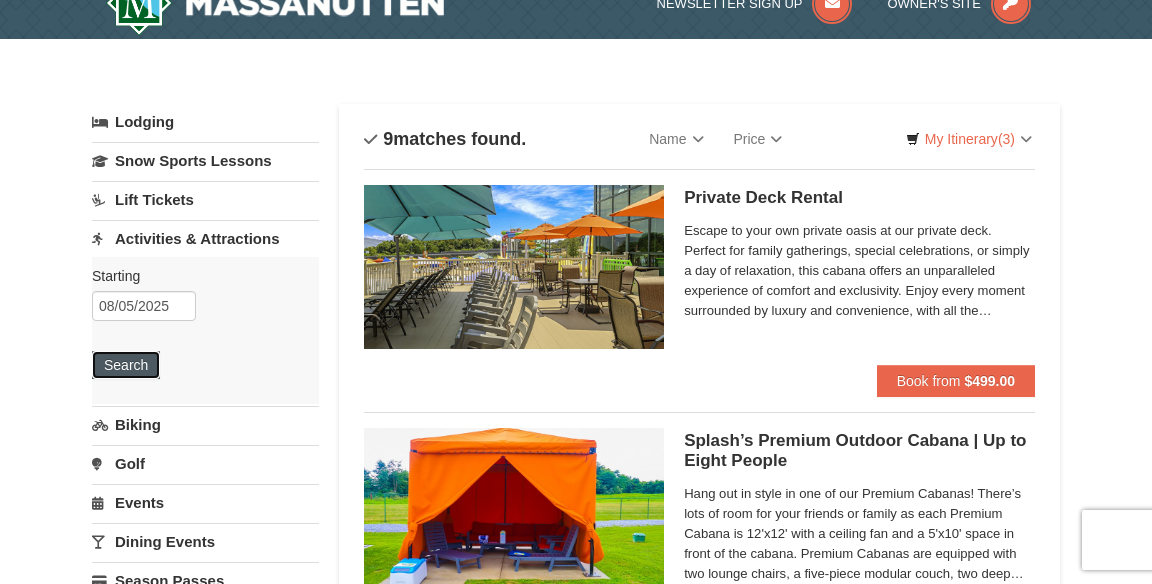 click on "Search" 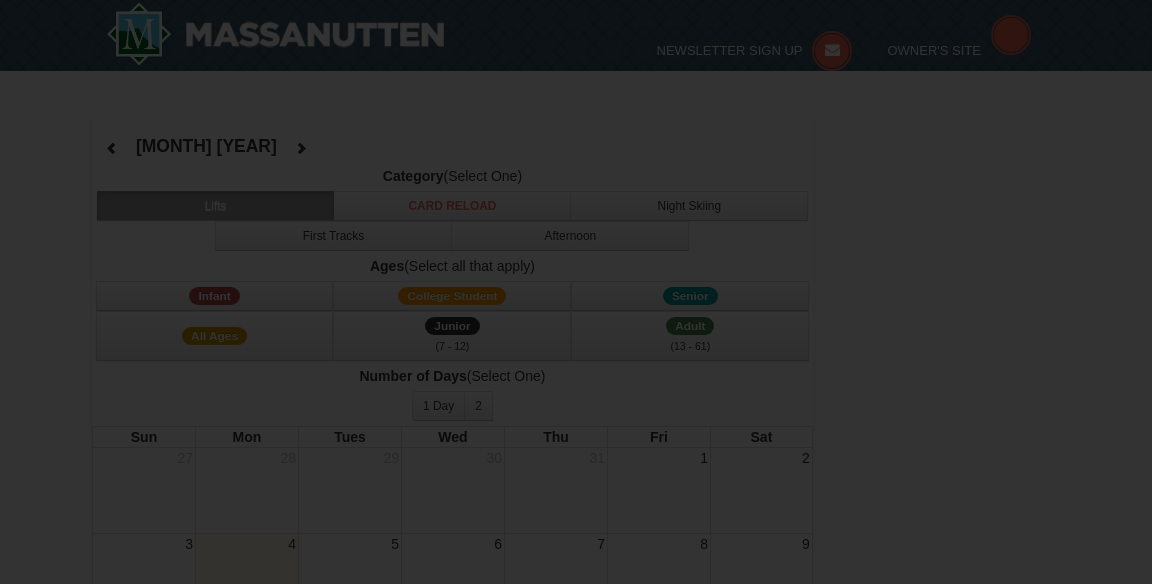 select on "8" 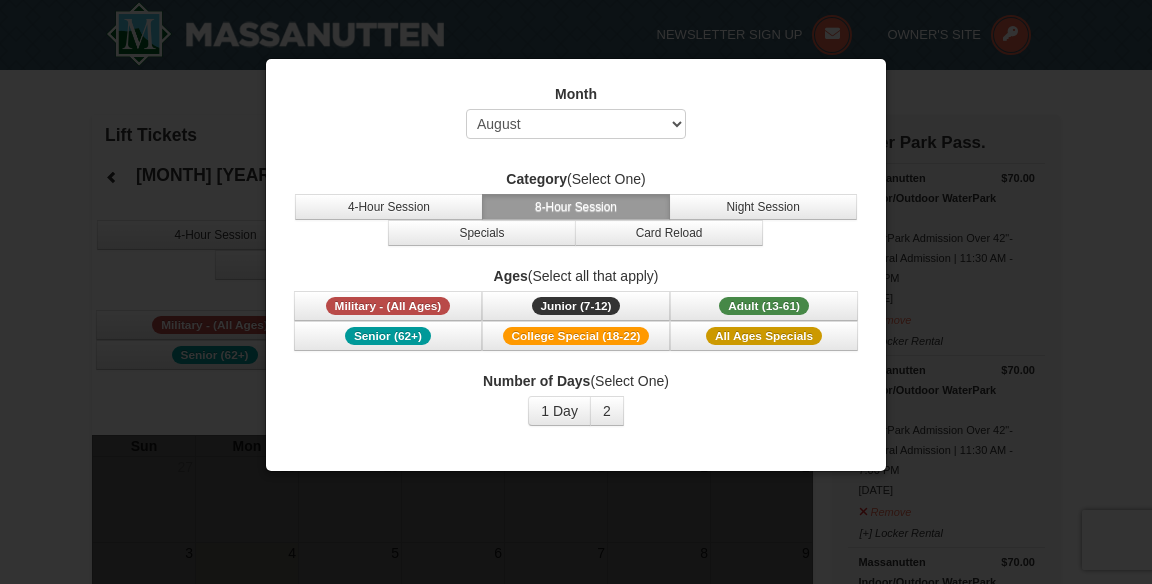 scroll, scrollTop: 0, scrollLeft: 0, axis: both 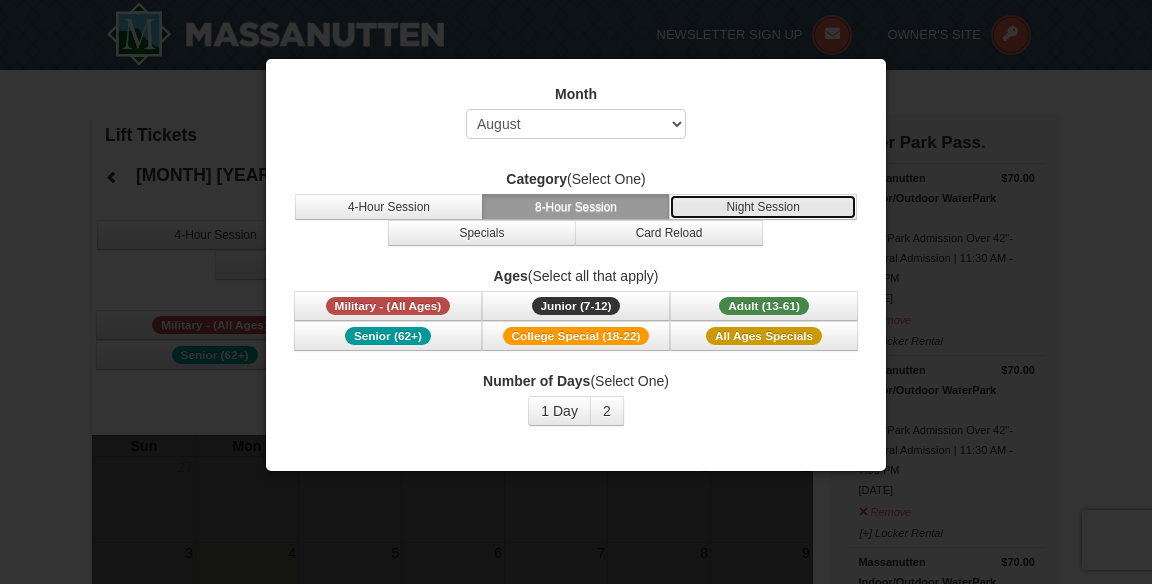 click on "Night Session" at bounding box center [763, 207] 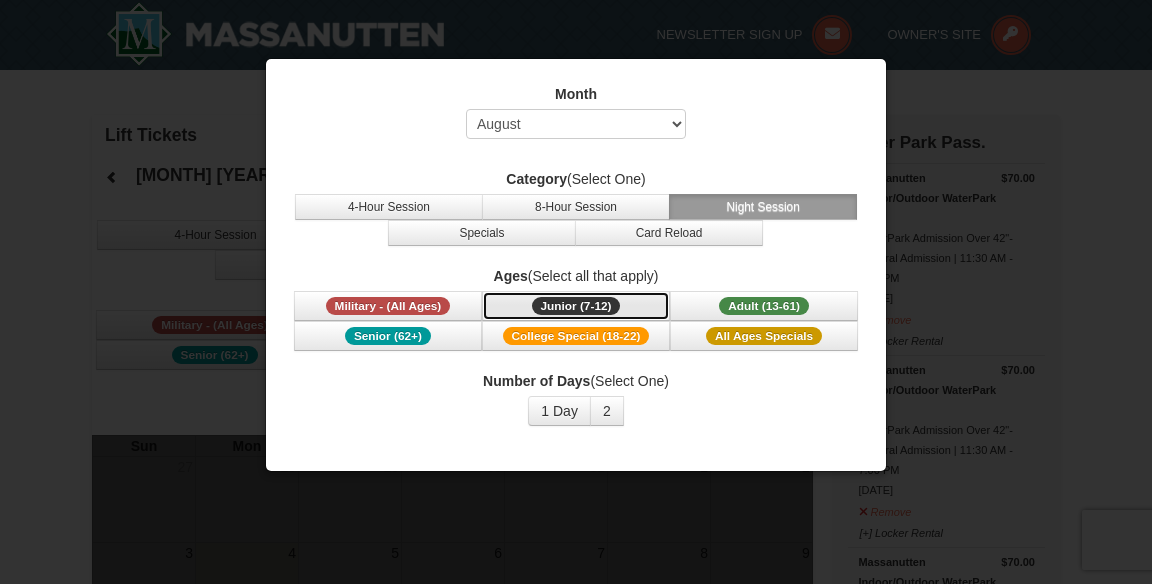 click on "Junior (7-12)
(7 - 12)" at bounding box center [576, 306] 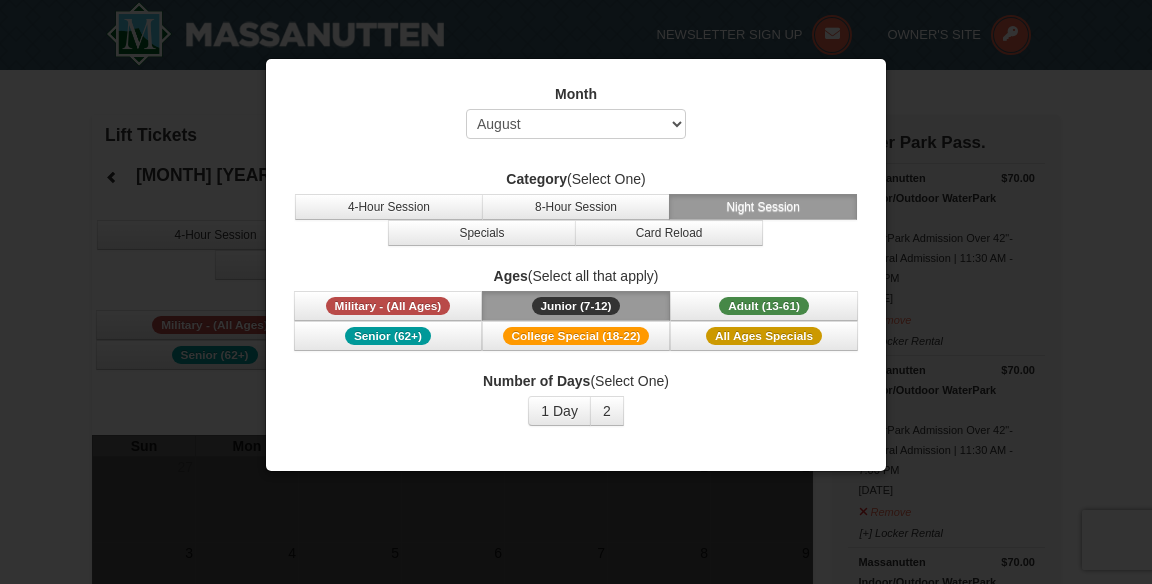 click on "Junior (7-12)
(7 - 12)" at bounding box center [576, 306] 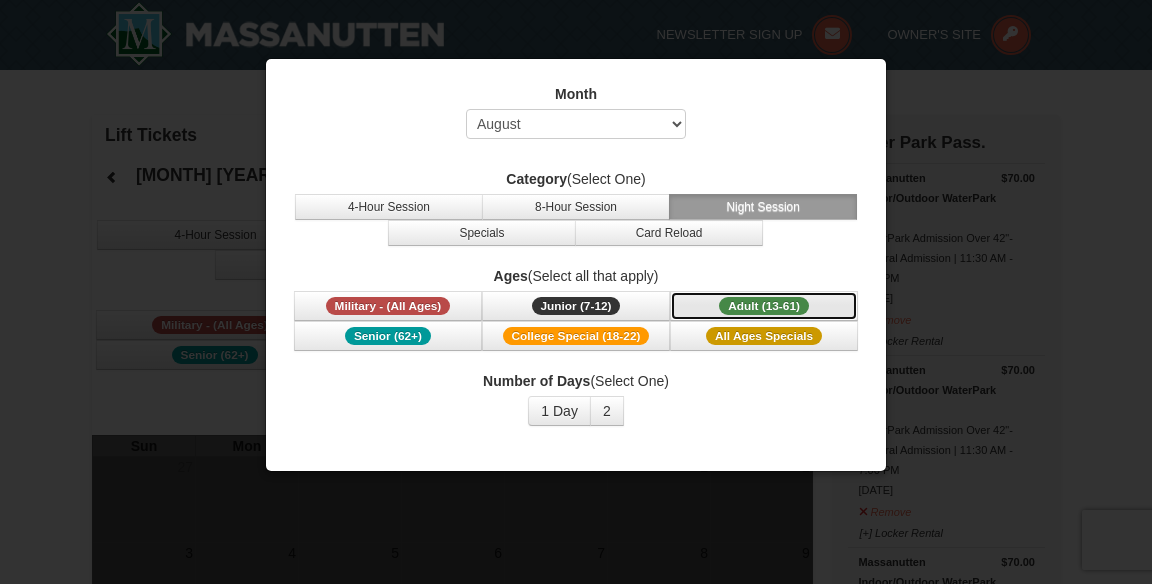 click on "Adult (13-61)
(13 - 61)" at bounding box center [764, 306] 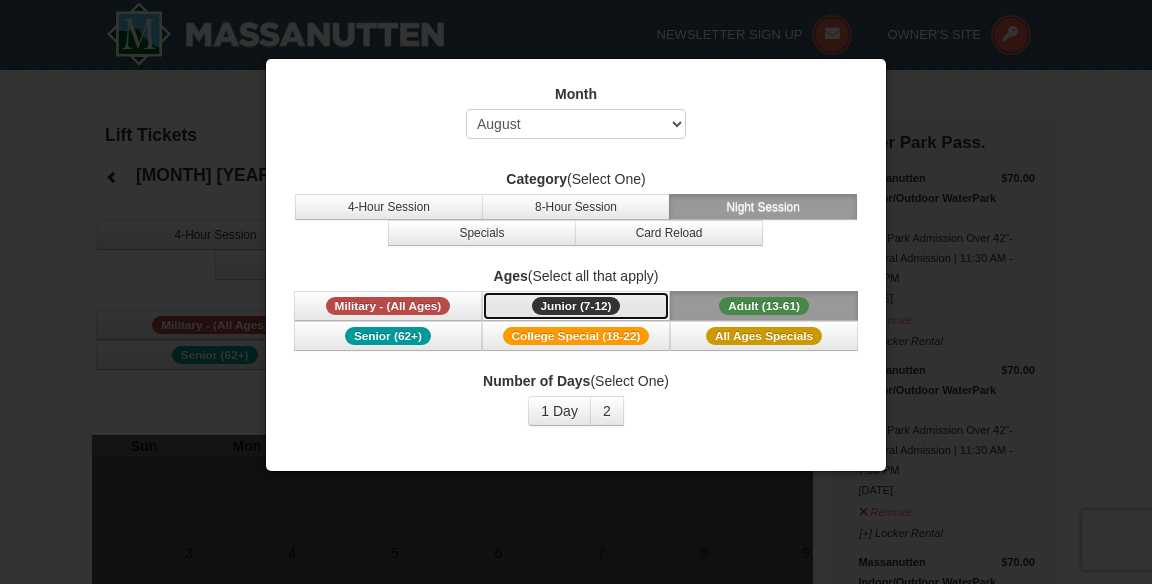 click on "Junior (7-12)
(7 - 12)" at bounding box center [576, 306] 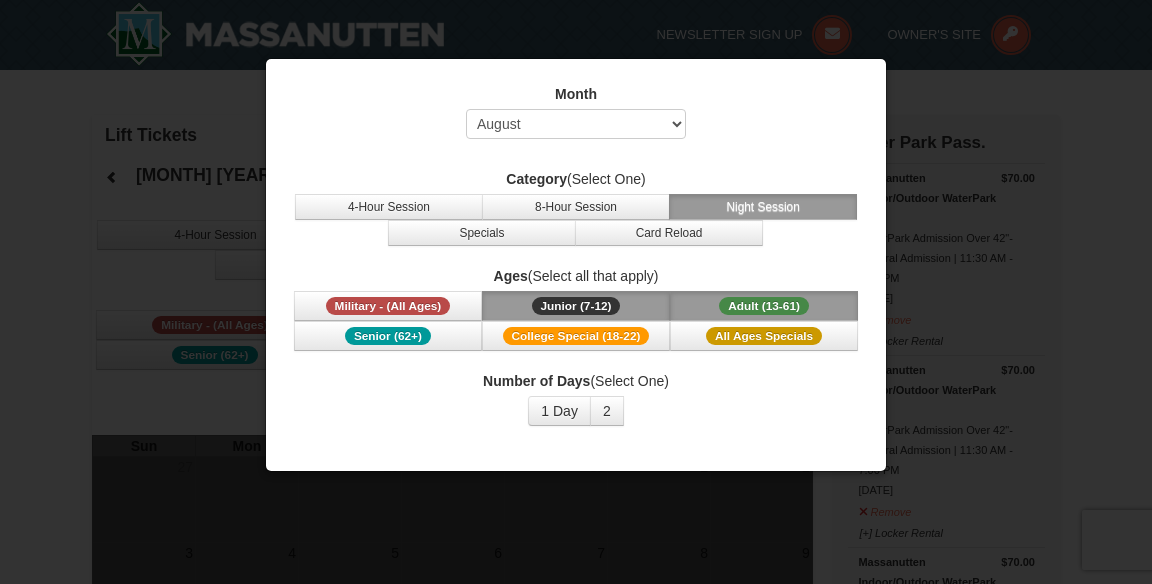 click on "Adult (13-61)" at bounding box center [764, 306] 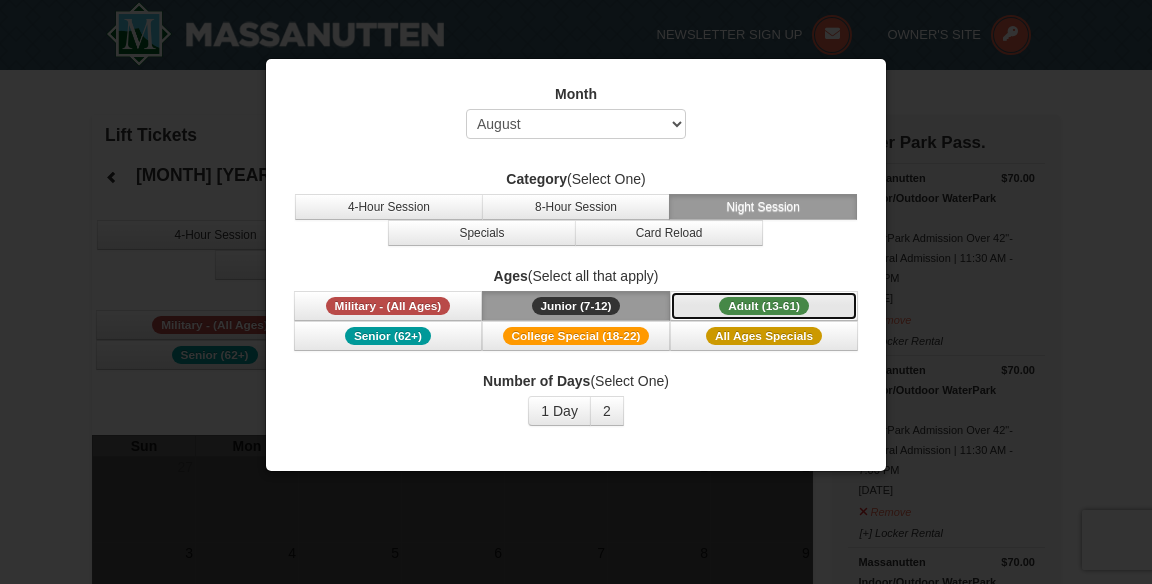 click on "Adult (13-61)" at bounding box center (764, 306) 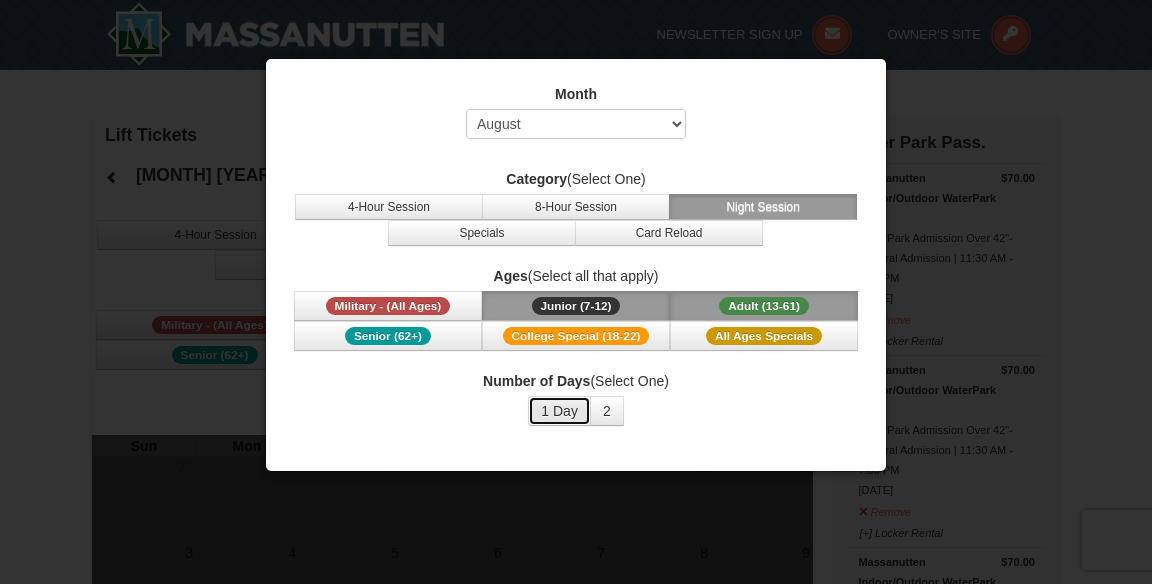 click on "1 Day" at bounding box center (559, 411) 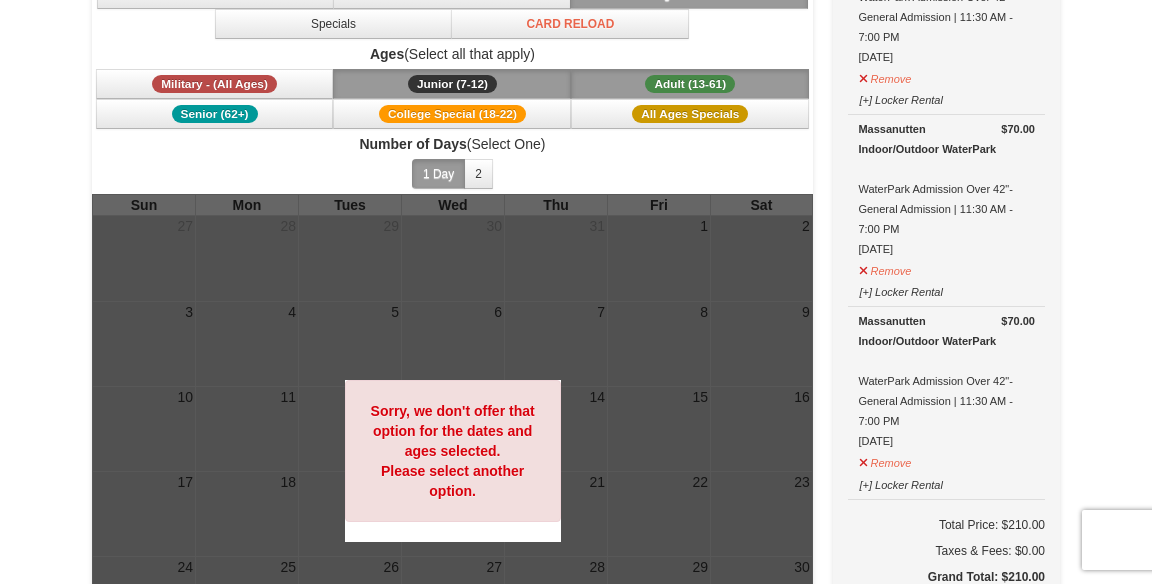 scroll, scrollTop: 244, scrollLeft: 0, axis: vertical 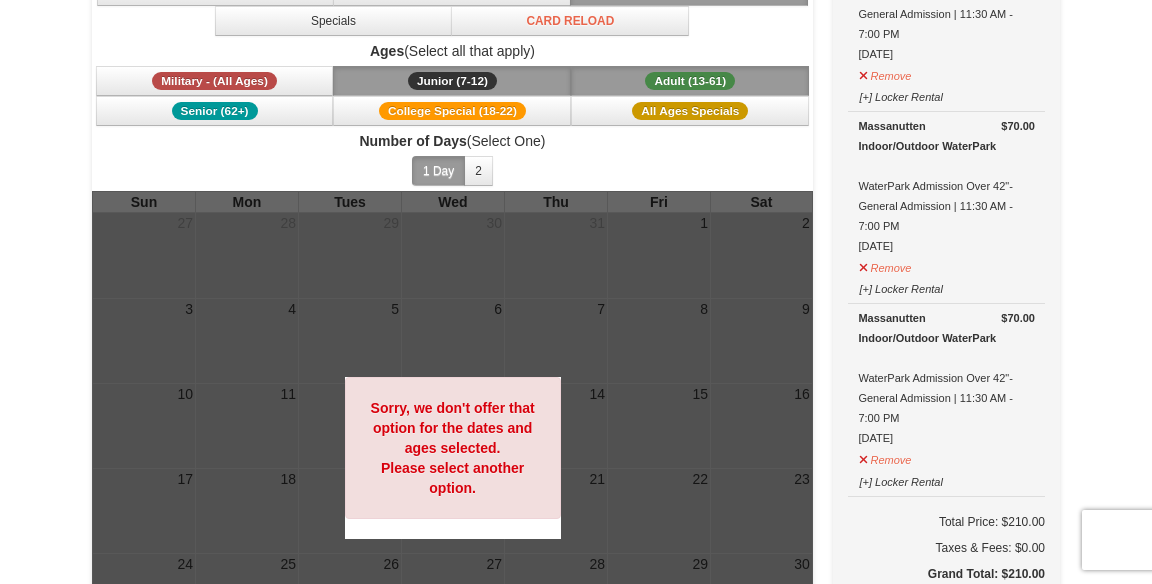 click on "Sorry, we don't offer that option for the dates and ages selected. Please select another option." at bounding box center (453, 448) 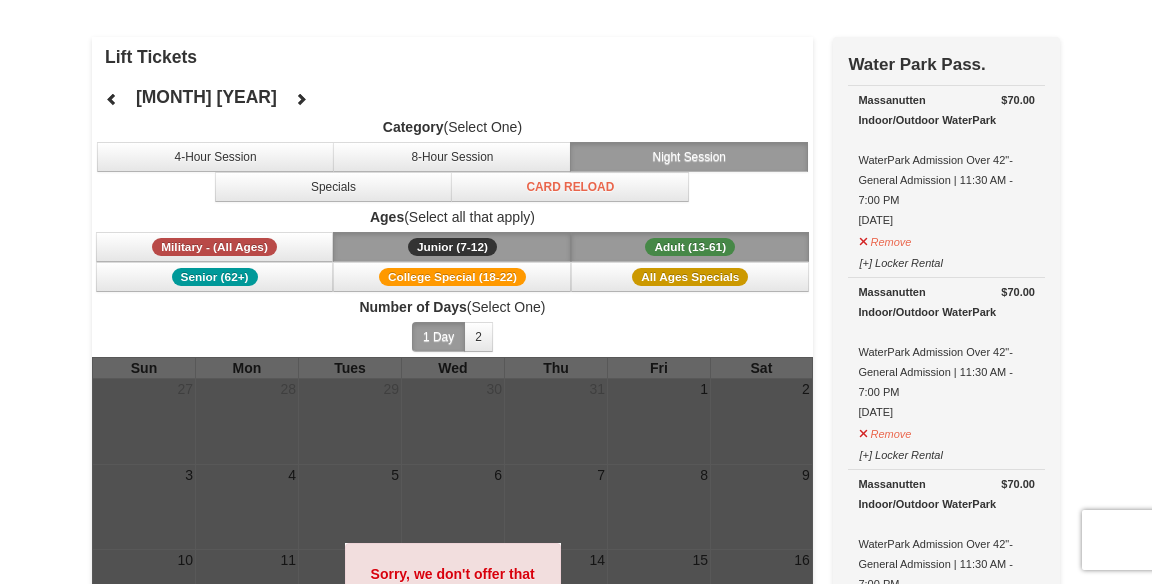 scroll, scrollTop: 75, scrollLeft: 0, axis: vertical 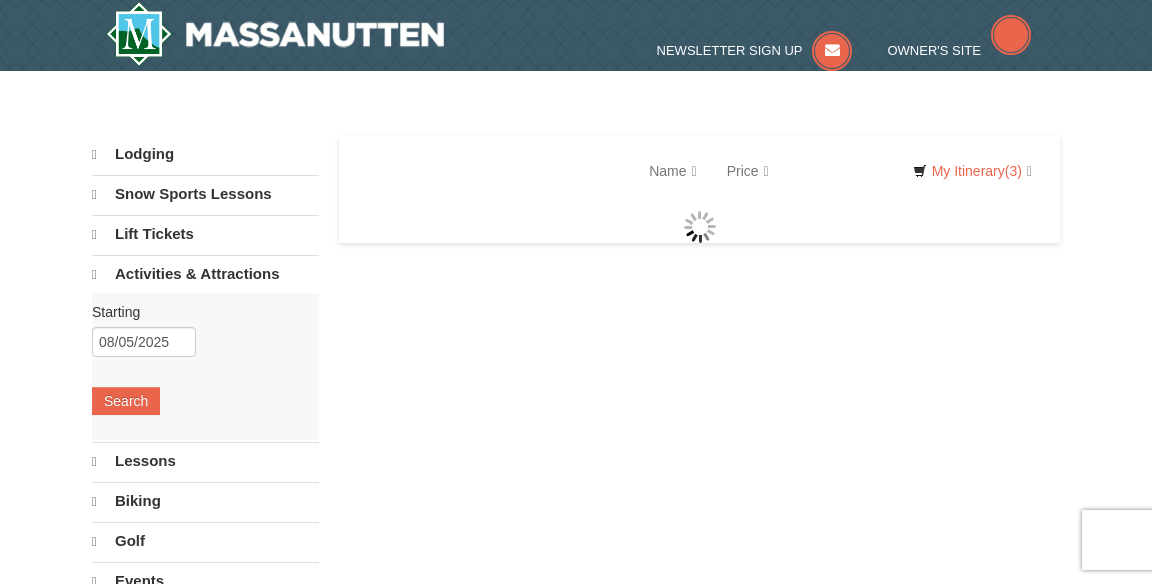 select on "8" 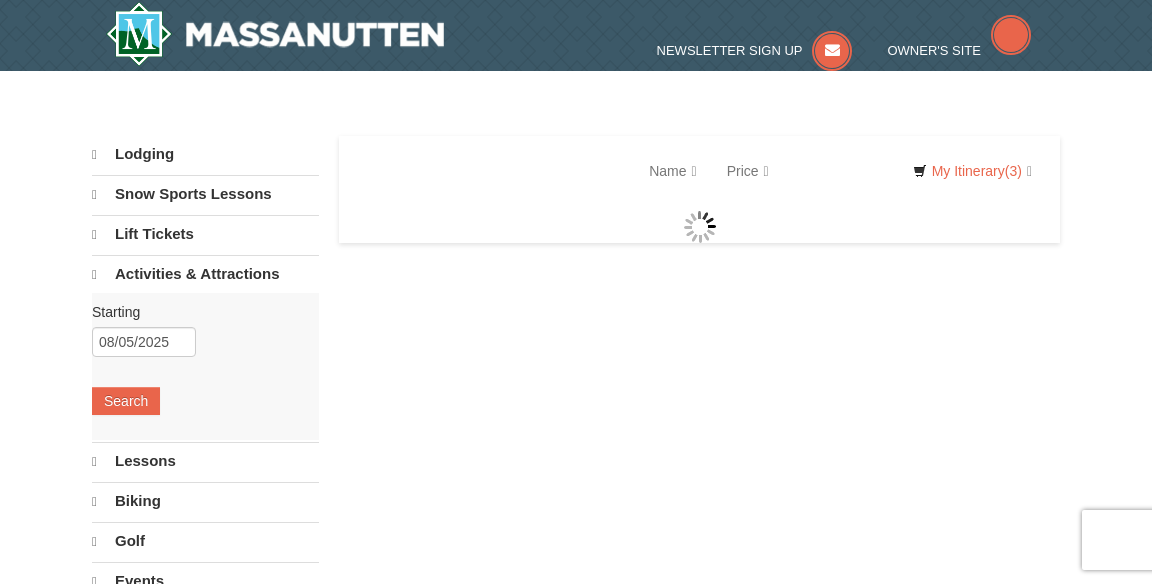 select on "8" 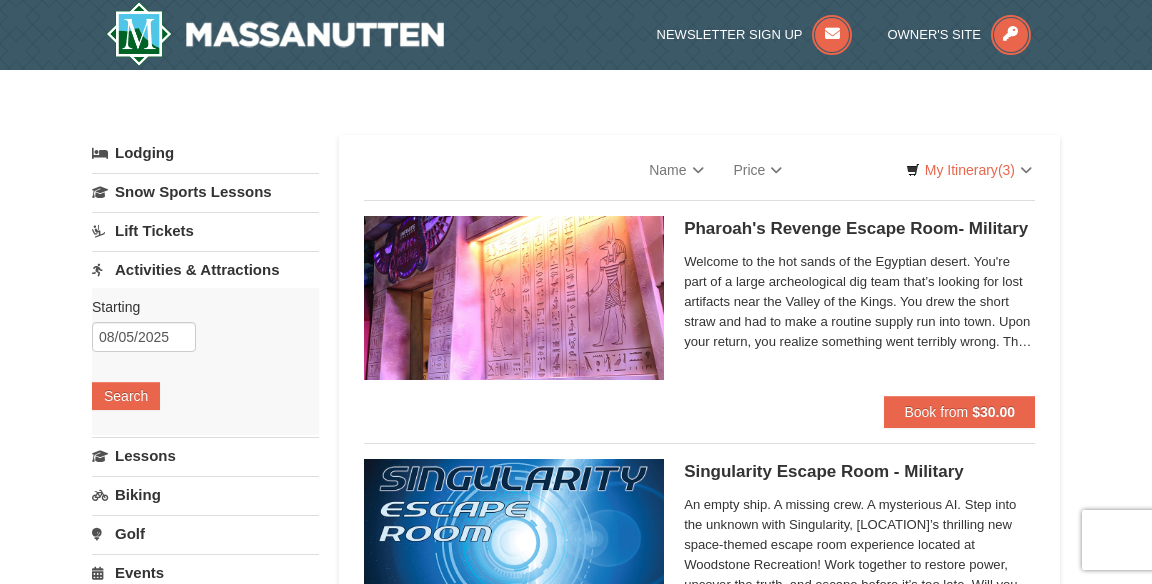 scroll, scrollTop: 0, scrollLeft: 0, axis: both 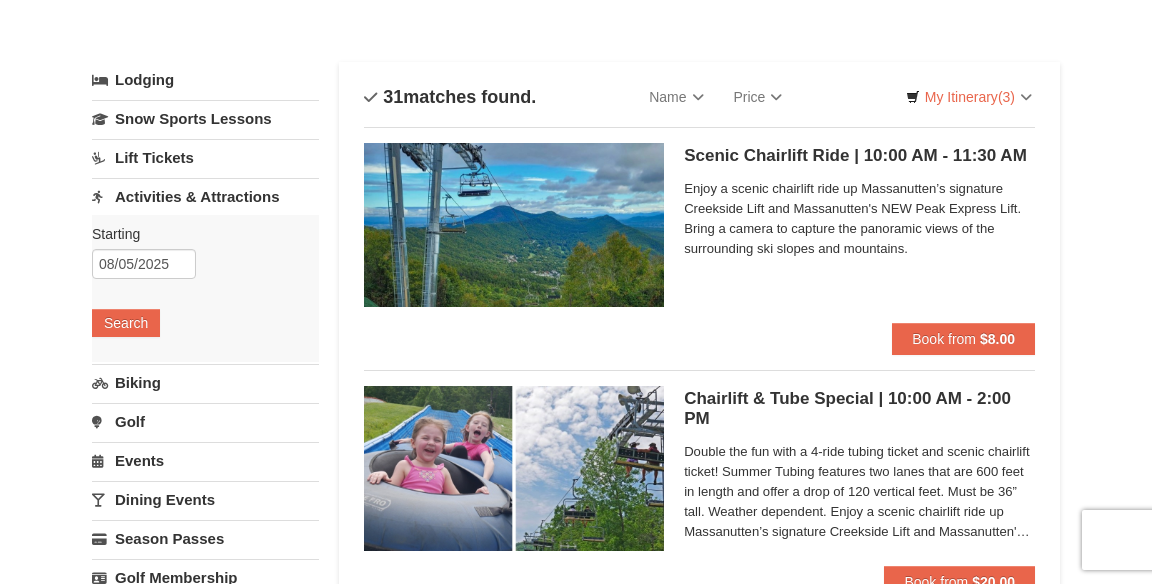 click at bounding box center [514, 468] 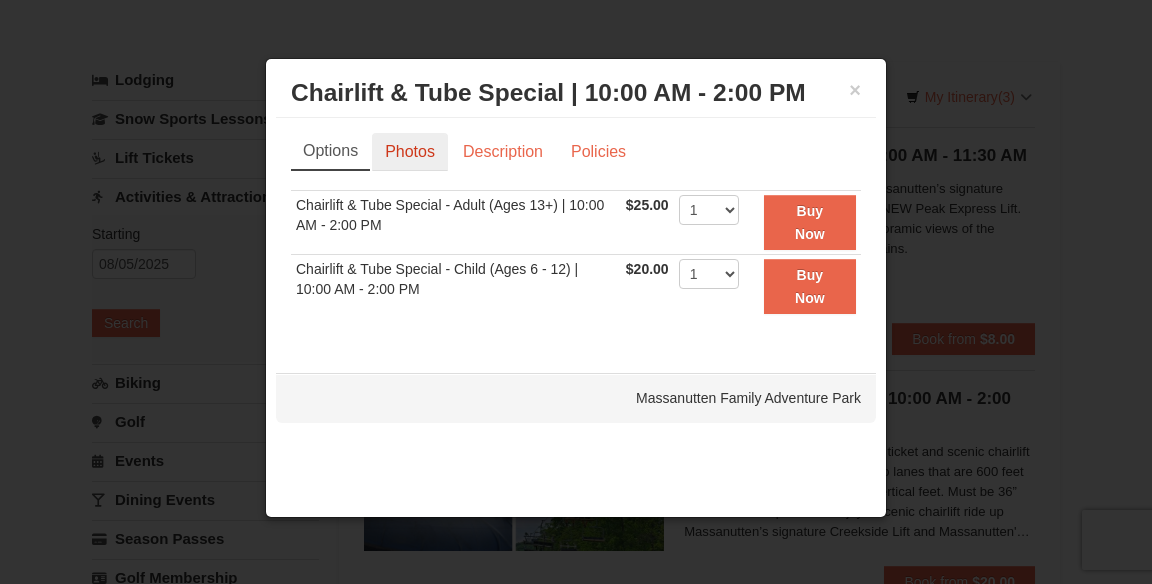 click on "Photos" at bounding box center [410, 152] 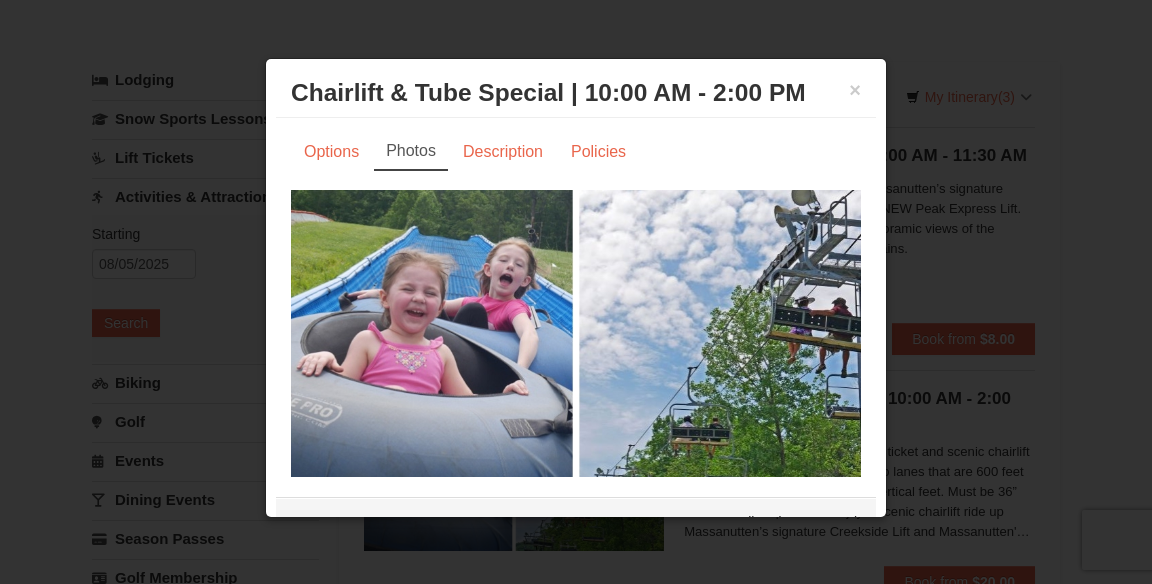 click at bounding box center (576, 346) 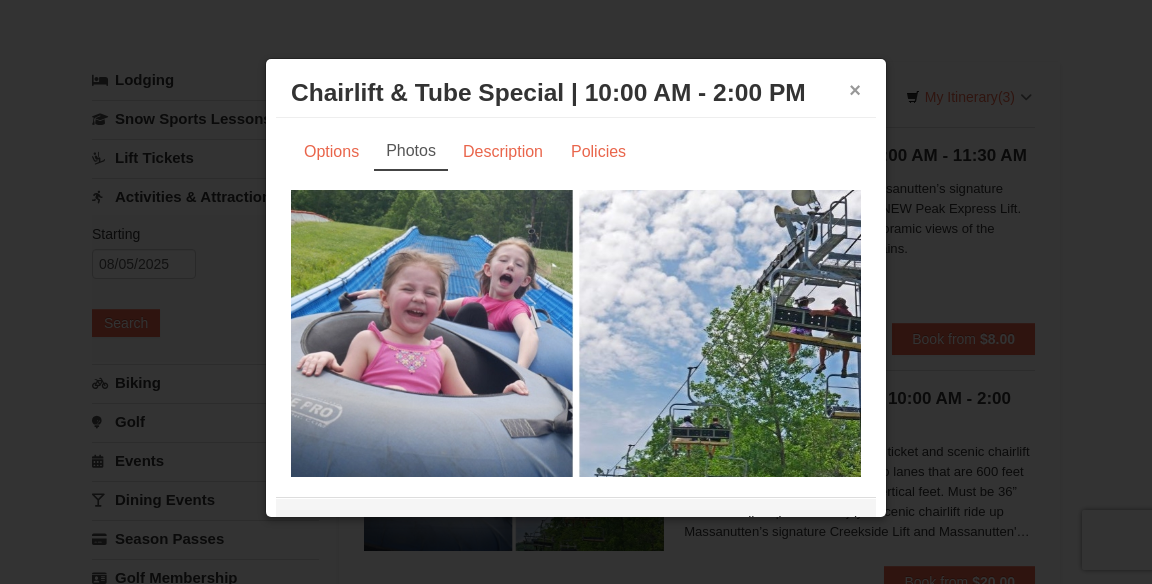 click on "×" at bounding box center [855, 90] 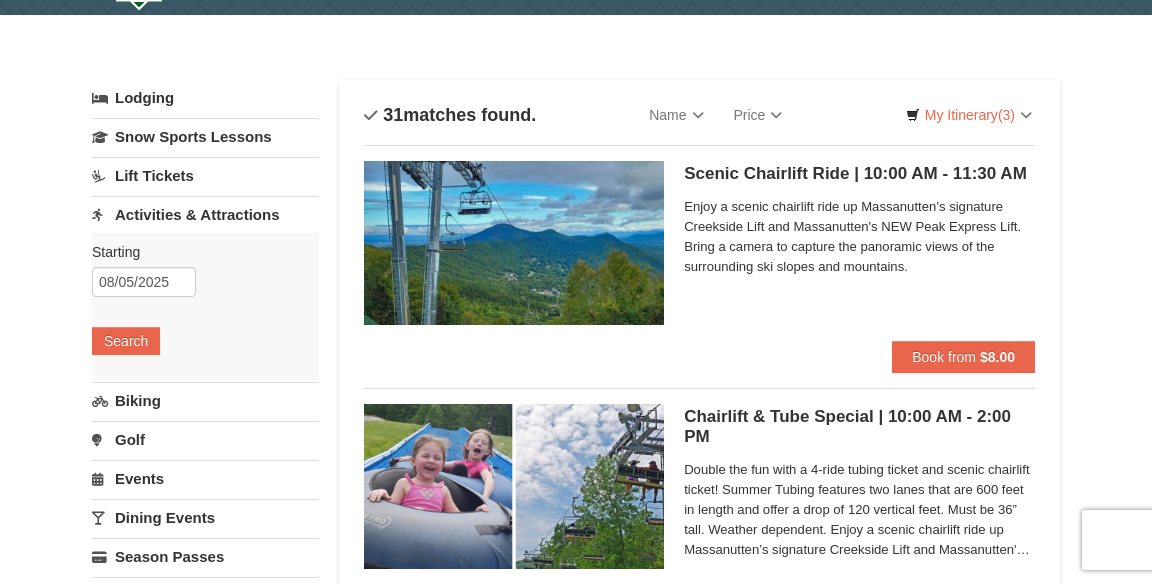 scroll, scrollTop: 51, scrollLeft: 0, axis: vertical 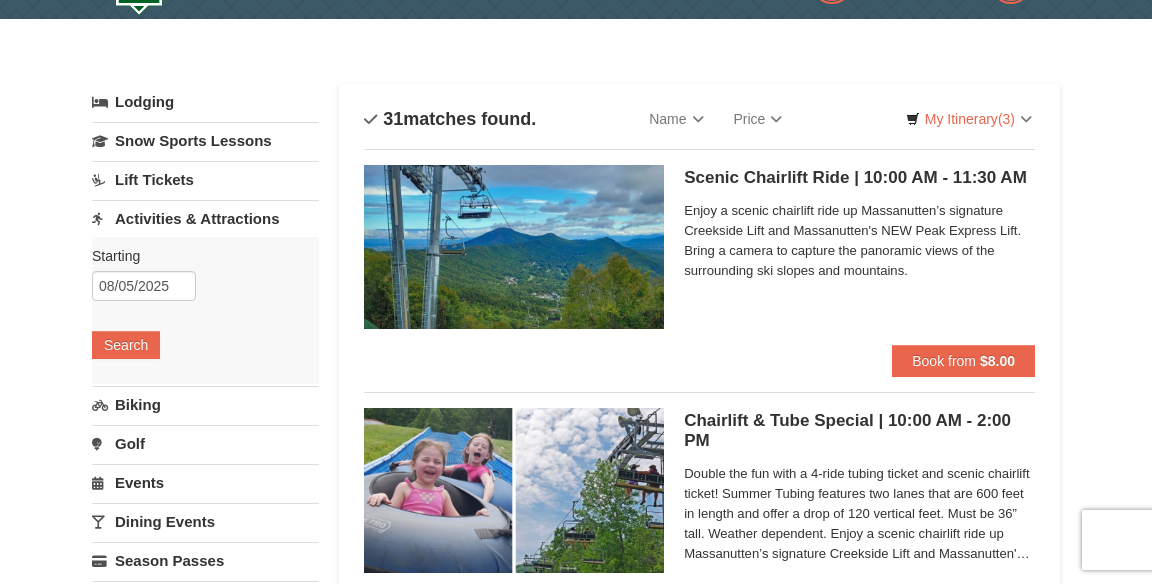 click at bounding box center [514, 247] 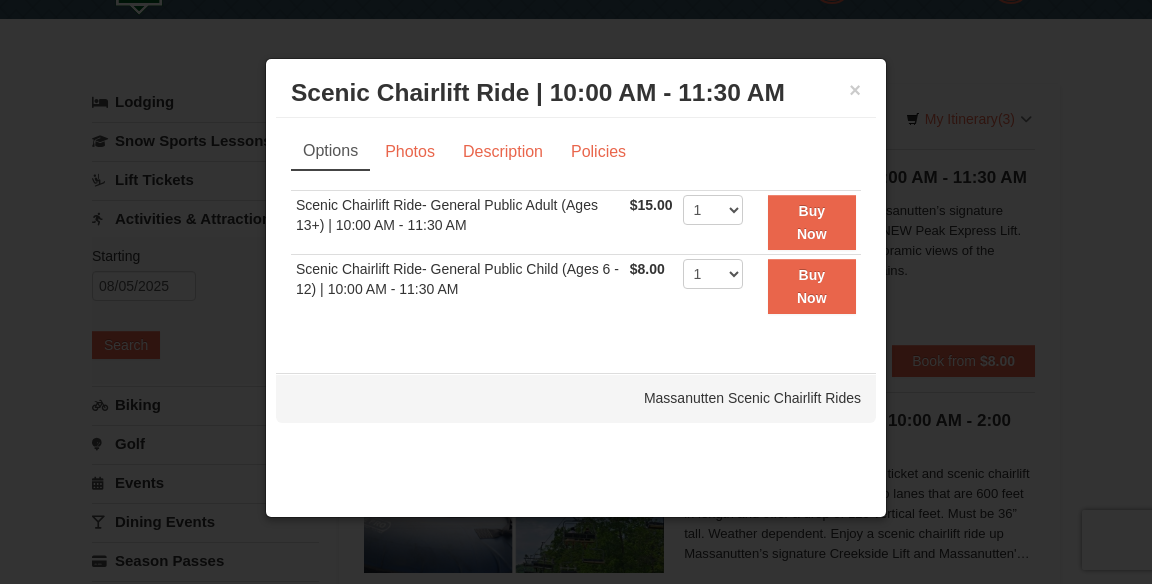 click at bounding box center [576, 292] 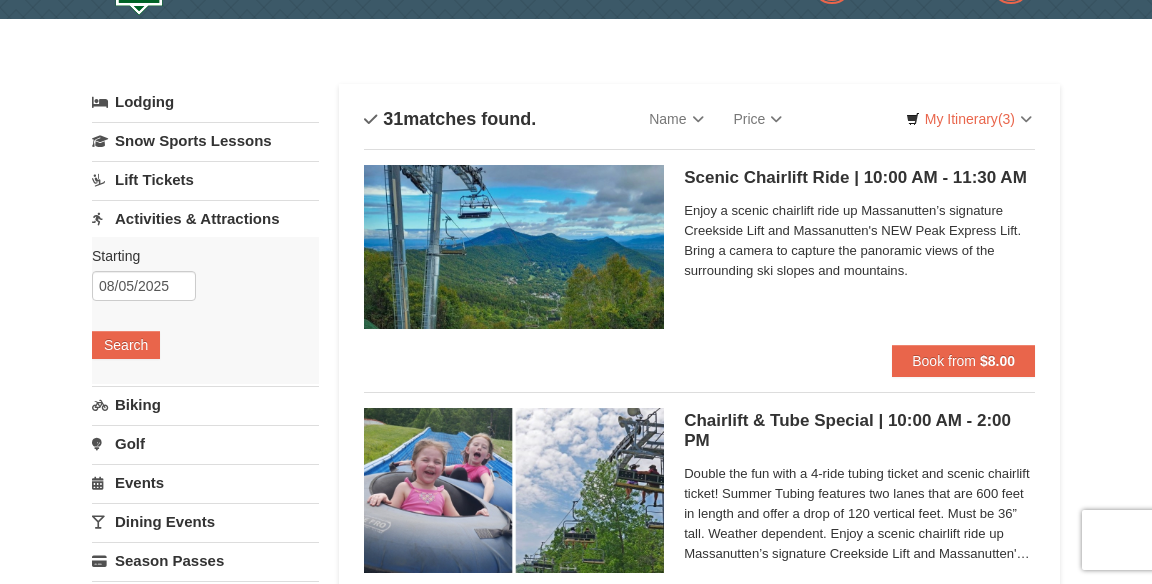 click at bounding box center [514, 247] 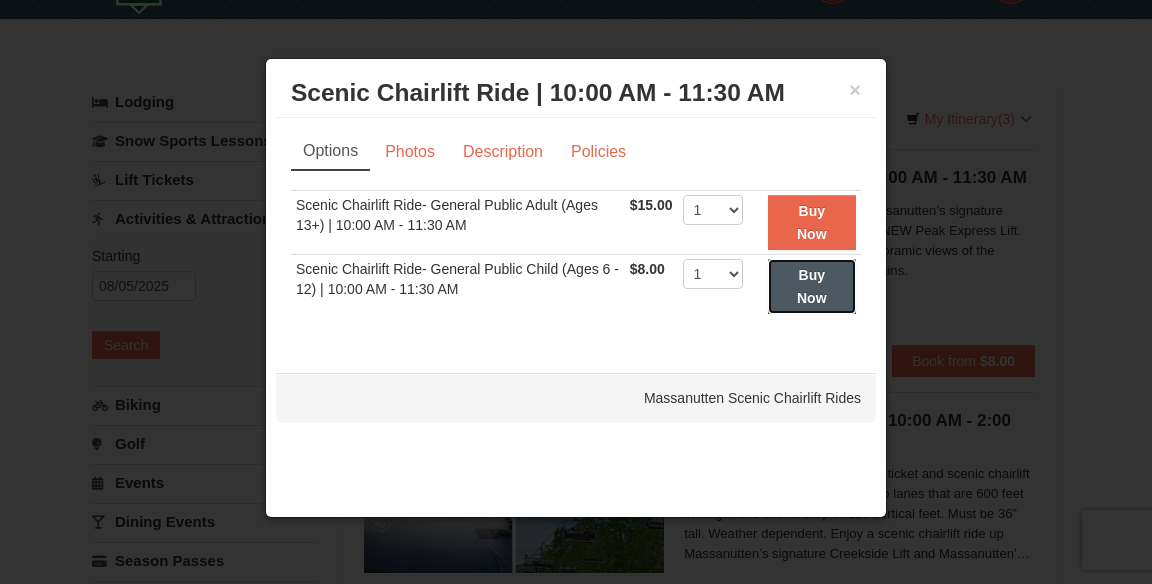 click on "Buy Now" at bounding box center (812, 286) 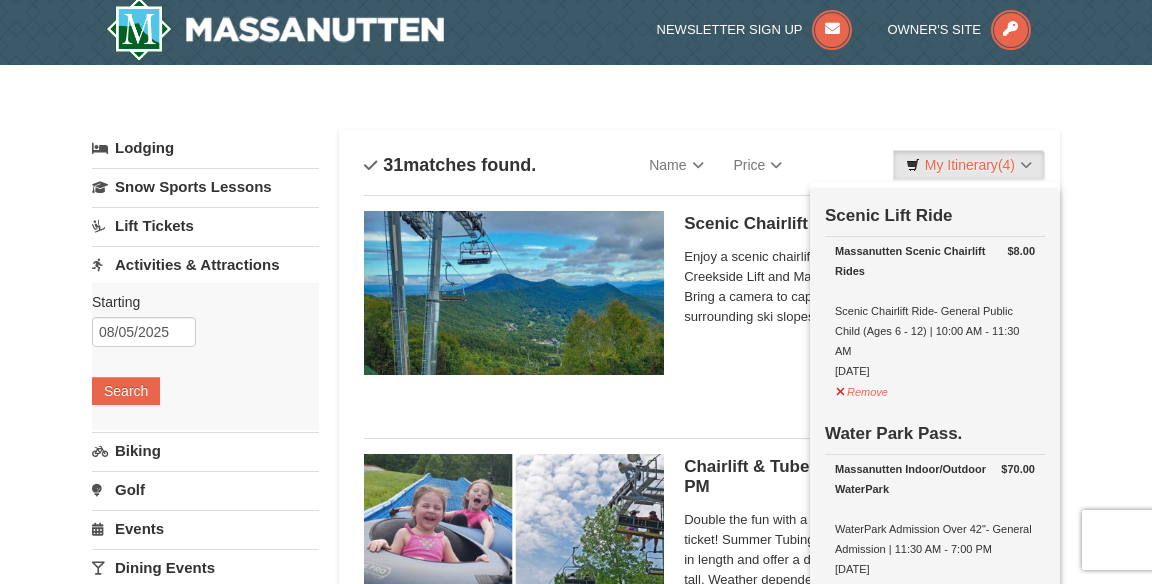 scroll, scrollTop: 6, scrollLeft: 0, axis: vertical 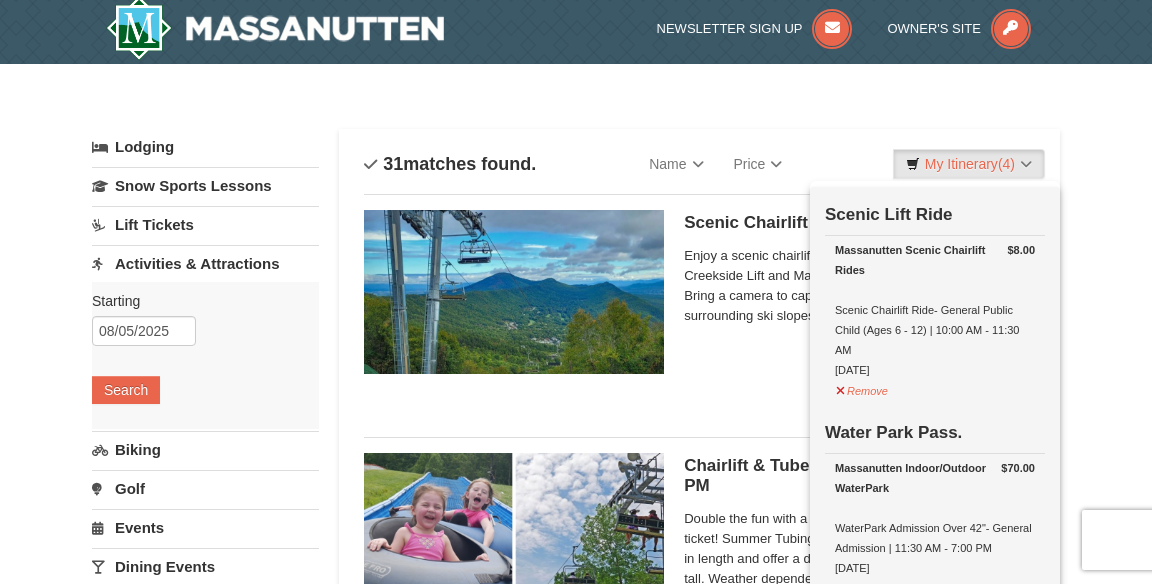 click at bounding box center (514, 292) 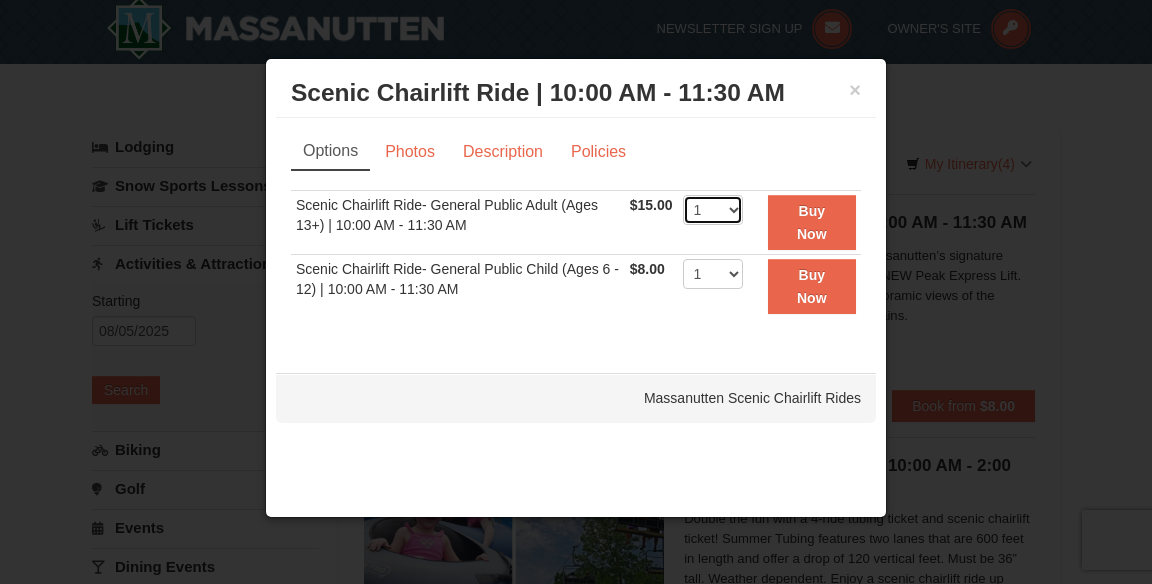 click on "1
2
3
4
5
6
7
8
9
10
11
12
13
14
15
16
17
18
19
20
21 22" at bounding box center [713, 210] 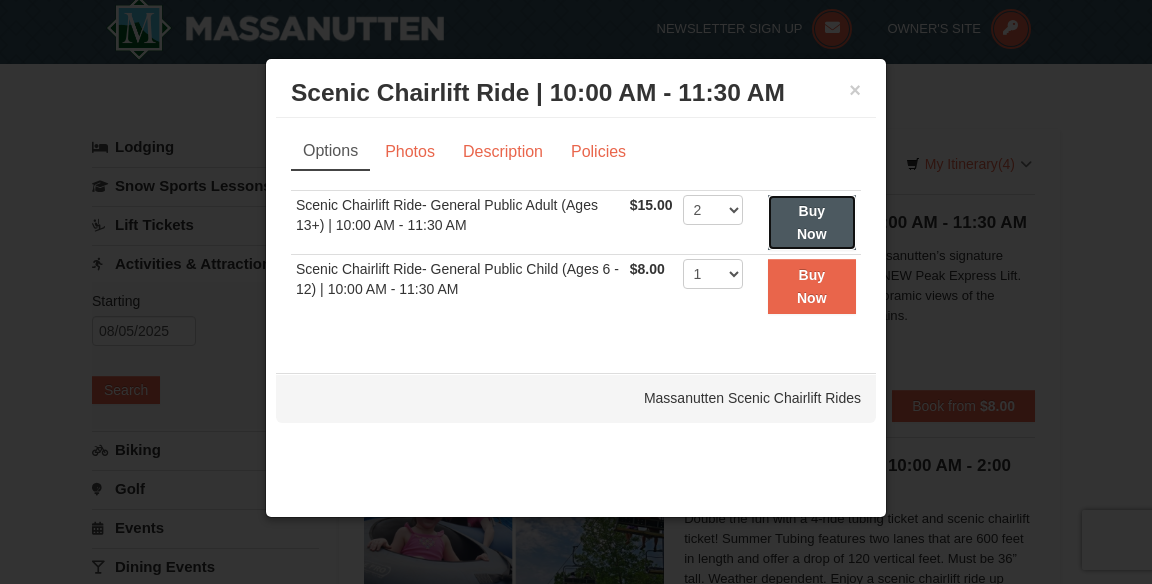 click on "Buy Now" at bounding box center [812, 222] 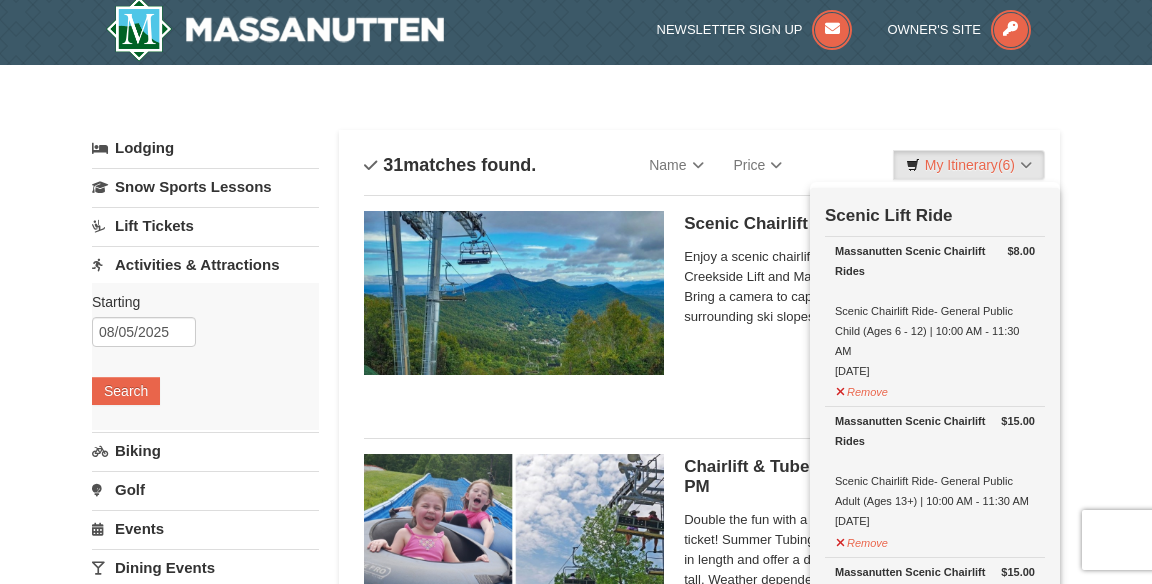 scroll, scrollTop: 6, scrollLeft: 0, axis: vertical 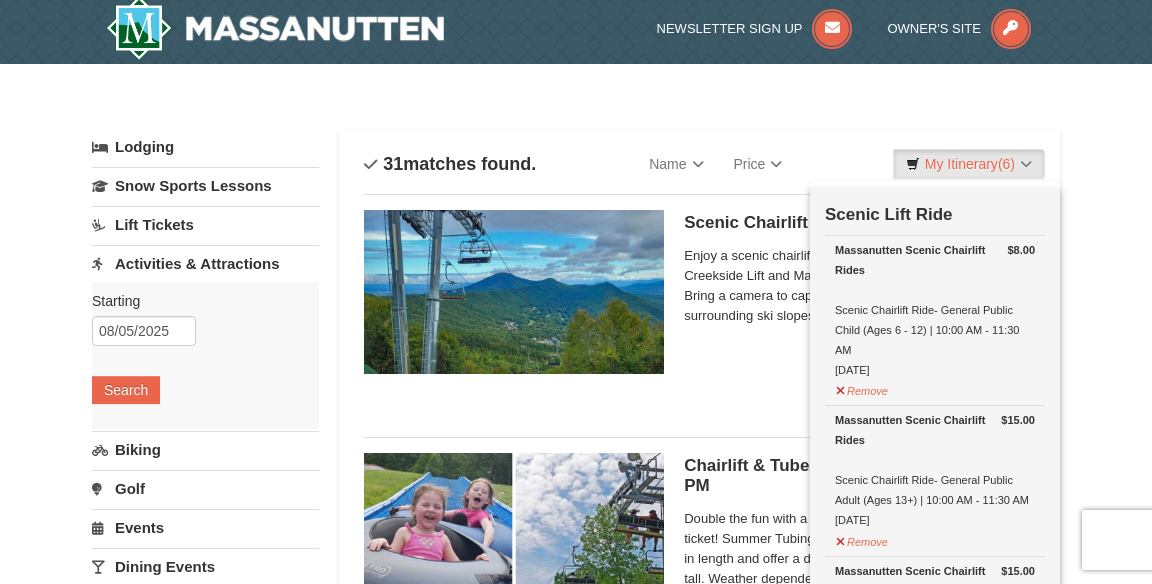 click on "Scenic Chairlift Ride | 10:00 AM - 11:30 AM  Massanutten Scenic Chairlift Rides
Enjoy a scenic chairlift ride up Massanutten’s signature Creekside Lift and Massanutten's NEW Peak Express Lift. Bring a camera to capture the panoramic views of the surrounding ski slopes and mountains.
Book from   $8.00" at bounding box center [699, 299] 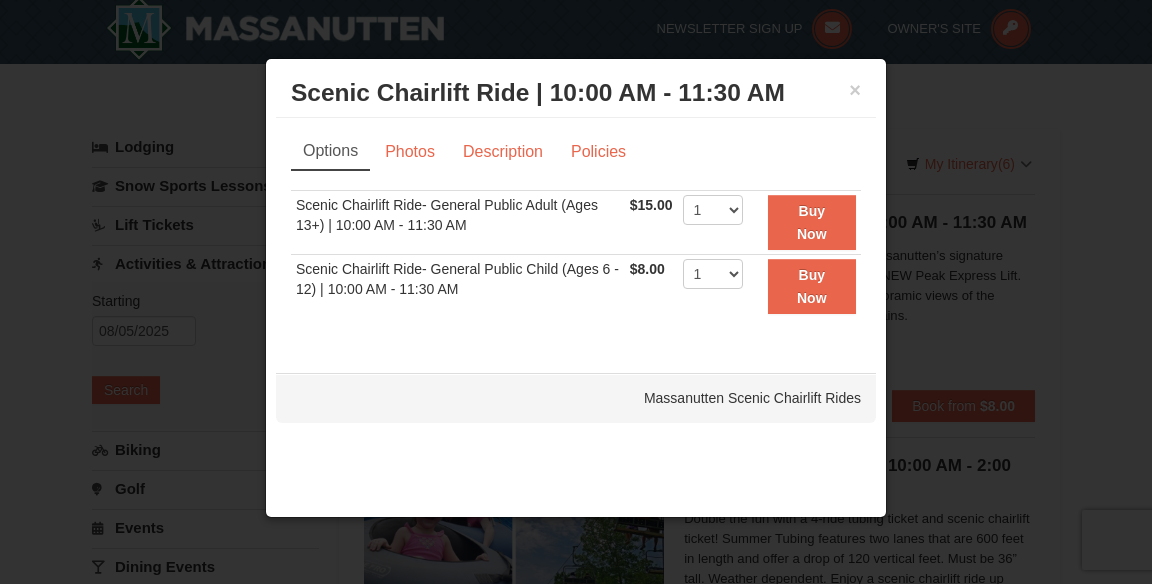 click at bounding box center [576, 292] 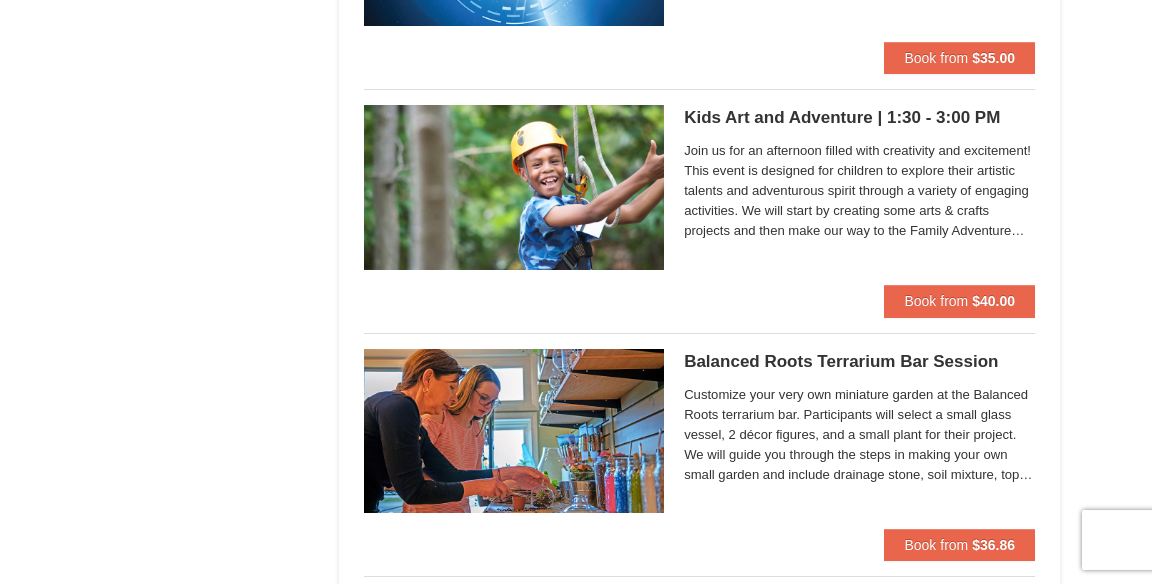scroll, scrollTop: 0, scrollLeft: 0, axis: both 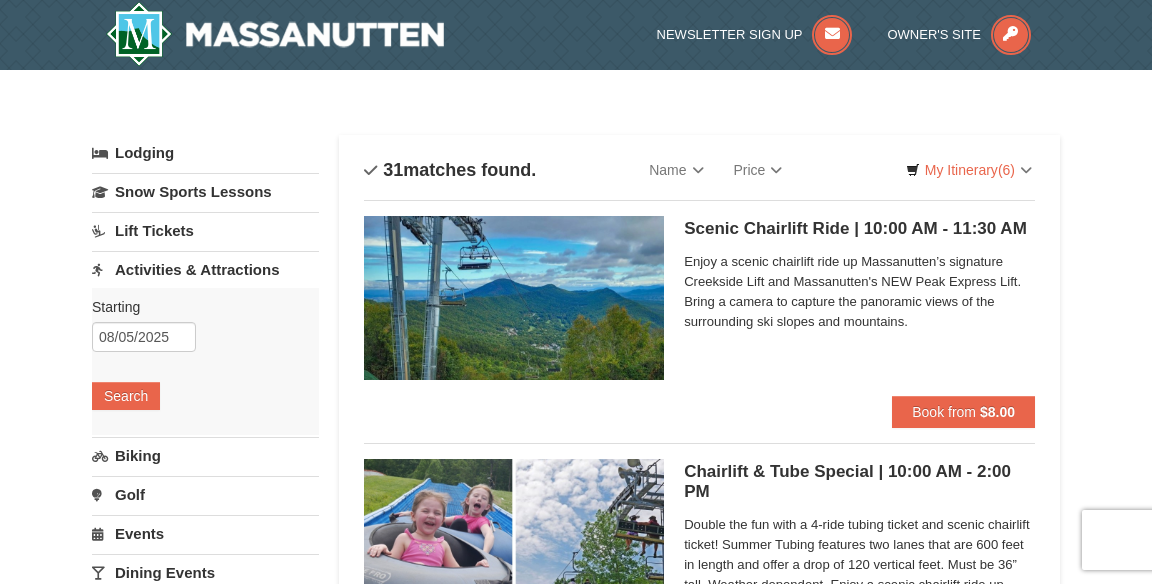 click on "Lodging" at bounding box center [205, 153] 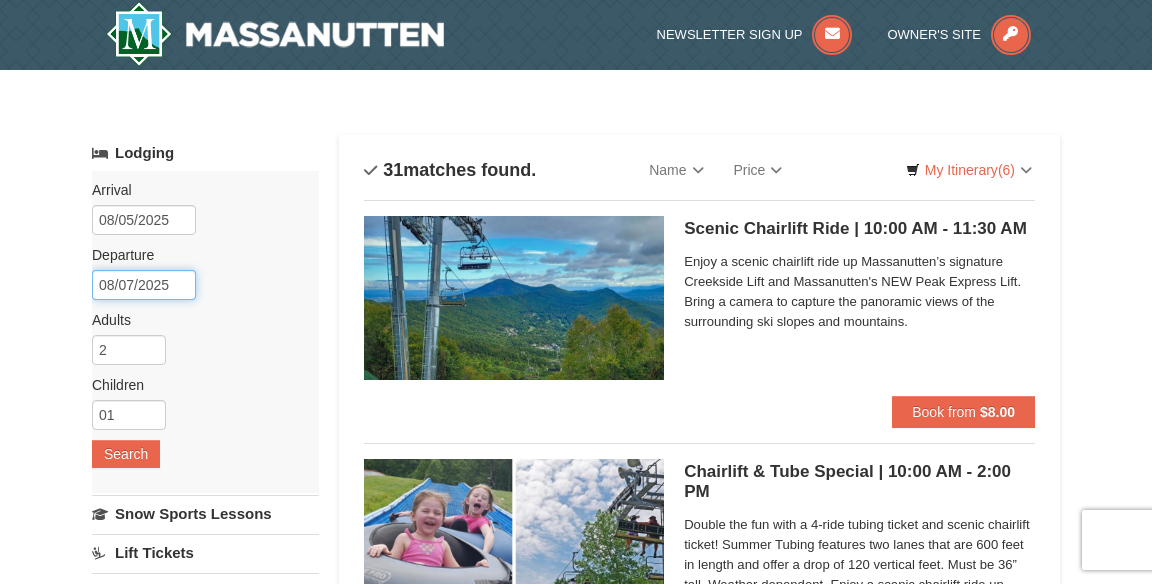 click on "08/07/2025" at bounding box center [144, 285] 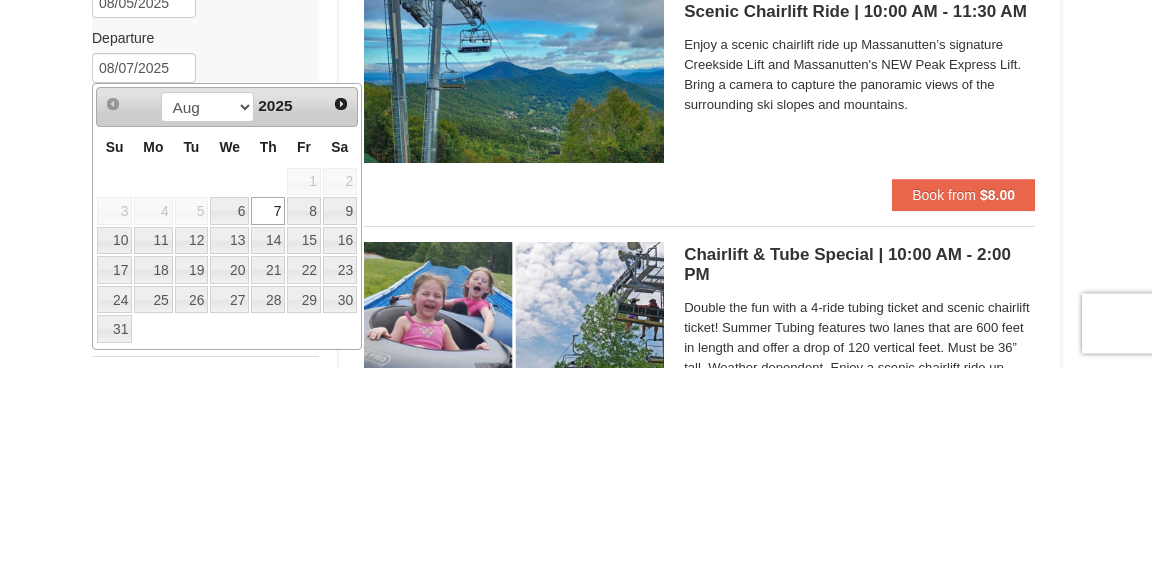 click on "5" at bounding box center (192, 428) 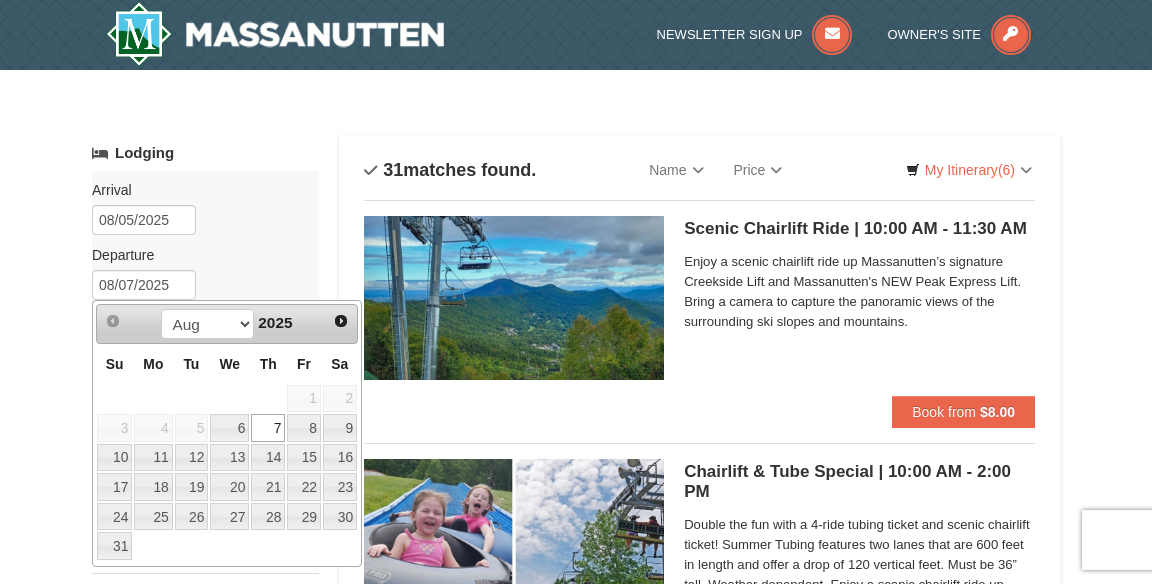 click on "5" at bounding box center (192, 428) 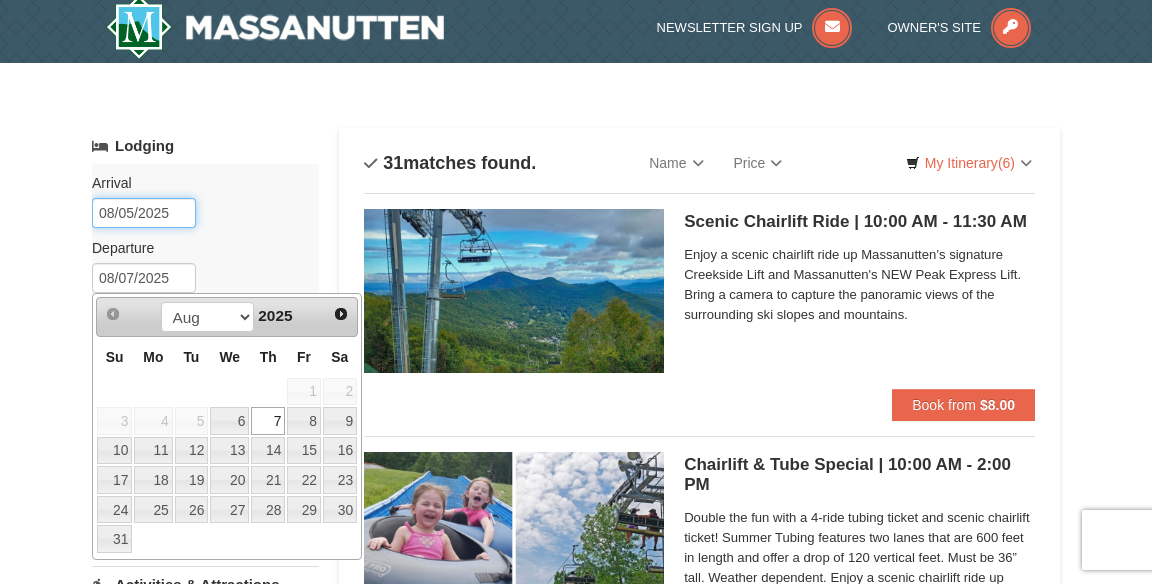 click on "08/05/2025" at bounding box center (144, 213) 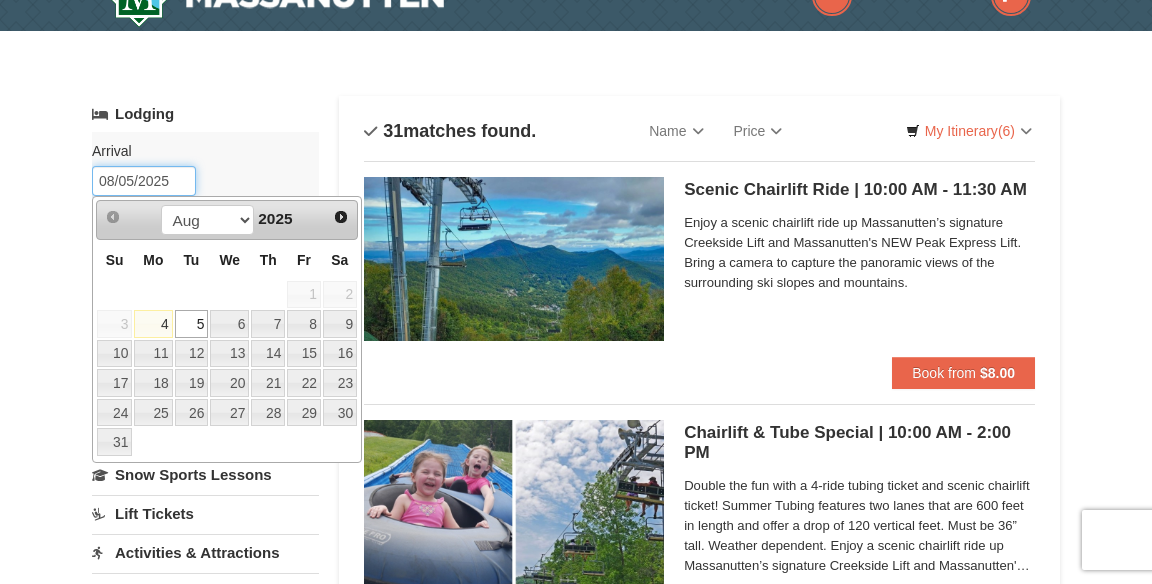 scroll, scrollTop: 49, scrollLeft: 0, axis: vertical 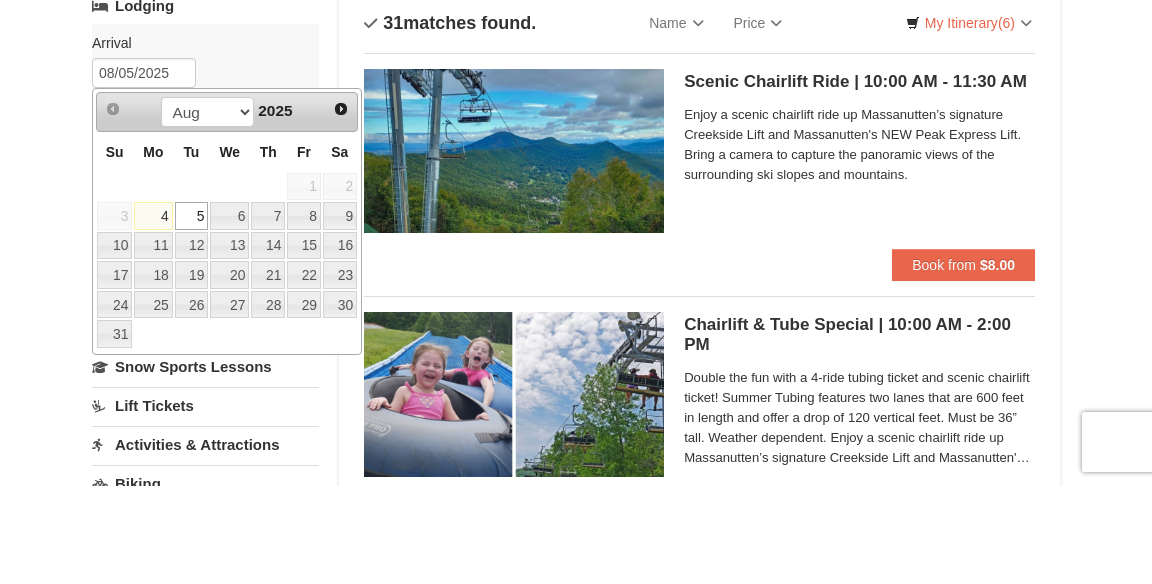click on "5" at bounding box center [192, 314] 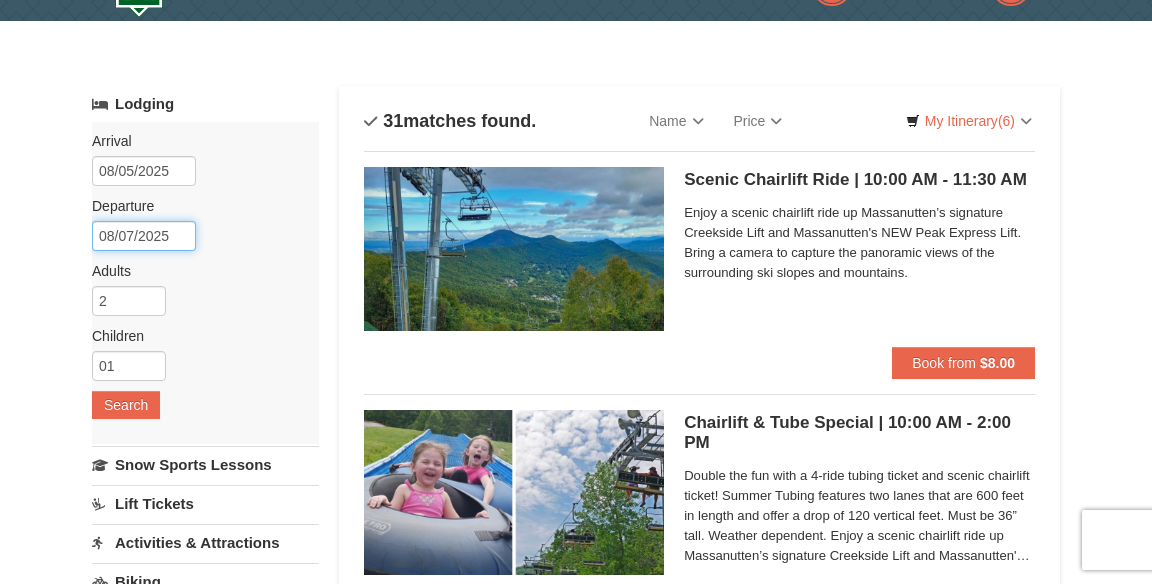 click on "08/07/2025" at bounding box center [144, 236] 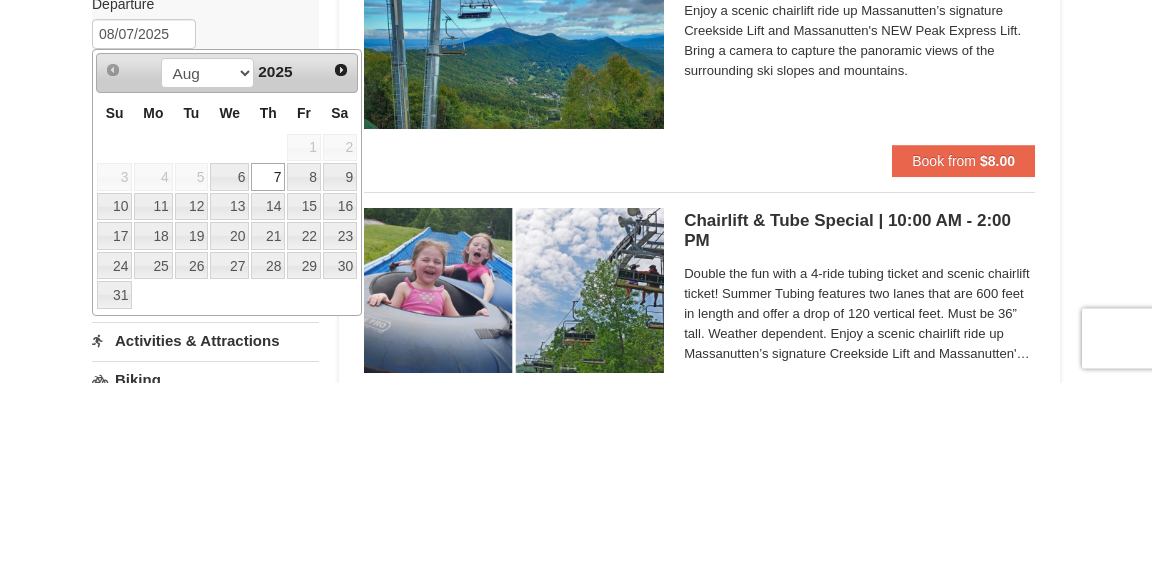 click on "6" at bounding box center [229, 379] 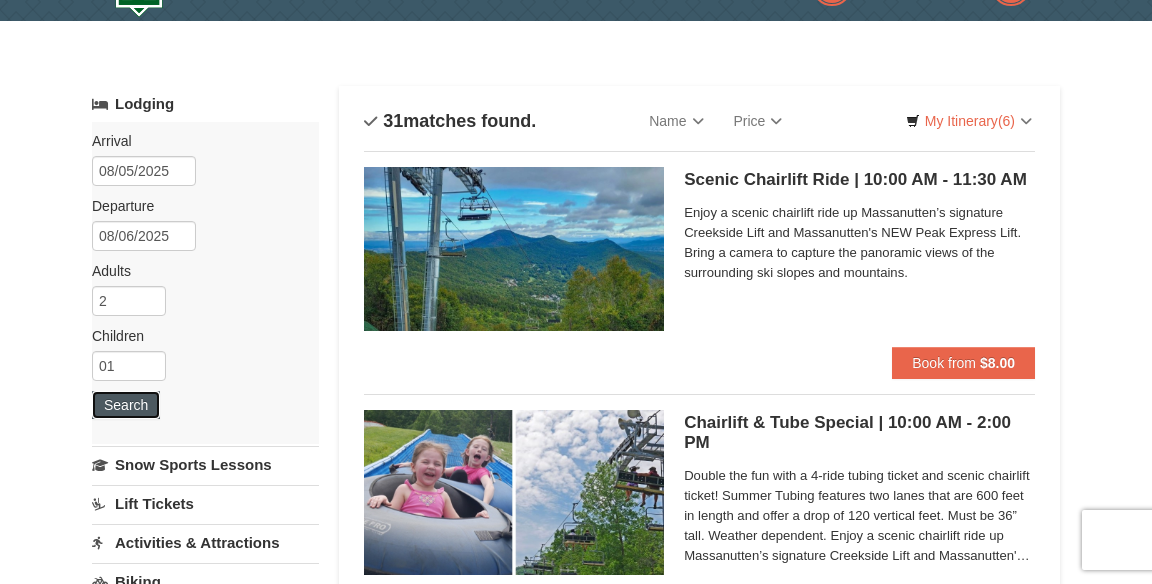 click on "Search" at bounding box center (126, 405) 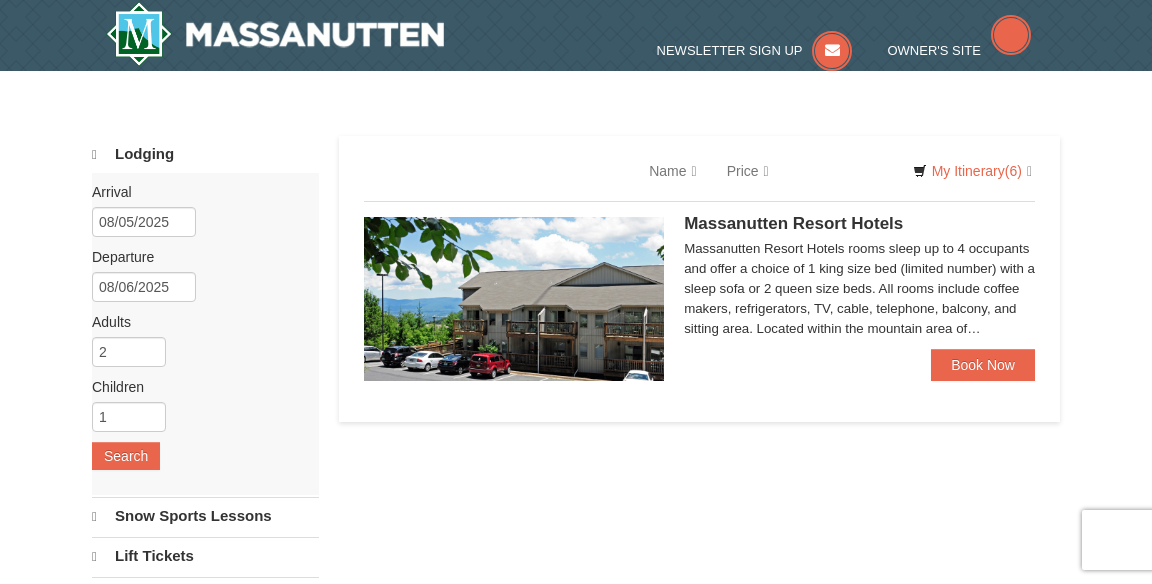 scroll, scrollTop: 0, scrollLeft: 0, axis: both 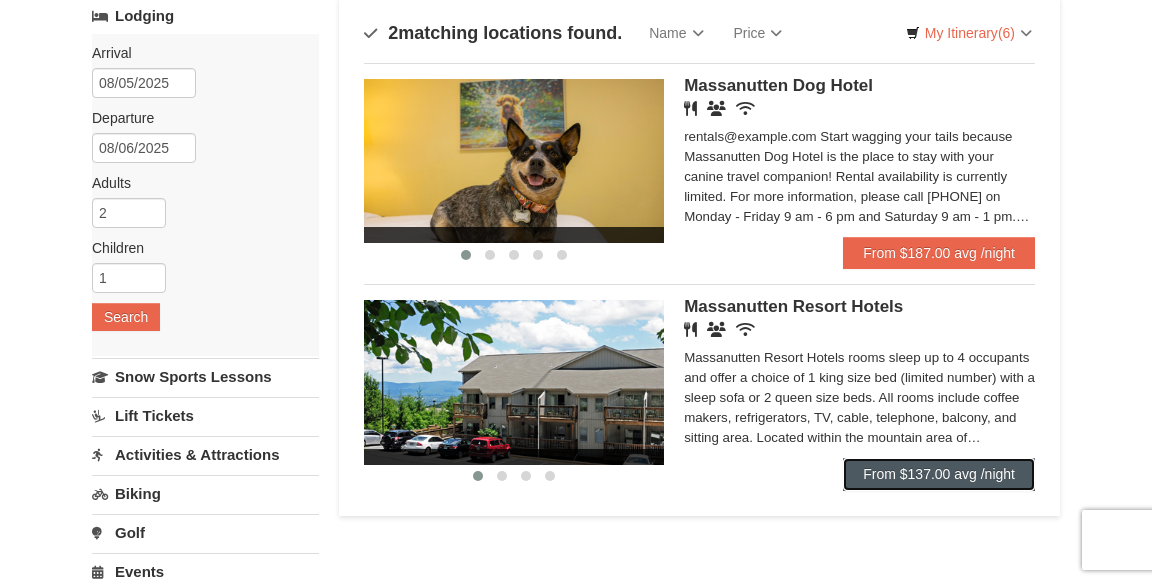 click on "From $137.00 avg /night" at bounding box center (939, 474) 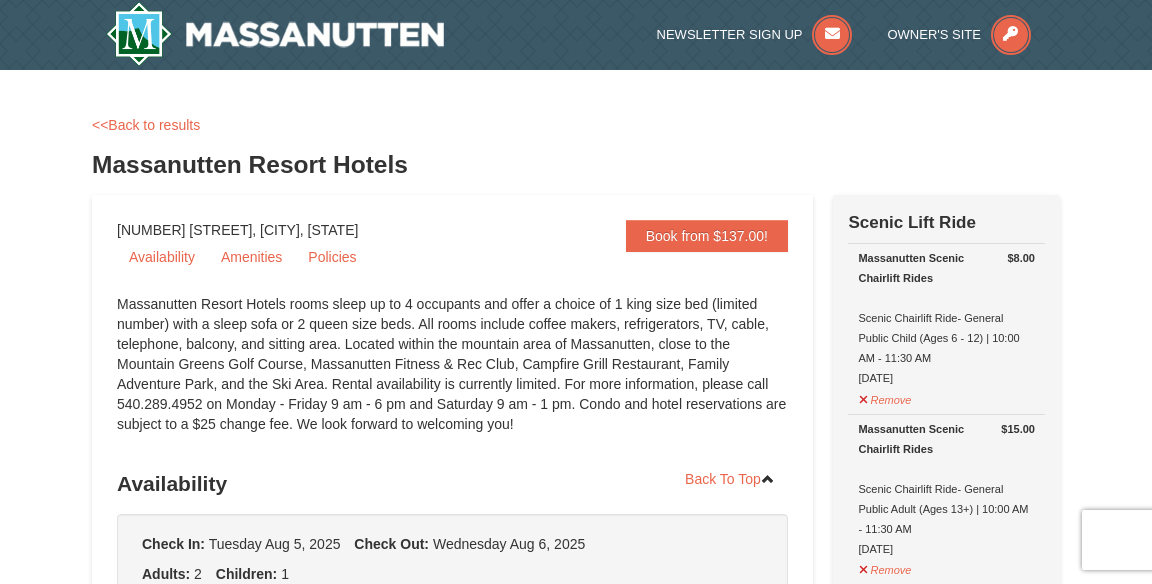 scroll, scrollTop: 0, scrollLeft: 0, axis: both 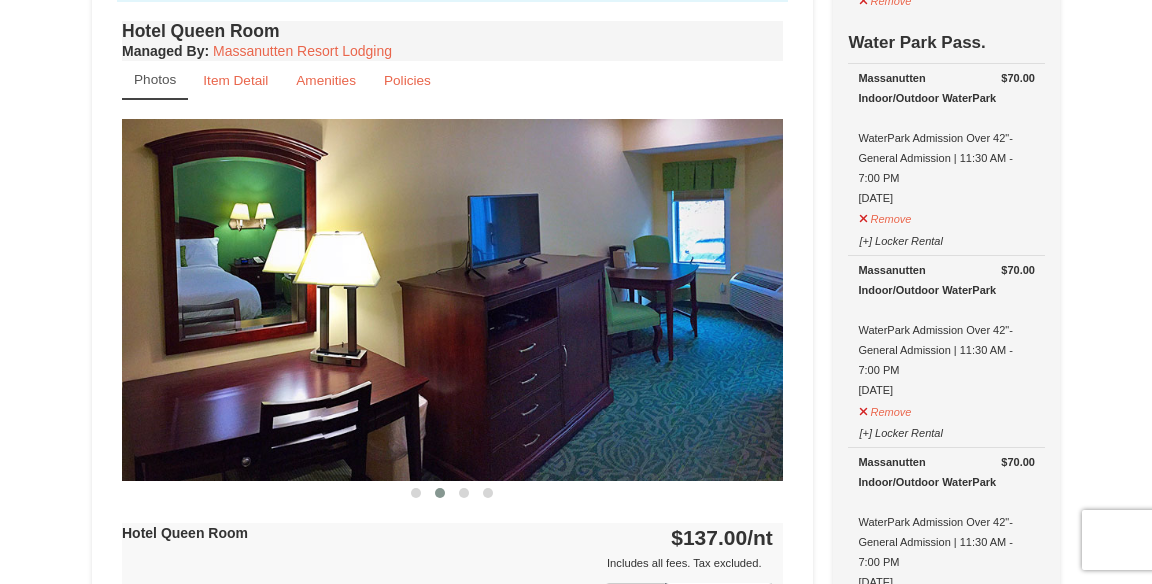 click on "Book Now!" at bounding box center (719, 598) 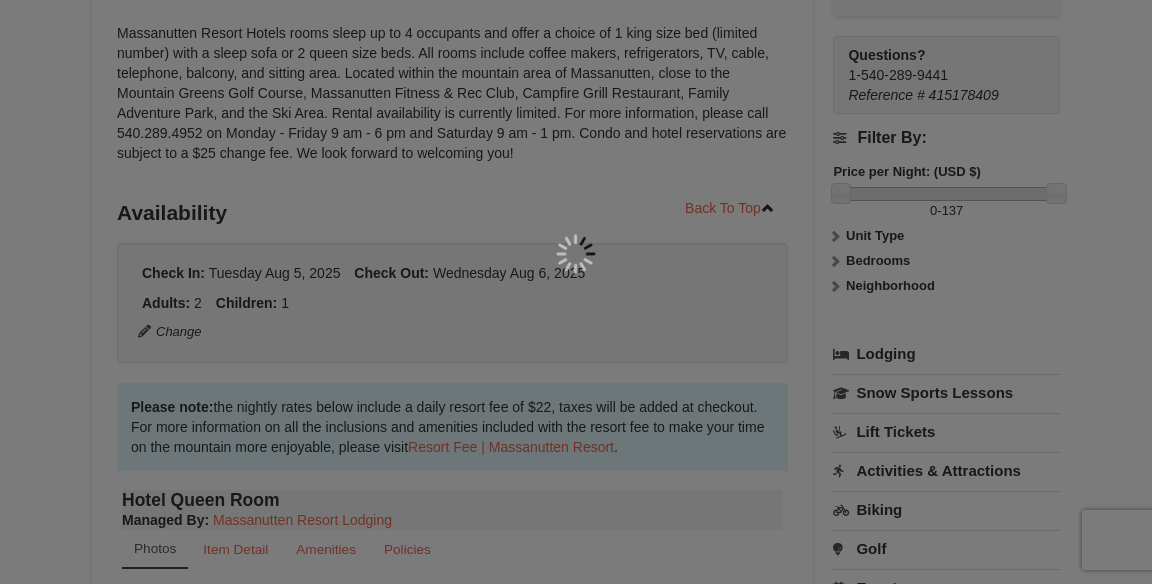 scroll, scrollTop: 195, scrollLeft: 0, axis: vertical 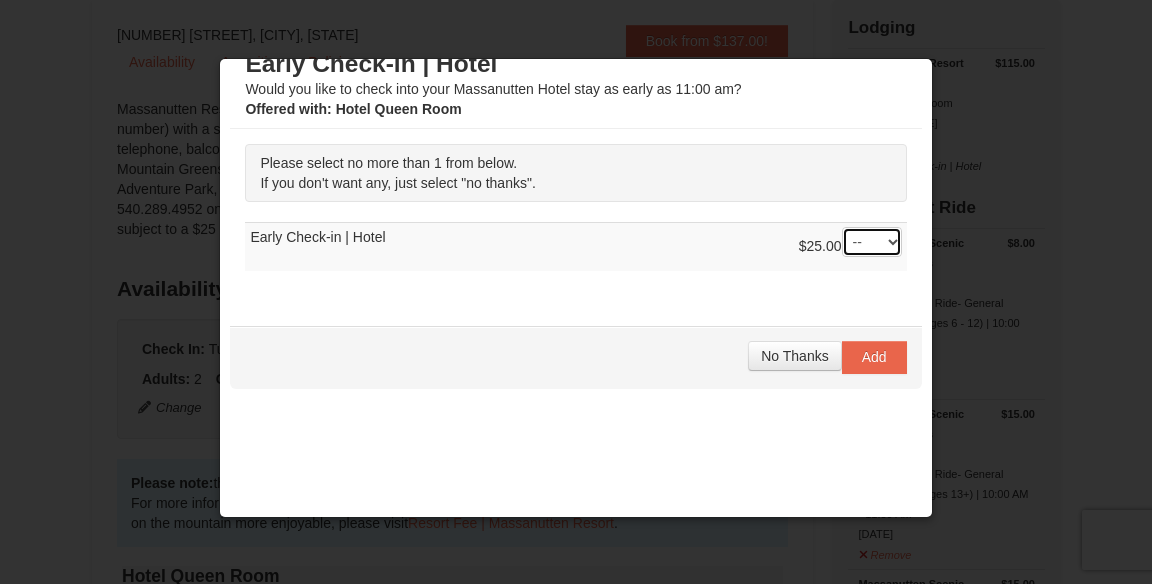 click on "--
01" at bounding box center [872, 242] 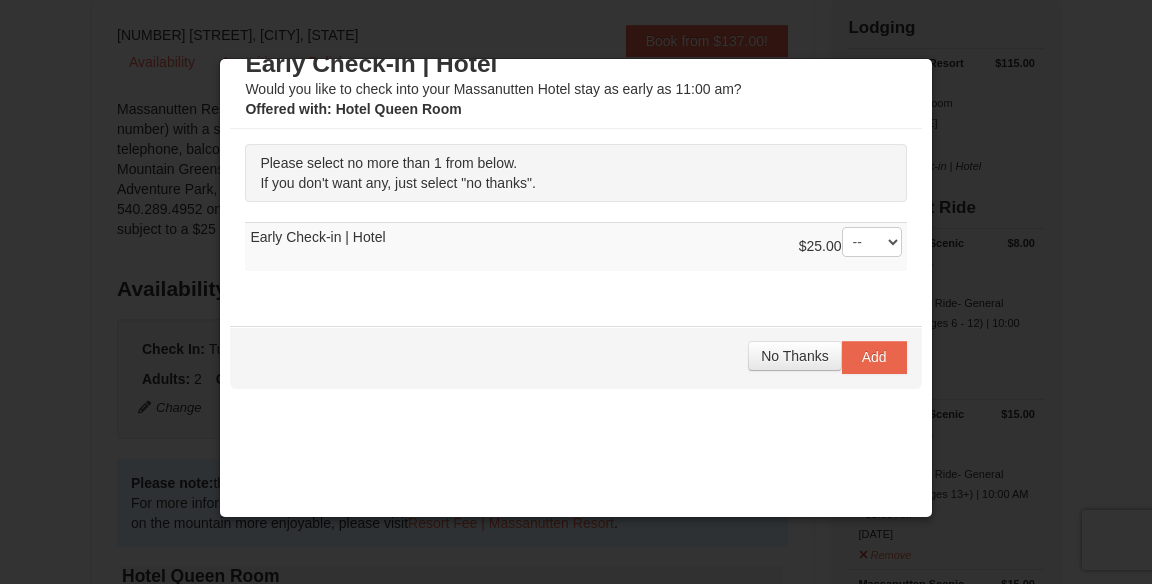 click on "Early Check-in | Hotel Would you like to check into your Massanutten Hotel stay as early as 11:00 am? Offered with : Hotel Queen Room
Please select no more than 1 from below.
If you don't want any, just select "no thanks".
--" at bounding box center (575, 273) 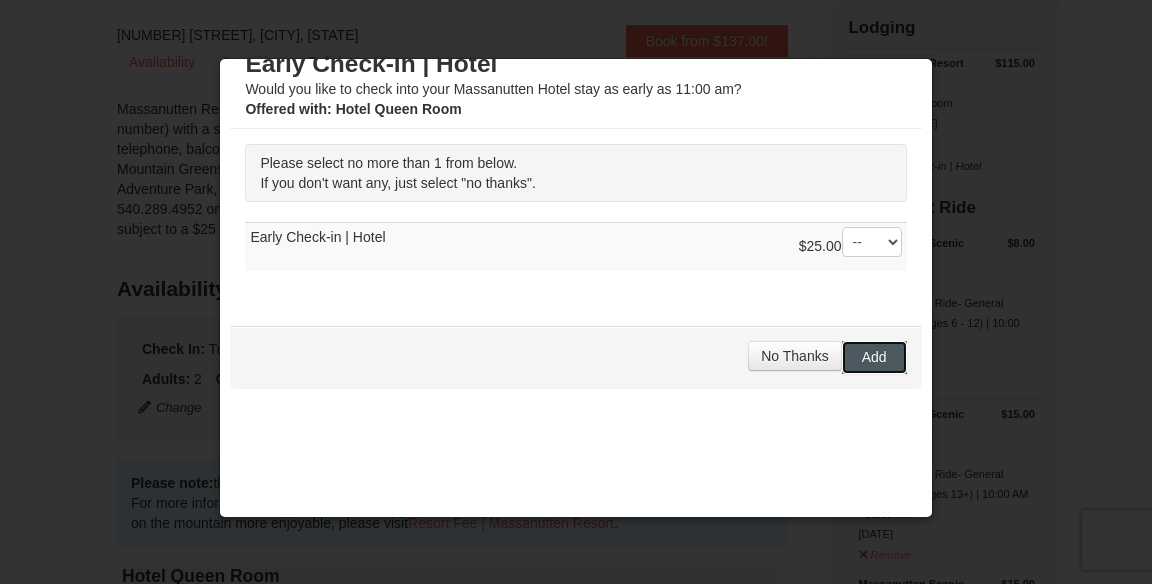click on "Add" at bounding box center [874, 357] 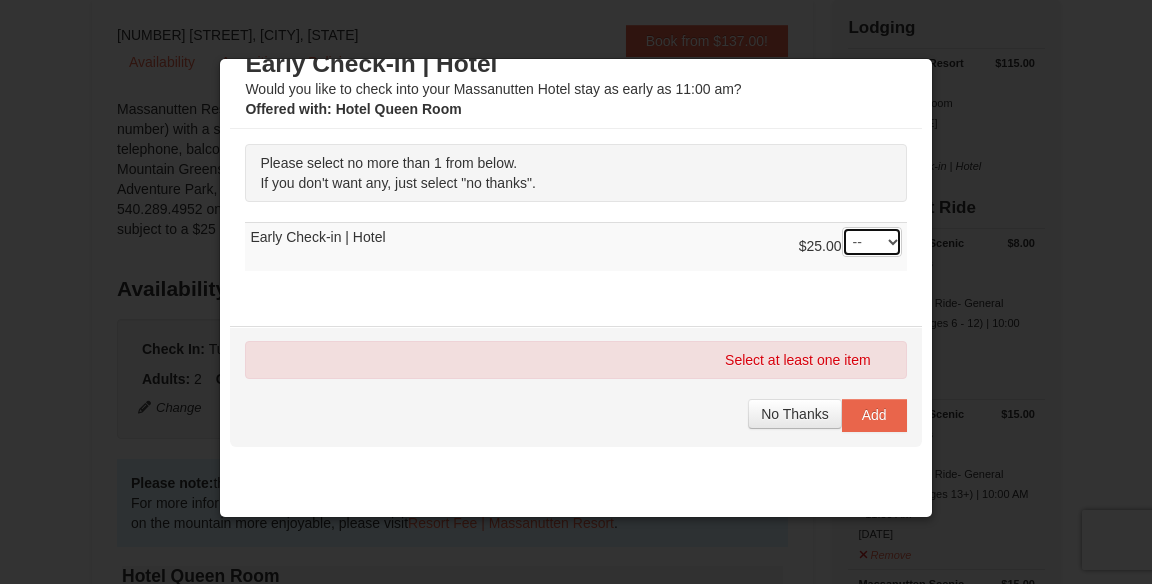 click on "--
01" at bounding box center [872, 242] 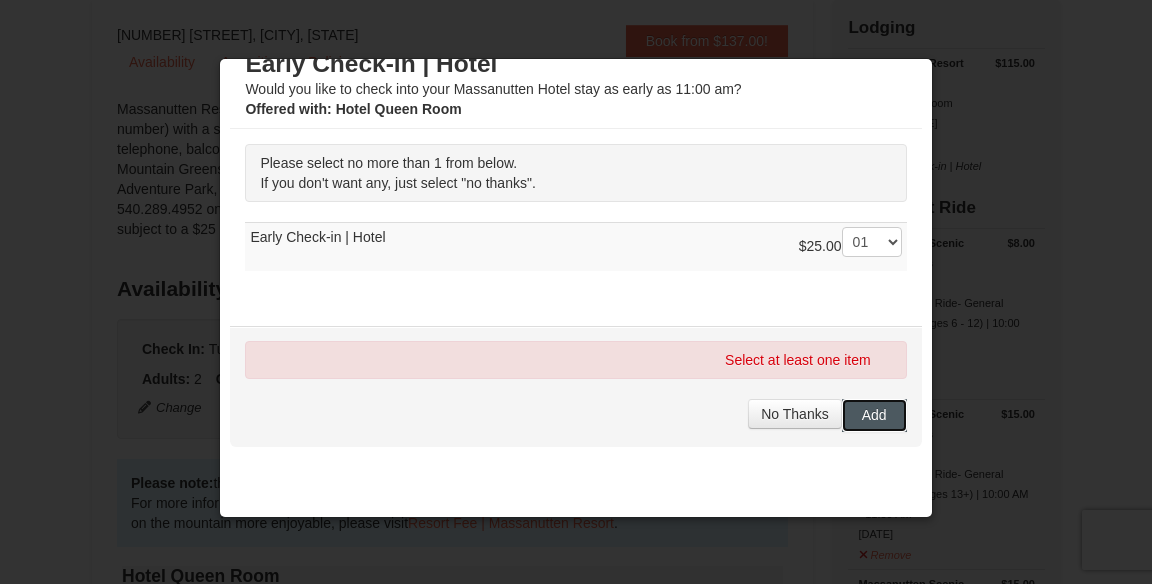 click on "Add" at bounding box center [874, 415] 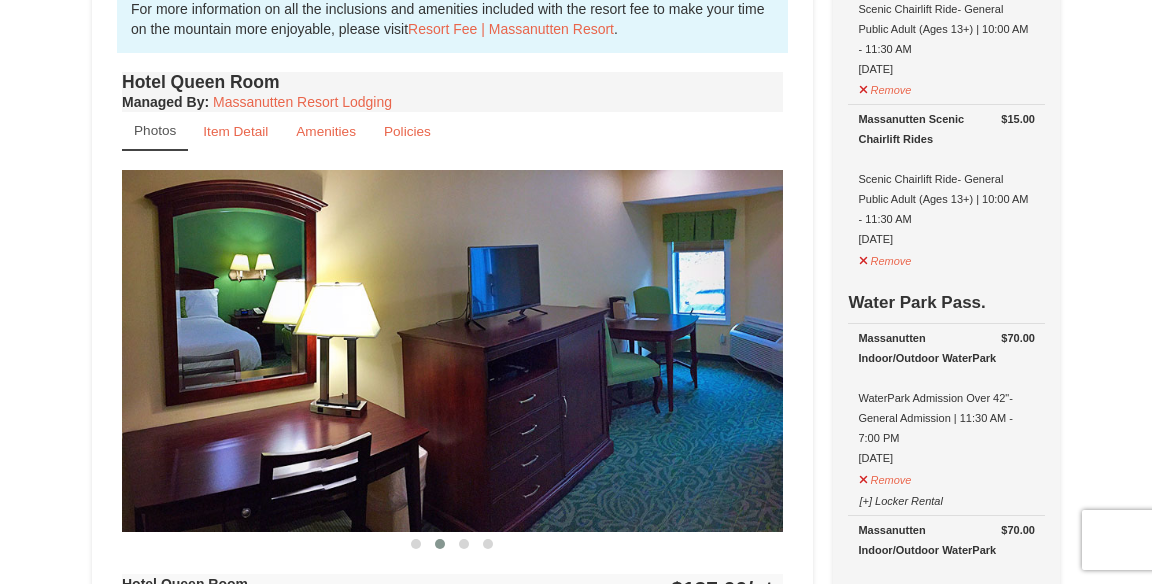 scroll, scrollTop: 704, scrollLeft: 0, axis: vertical 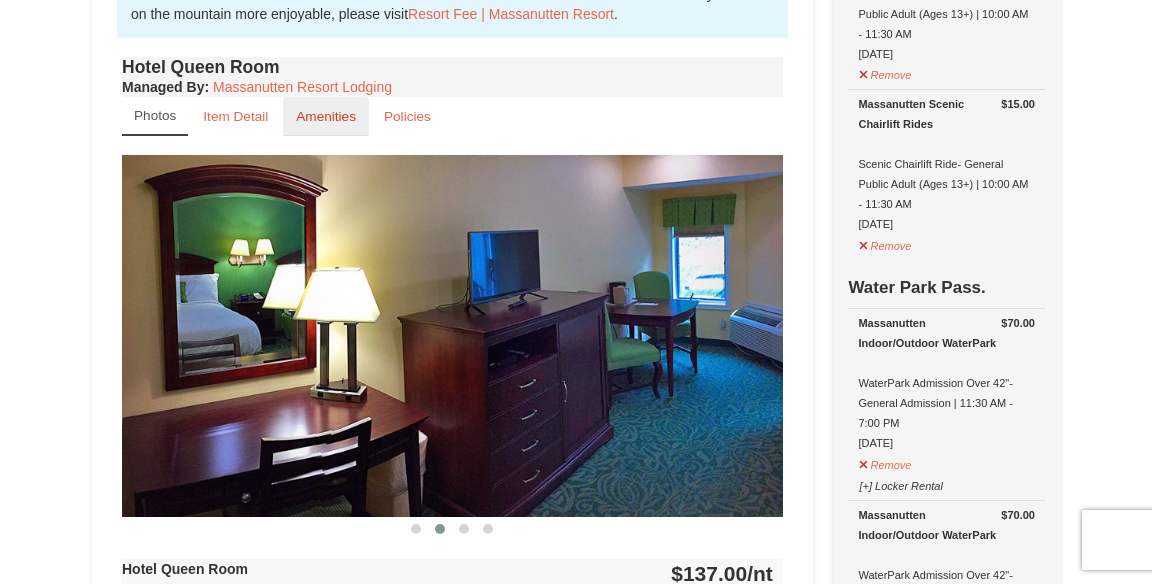 click on "Amenities" at bounding box center (326, 116) 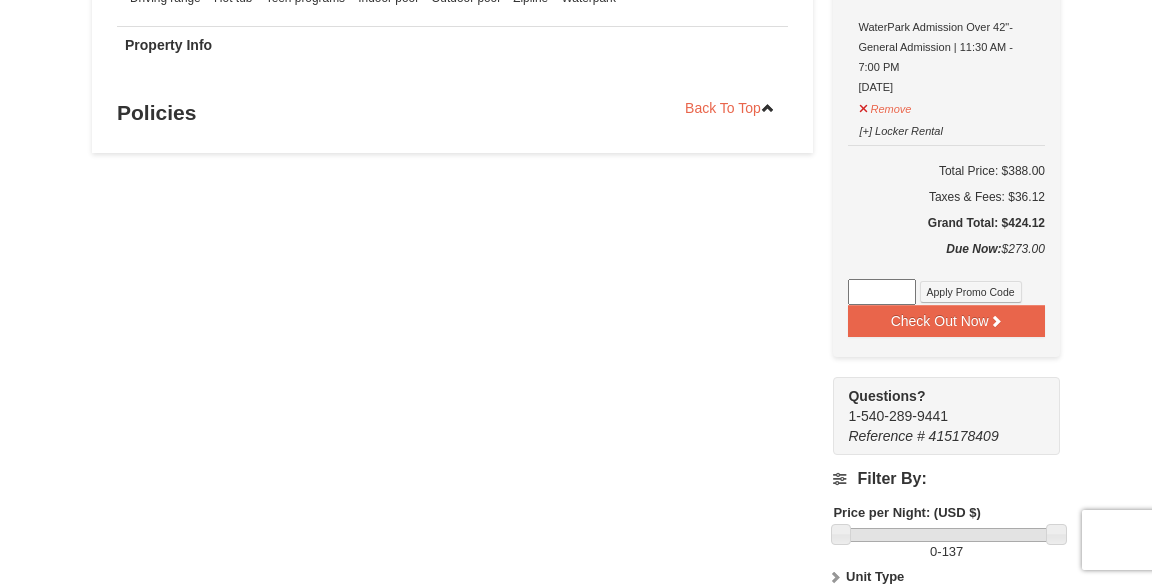 scroll, scrollTop: 1444, scrollLeft: 0, axis: vertical 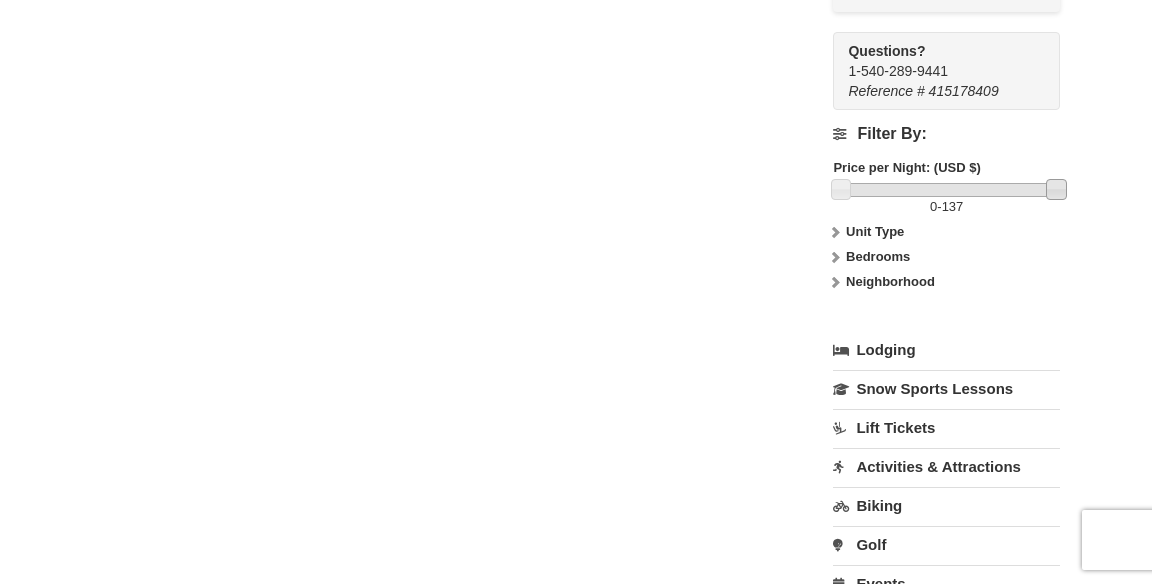 click on "Lodging" at bounding box center [946, 350] 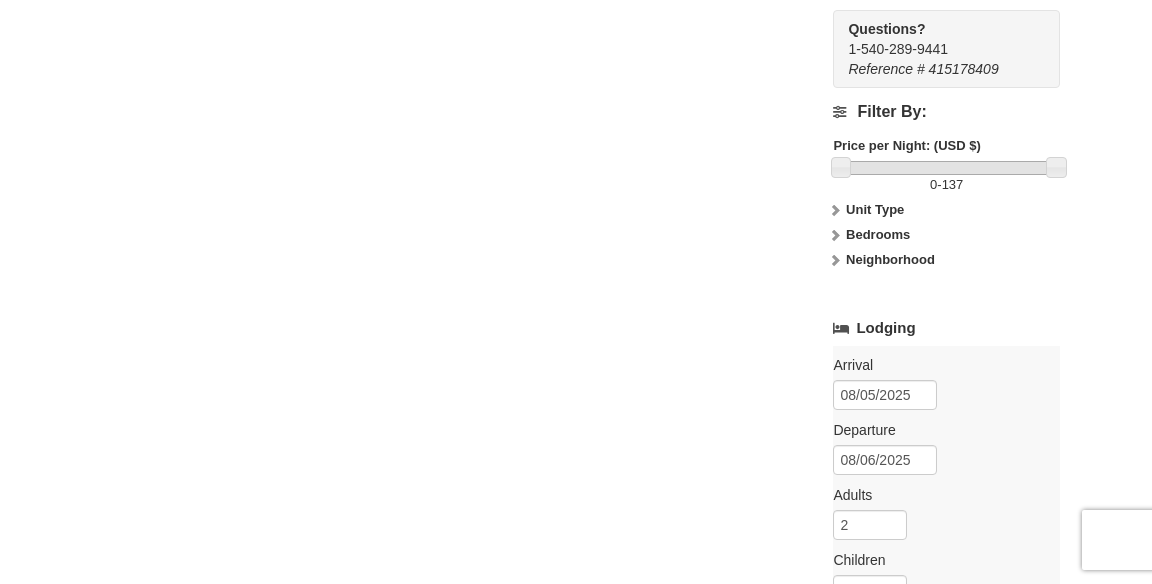scroll, scrollTop: 1847, scrollLeft: 0, axis: vertical 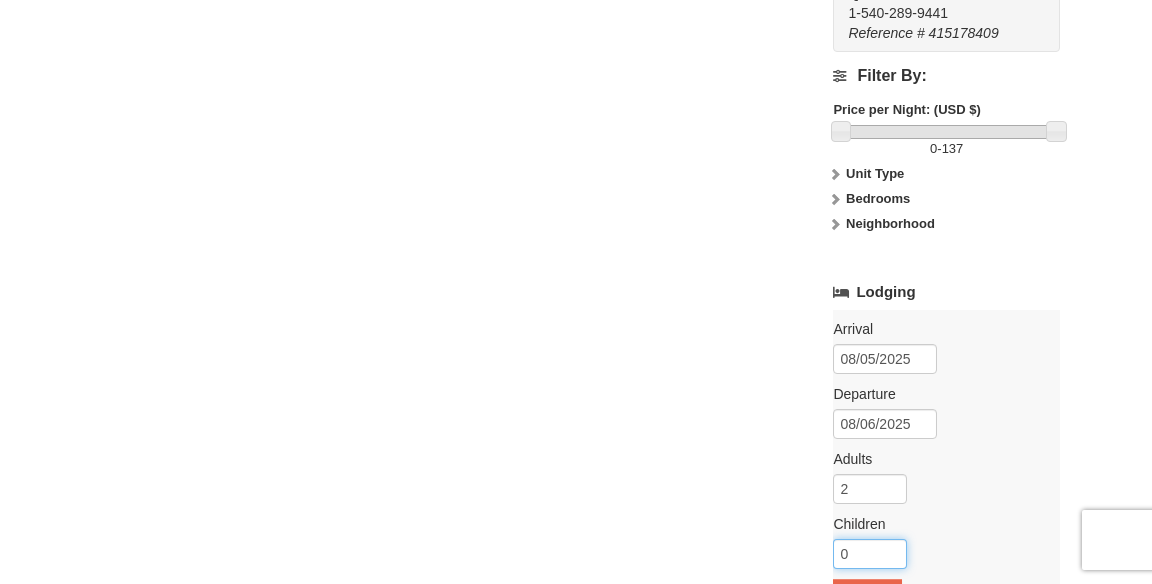 click on "0" at bounding box center [870, 554] 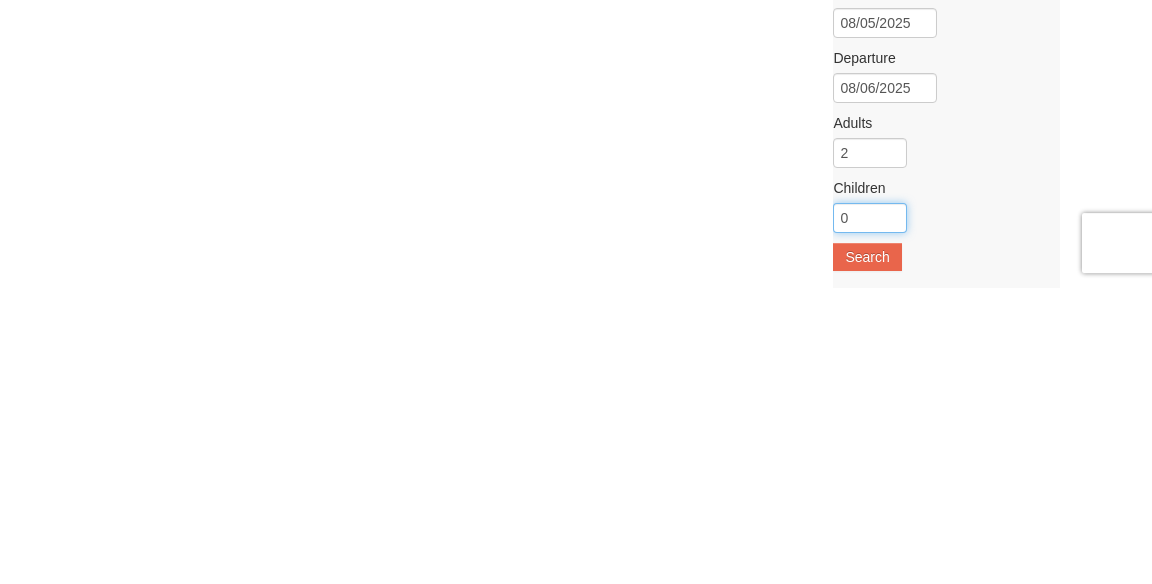 scroll, scrollTop: 1902, scrollLeft: 0, axis: vertical 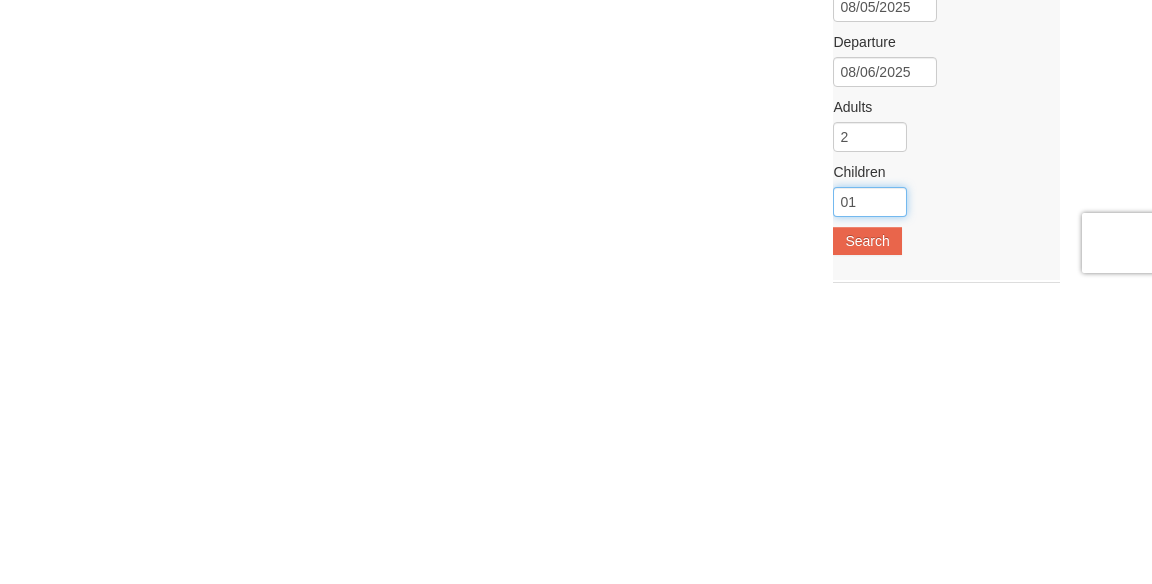 click on "01" at bounding box center (870, 499) 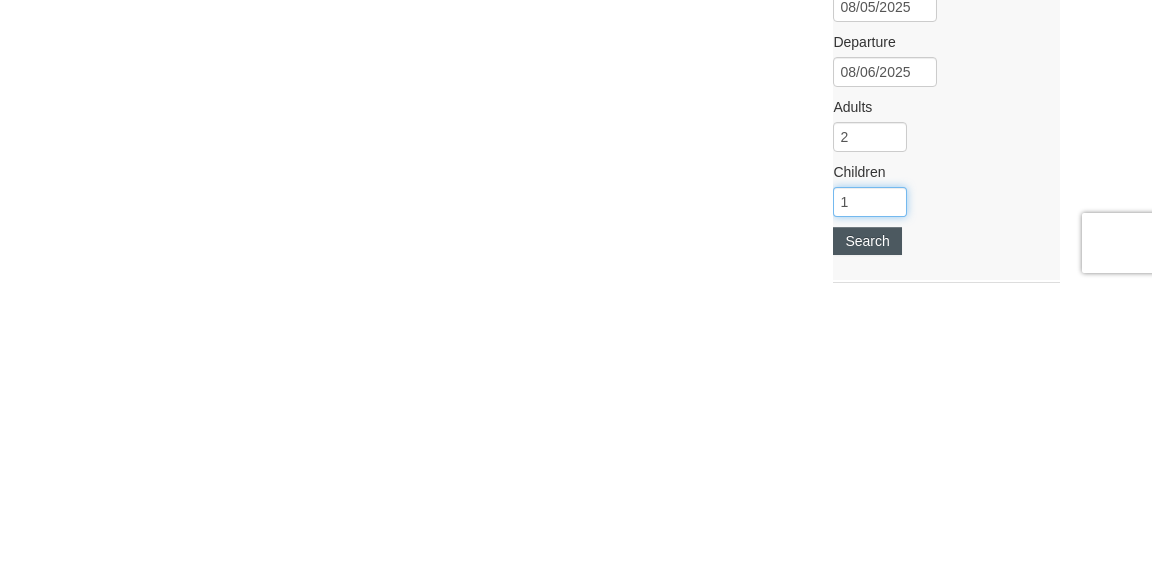 type on "1" 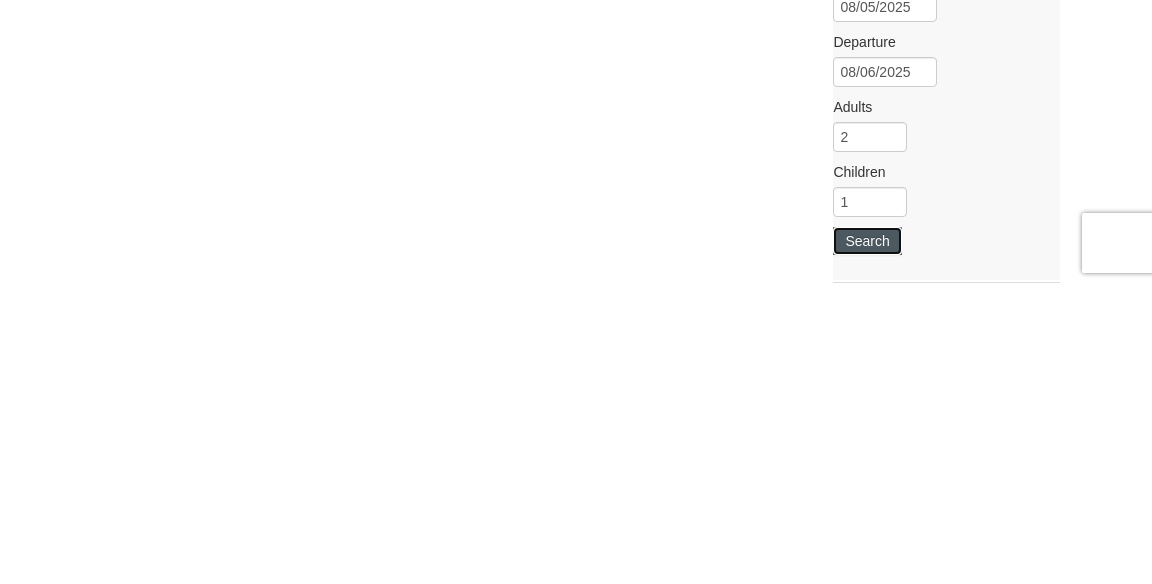 click on "Search" at bounding box center [867, 538] 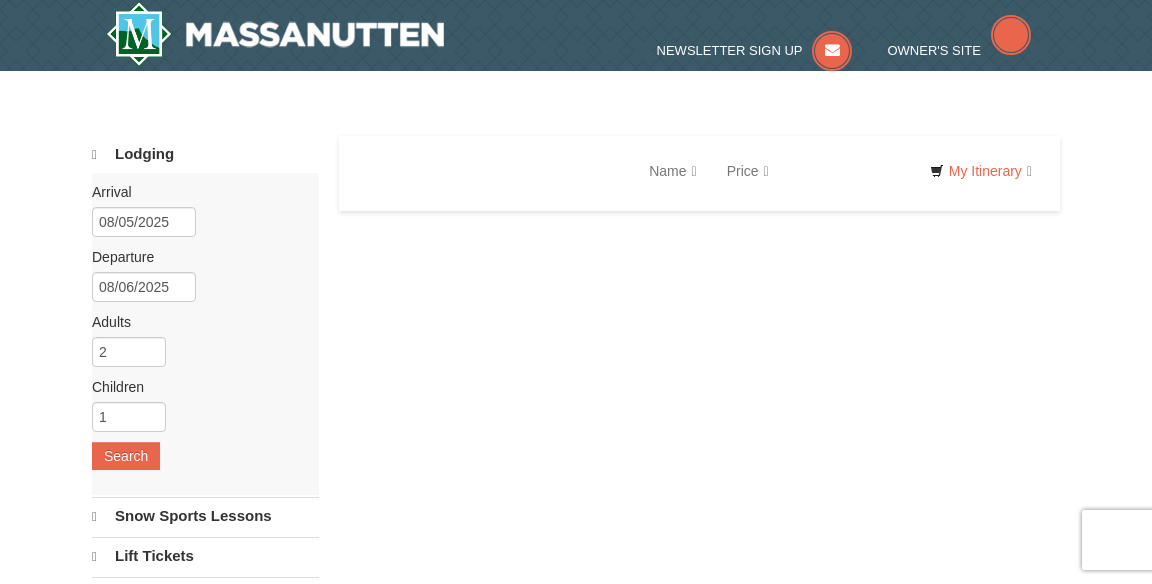 select on "8" 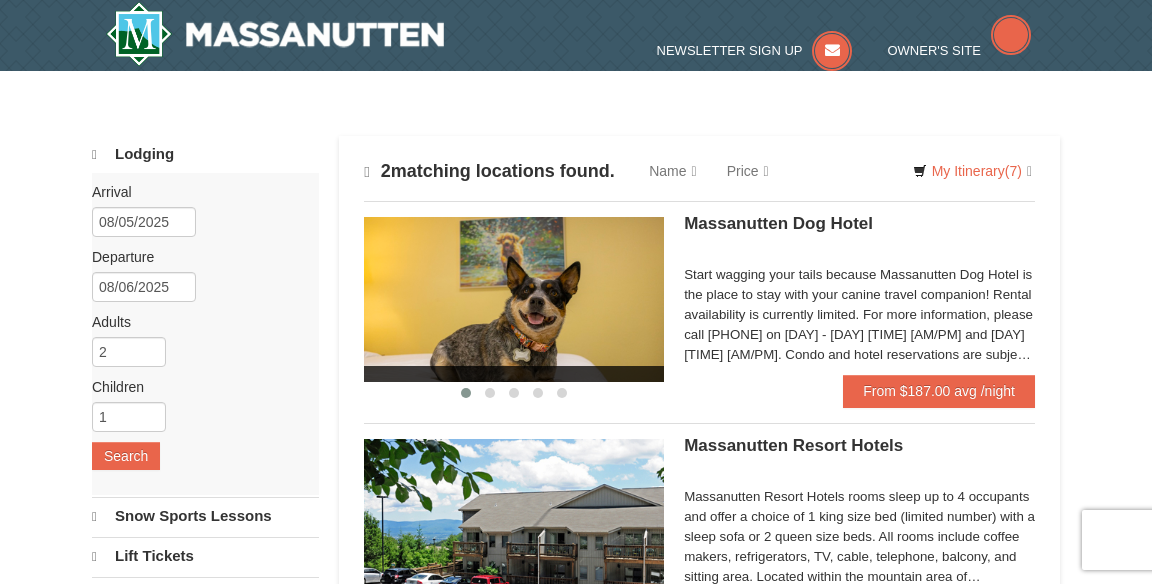 scroll, scrollTop: 0, scrollLeft: 0, axis: both 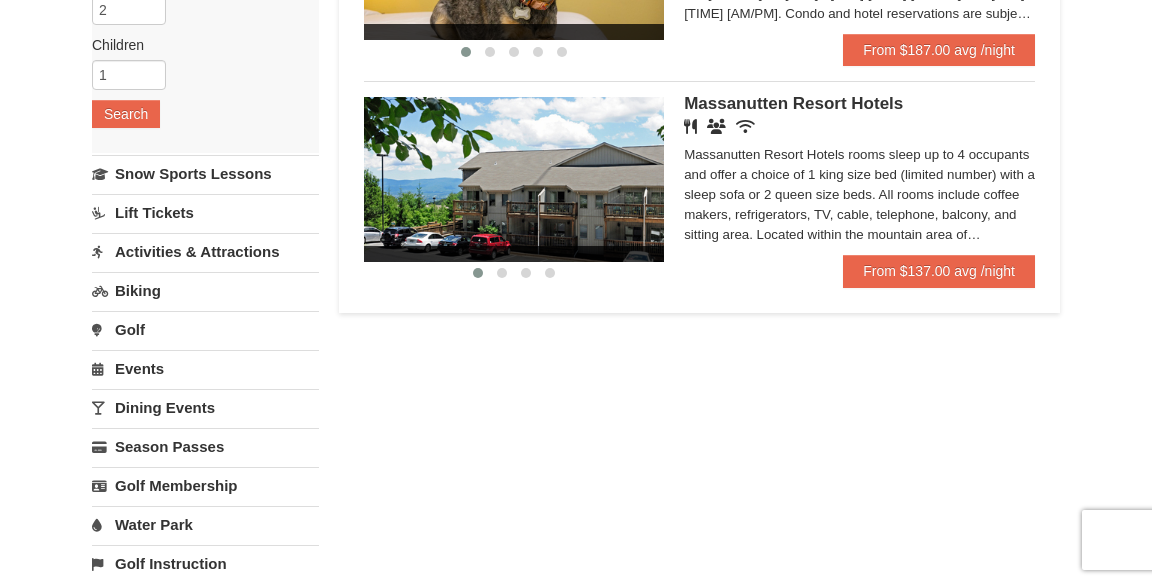 click at bounding box center (514, 179) 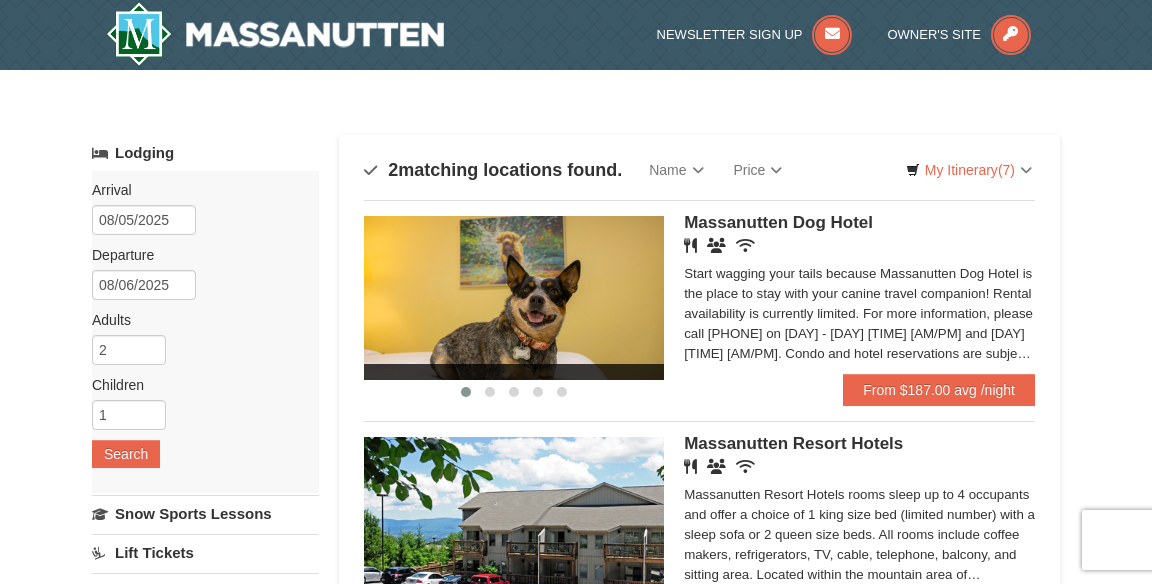 scroll, scrollTop: 10, scrollLeft: 0, axis: vertical 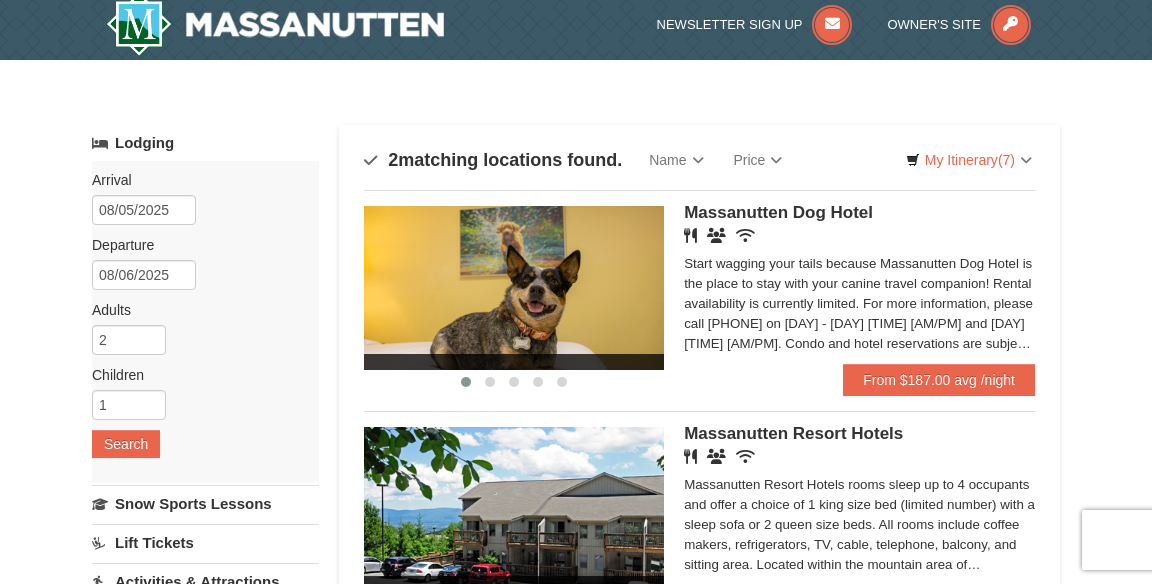 click on "Massanutten Resort Hotels rooms sleep up to 4 occupants and offer a choice of 1 king size bed (limited number) with a sleep sofa or 2 queen size beds. All rooms include coffee makers, refrigerators, TV, cable, telephone, balcony, and sitting area. Located within the mountain area of Massanutten, close to the Mountain Greens Golf Course, Massanutten Fitness & Rec Club, Campfire Grill Restaurant, Family Adventure Park, and the Ski Area.
Rental availability is currently limited. For more information, please call 540.289.4952 on Monday - Friday 9 am - 6 pm and Saturday 9 am - 1 pm. Condo and hotel reservations are subject to a $25 change fee.
We look forward to welcoming you!" at bounding box center (859, 525) 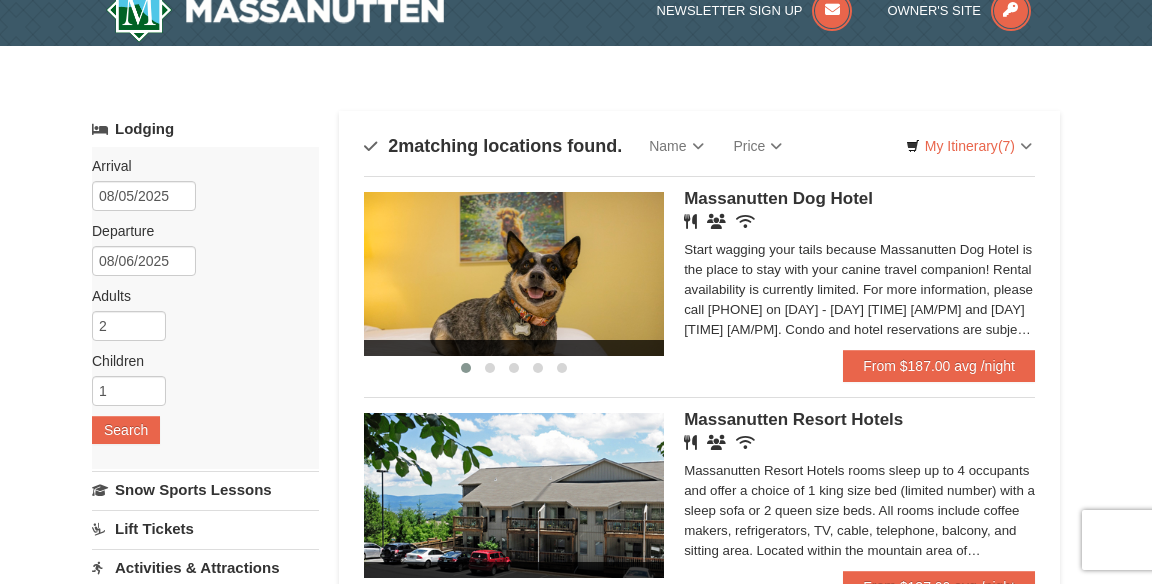 scroll, scrollTop: 38, scrollLeft: 0, axis: vertical 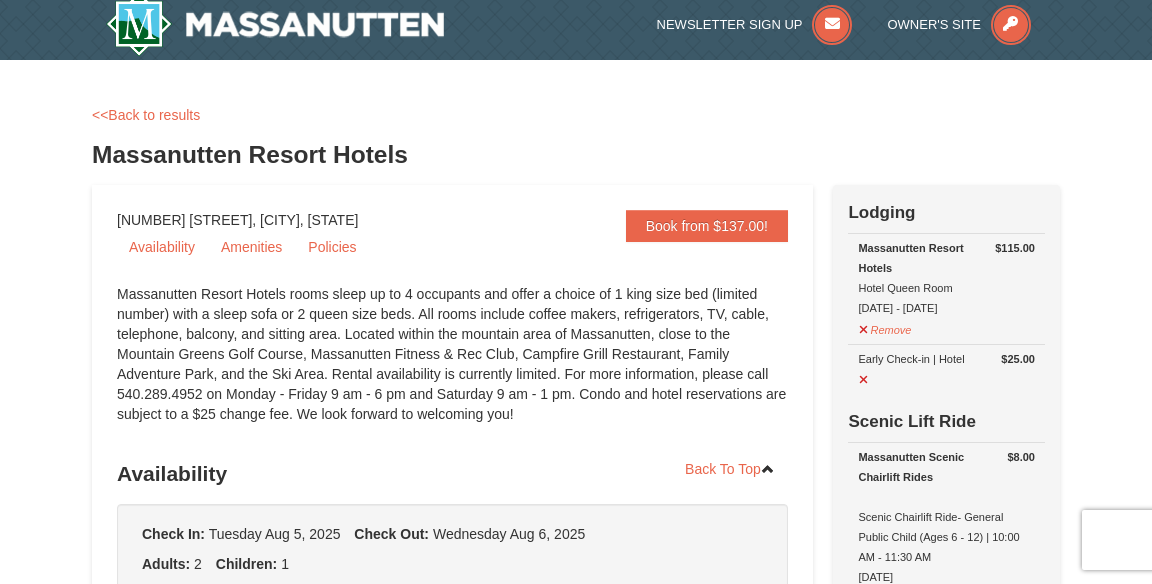 click on "Remove" at bounding box center [885, 596] 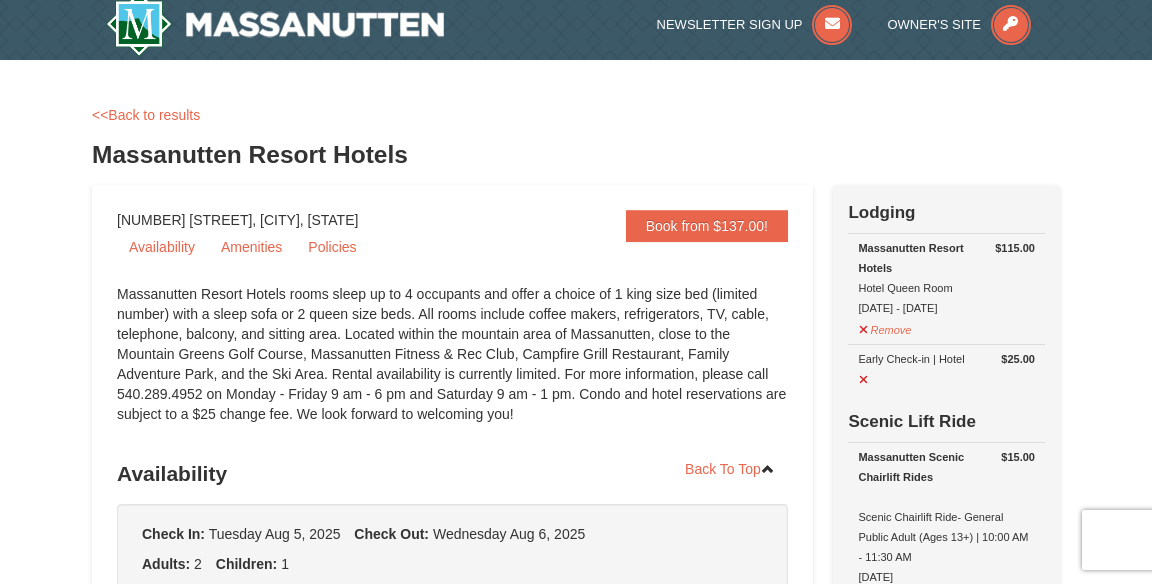 click on "Remove" at bounding box center (885, 596) 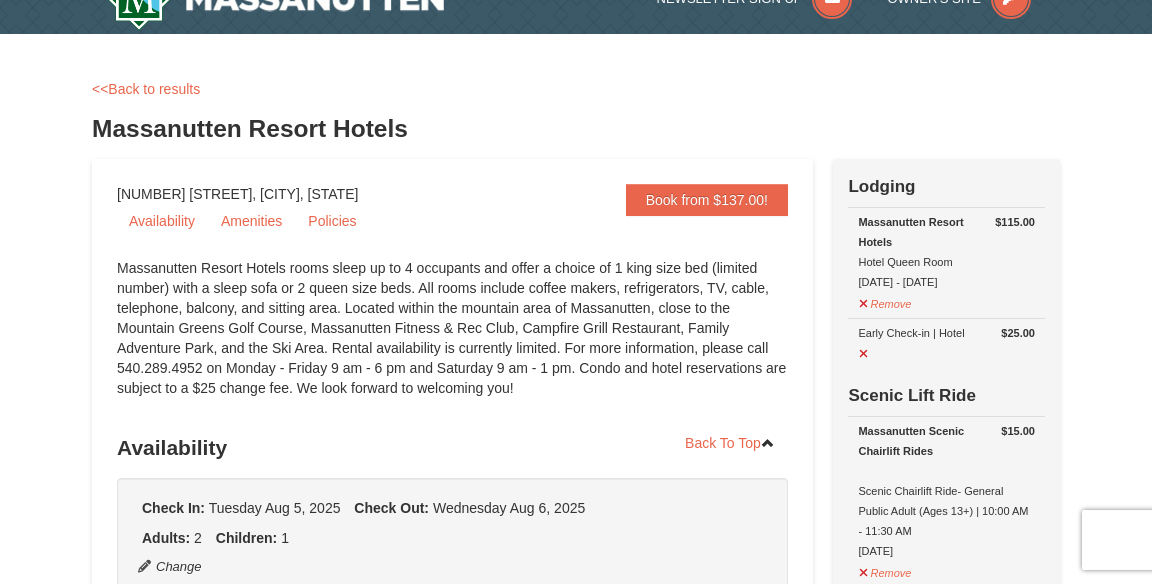 scroll, scrollTop: 48, scrollLeft: 0, axis: vertical 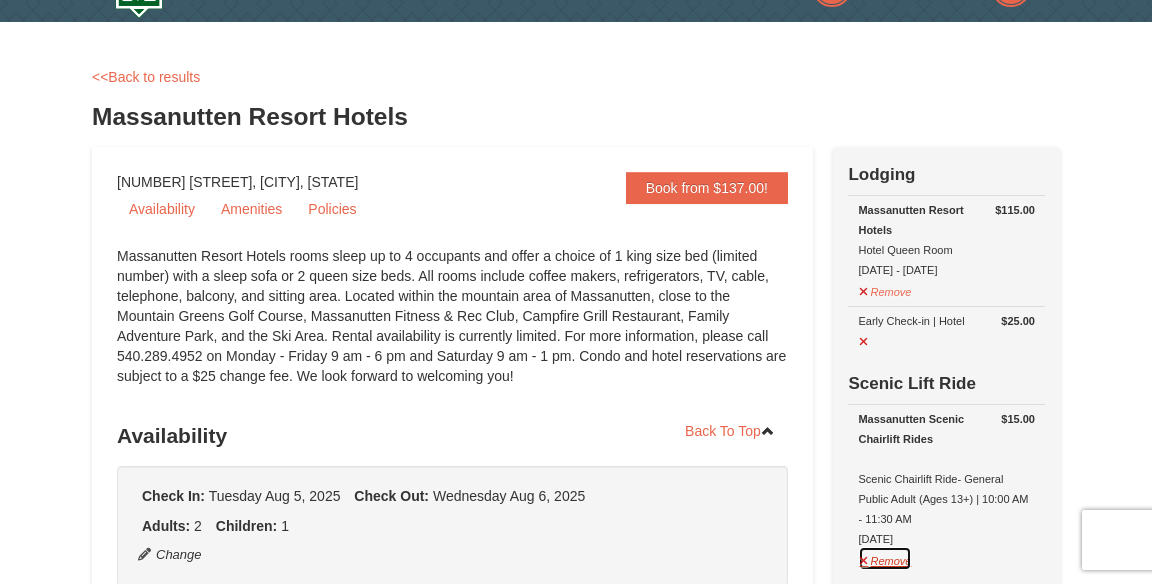 click on "Remove" at bounding box center [885, 558] 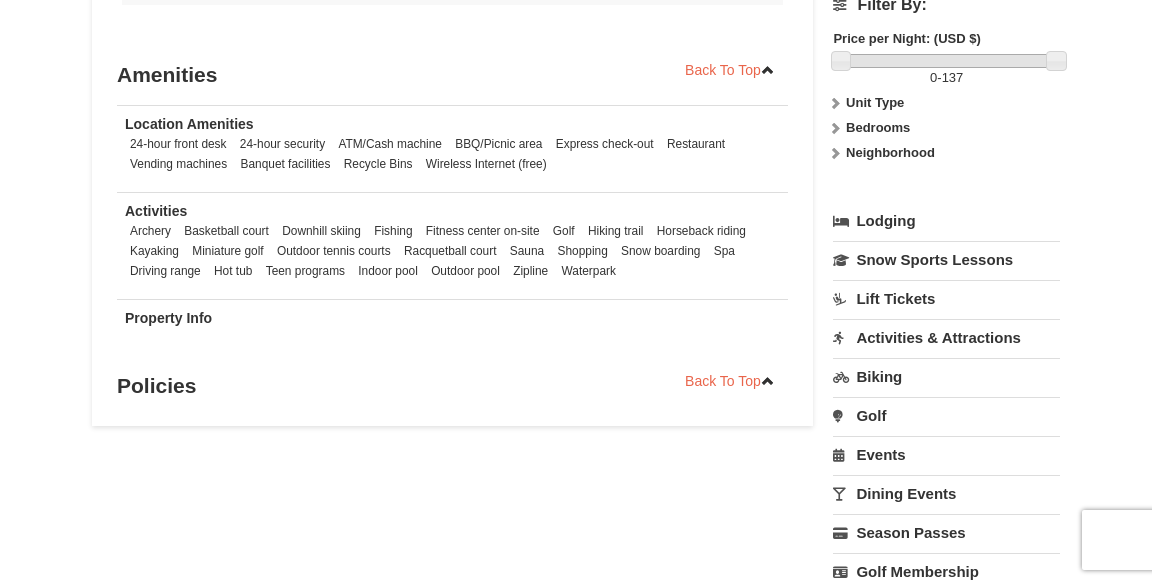 scroll, scrollTop: 1350, scrollLeft: 0, axis: vertical 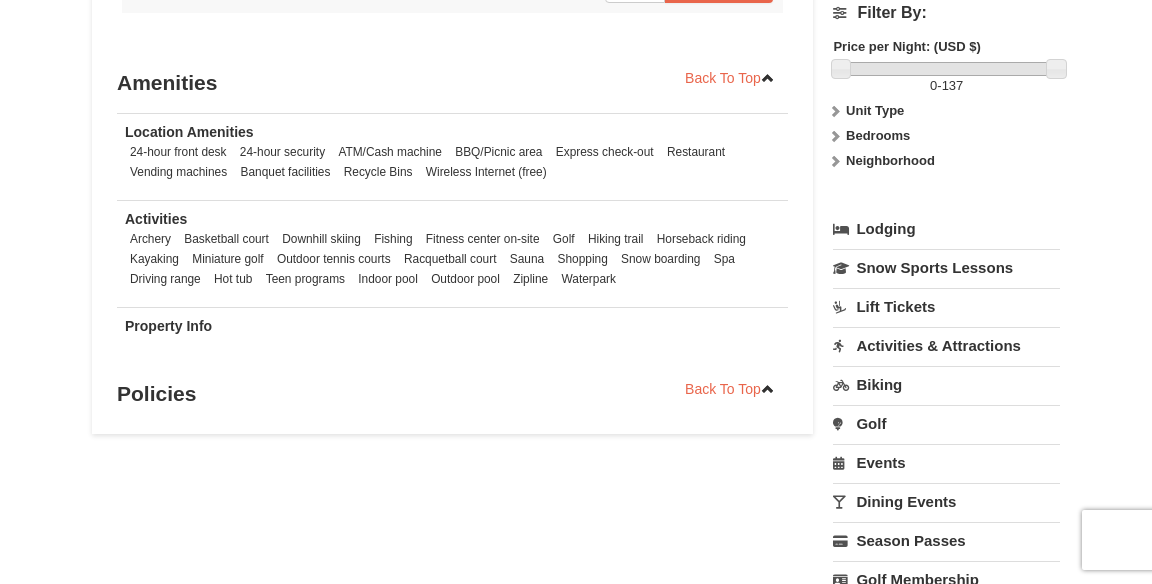click on "Lift Tickets" at bounding box center (946, 306) 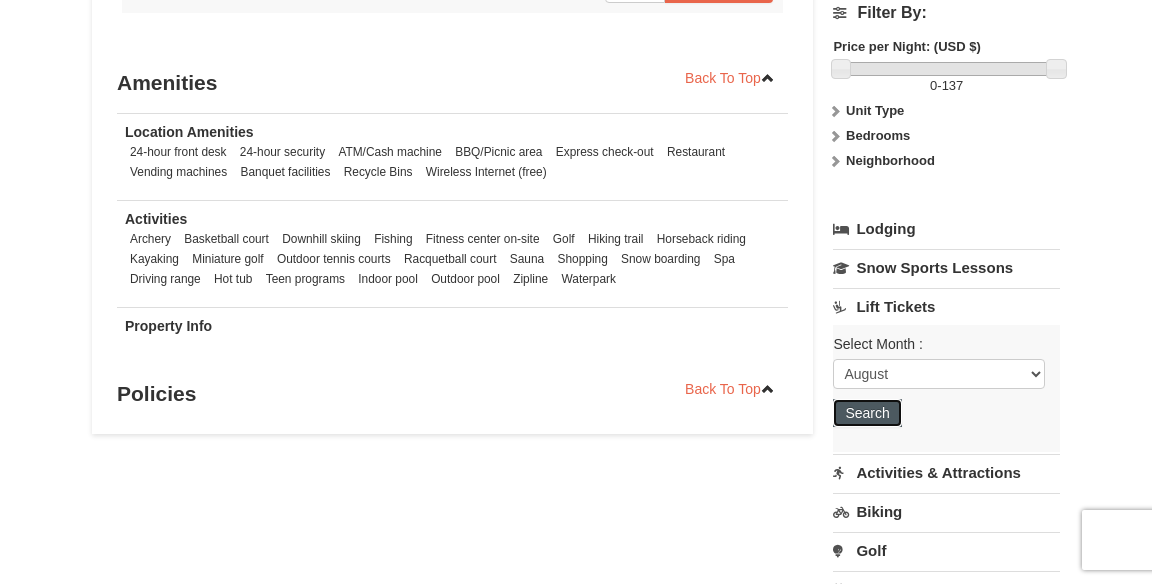click on "Search" at bounding box center (867, 413) 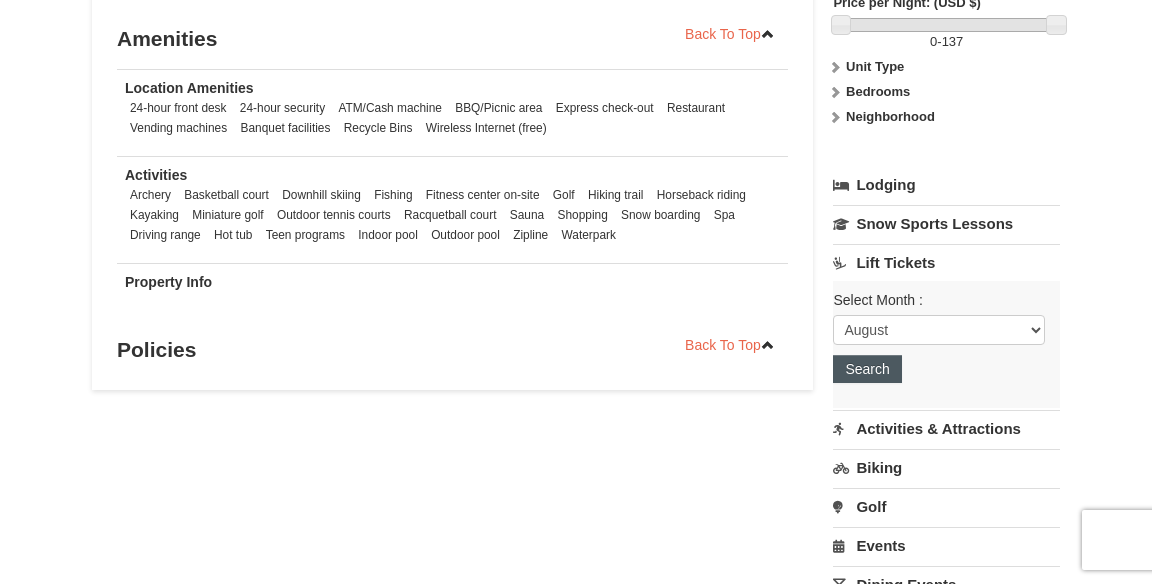 scroll, scrollTop: 1407, scrollLeft: 0, axis: vertical 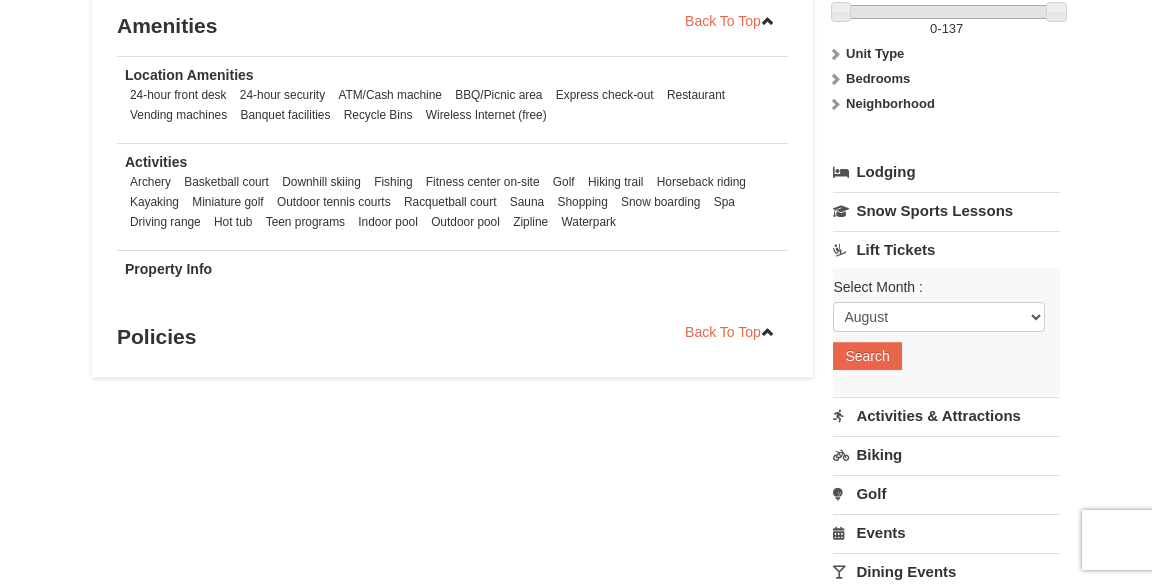 click on "Activities & Attractions" at bounding box center (946, 415) 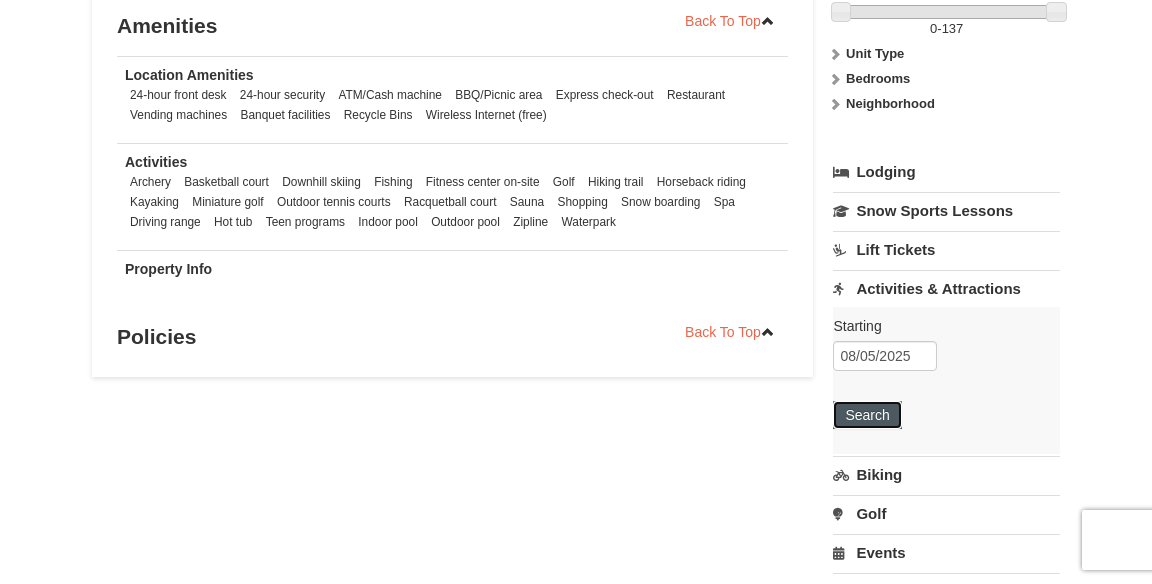 click on "Search" at bounding box center [867, 415] 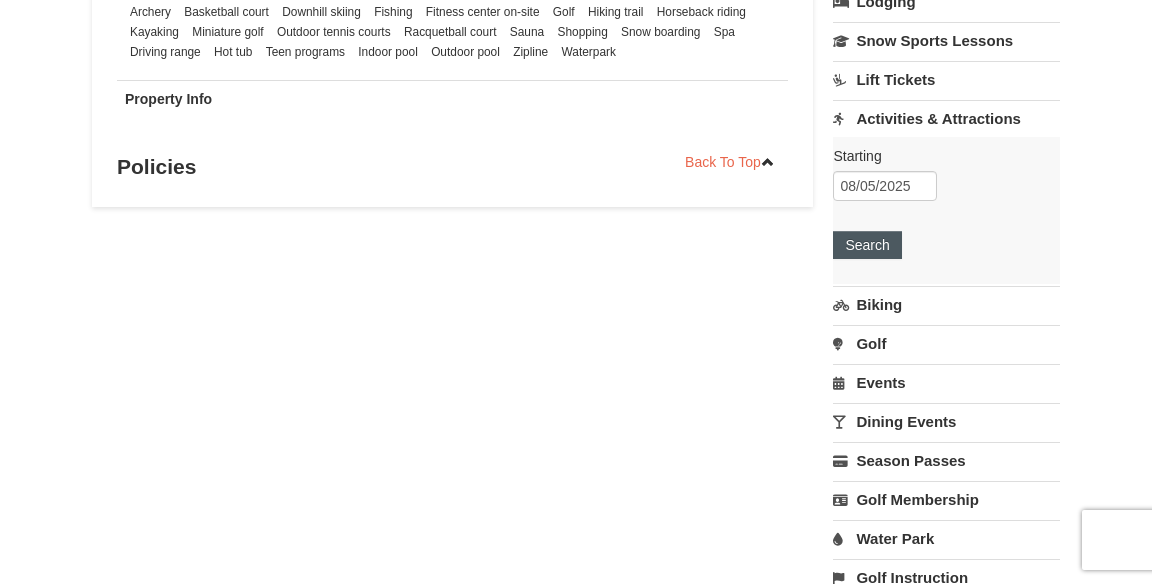 scroll, scrollTop: 1577, scrollLeft: 0, axis: vertical 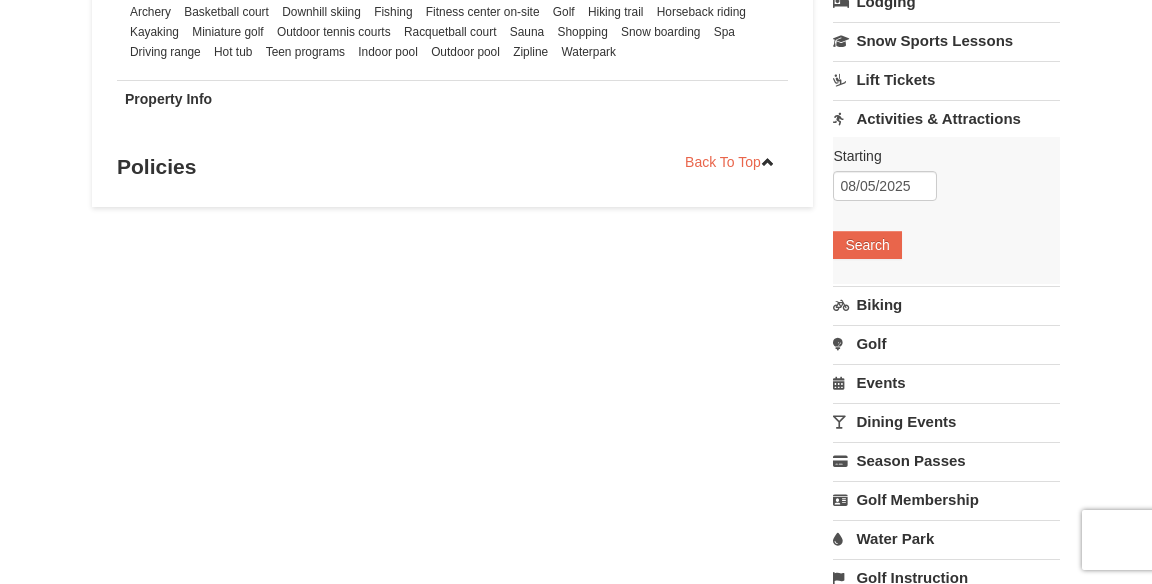 click on "Dining Events" at bounding box center [946, 421] 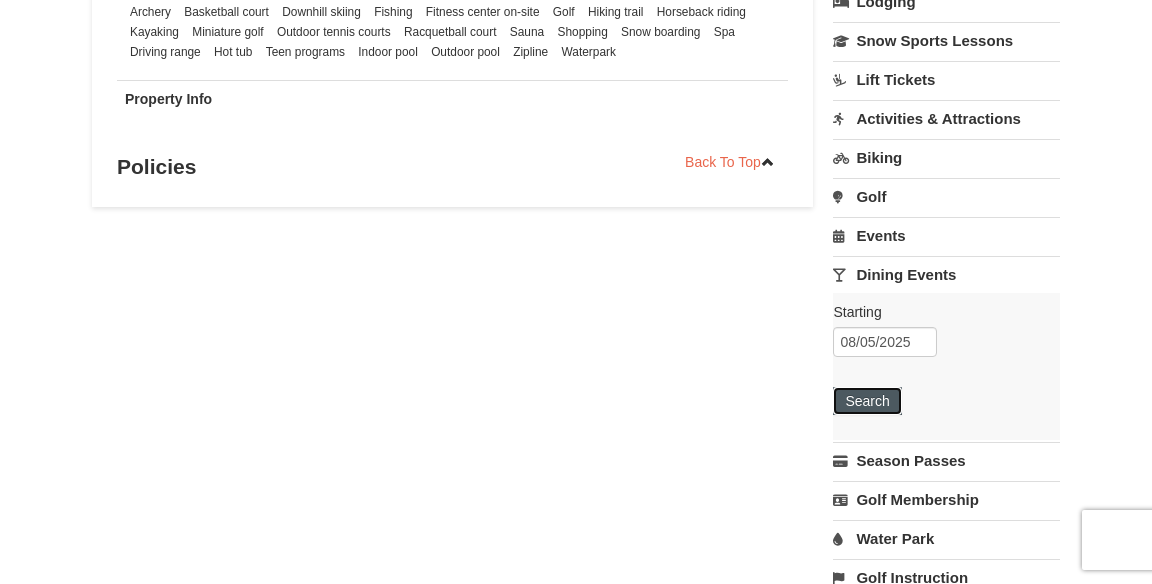 click on "Search" at bounding box center (867, 401) 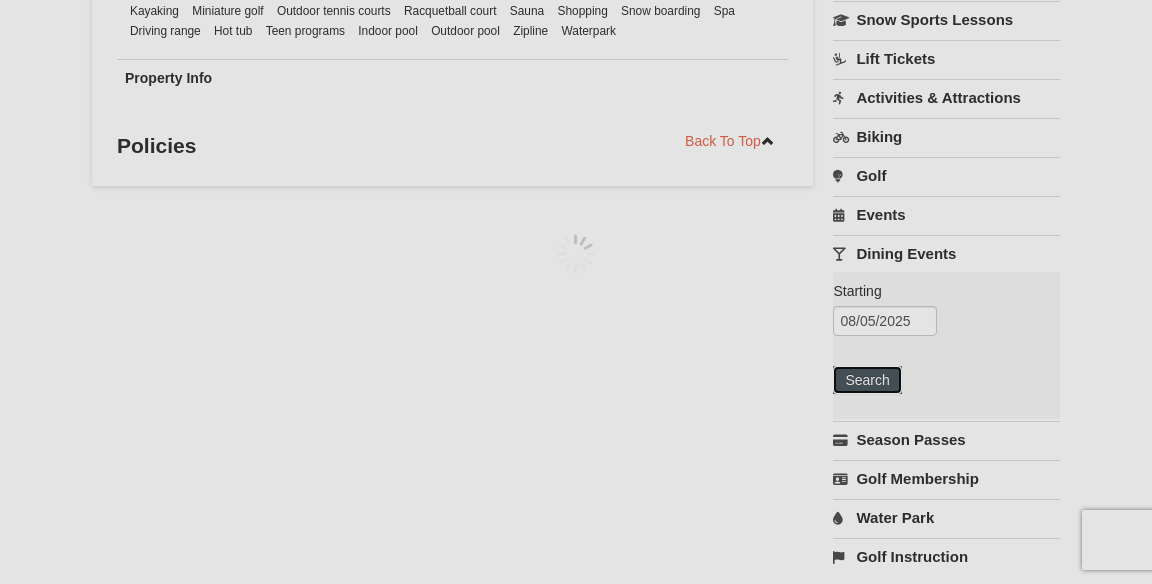 scroll, scrollTop: 1641, scrollLeft: 0, axis: vertical 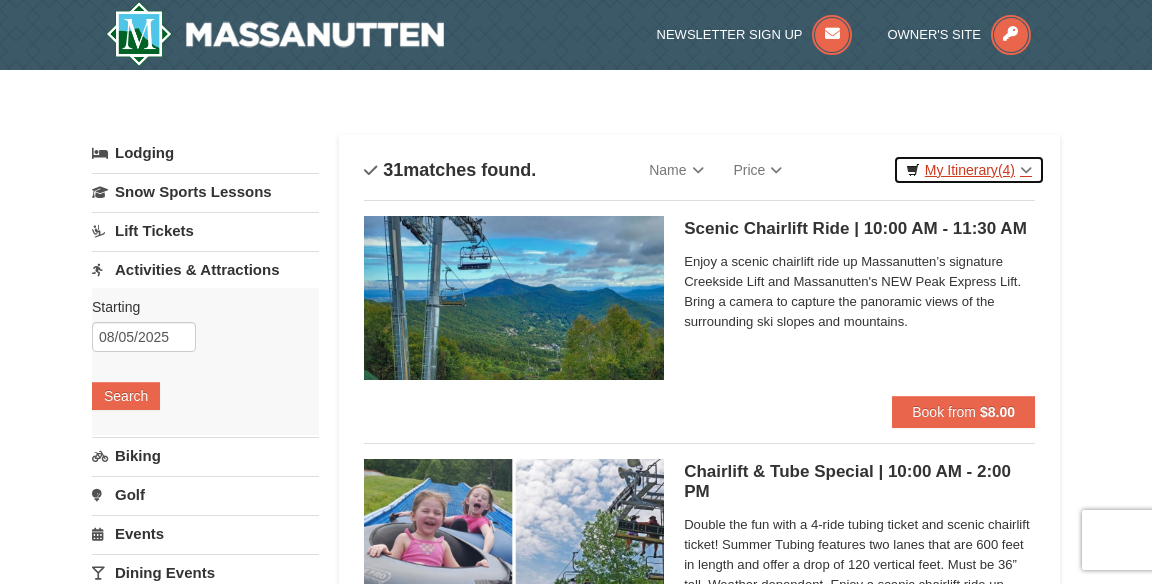 click on "My Itinerary (4)" at bounding box center (969, 170) 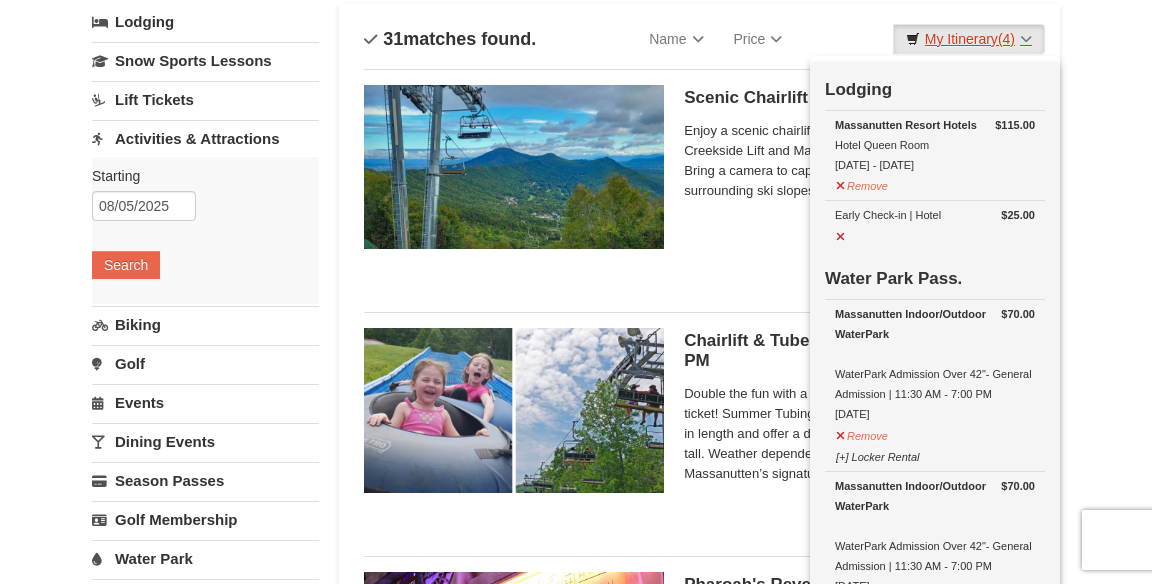scroll, scrollTop: 133, scrollLeft: 0, axis: vertical 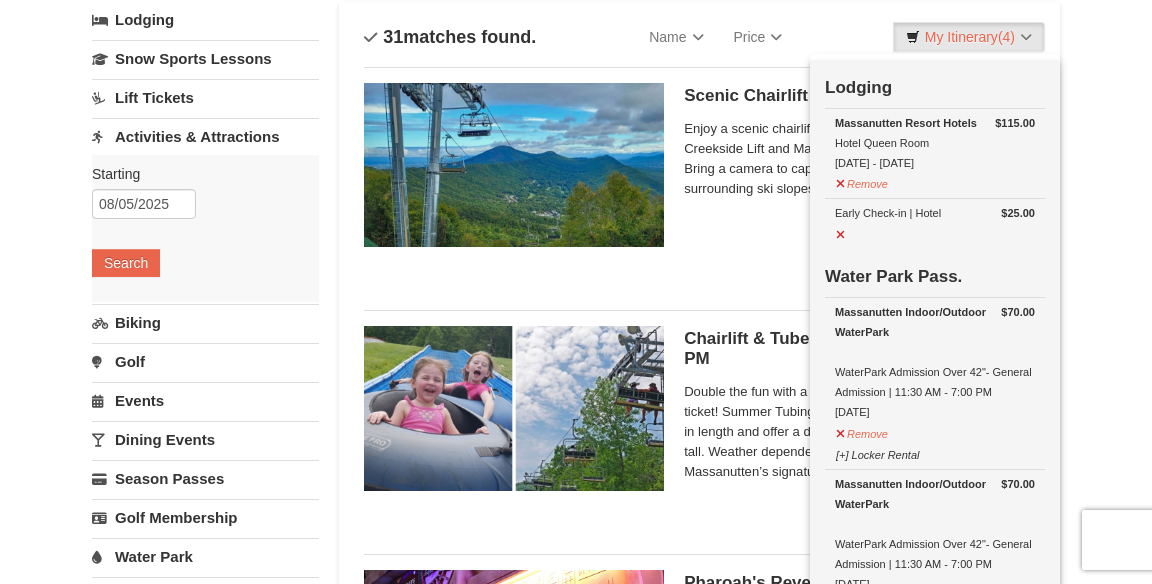 click at bounding box center [576, 292] 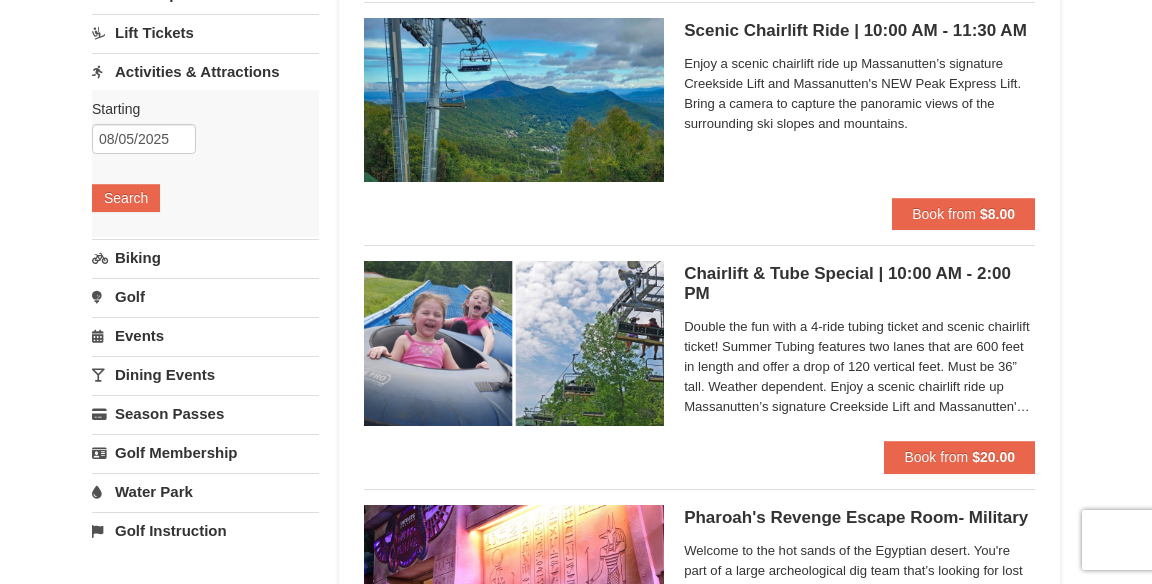 scroll, scrollTop: 199, scrollLeft: 0, axis: vertical 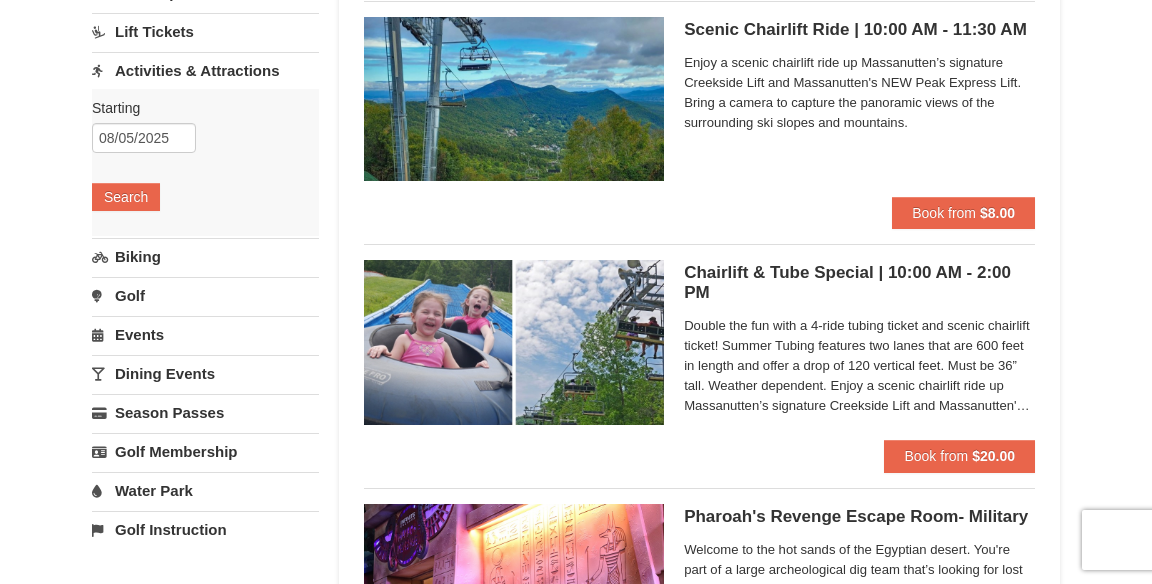 click on "Water Park" at bounding box center (205, 490) 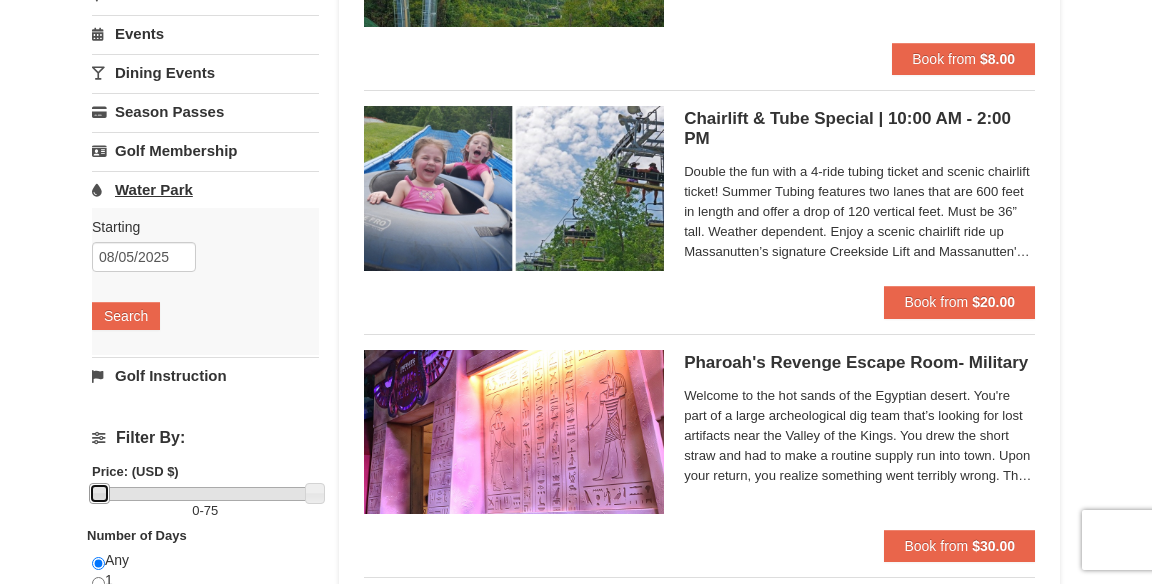 scroll, scrollTop: 364, scrollLeft: 0, axis: vertical 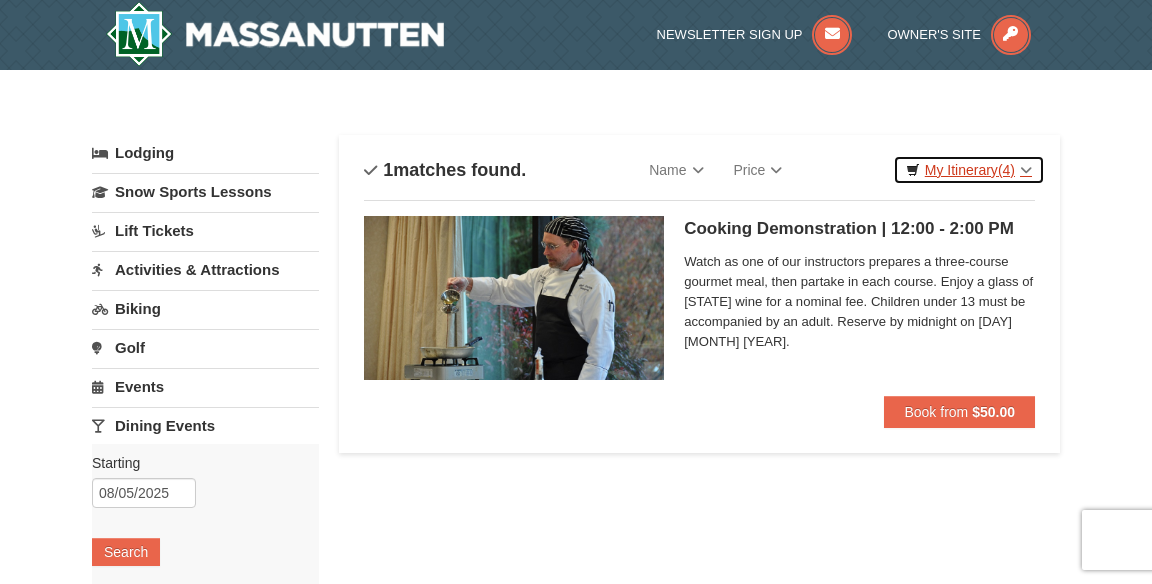 click on "My Itinerary (4)" at bounding box center [969, 170] 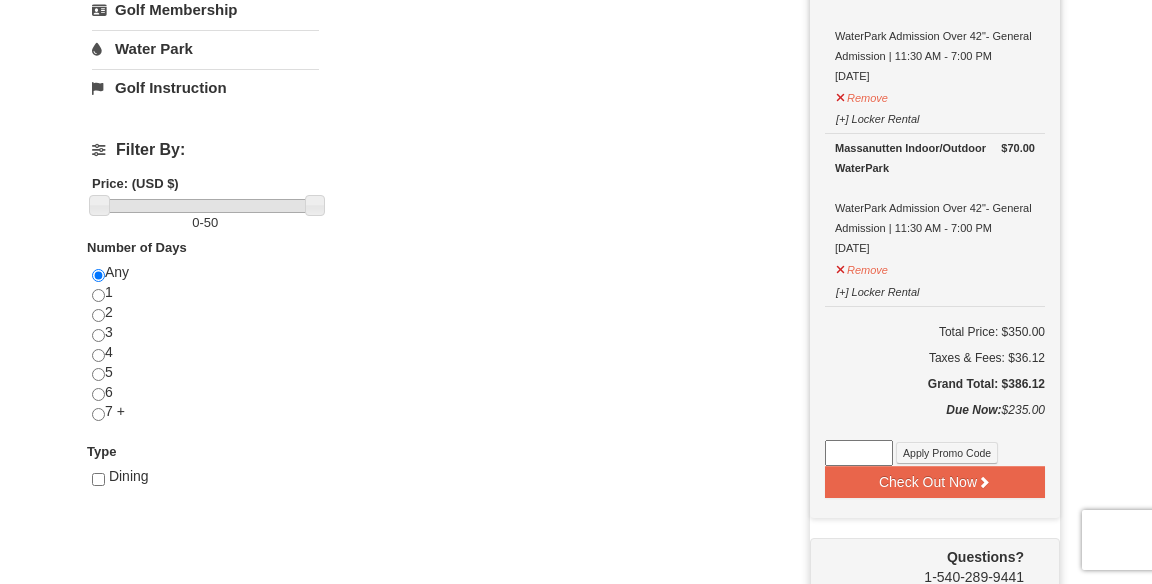 scroll, scrollTop: 661, scrollLeft: 0, axis: vertical 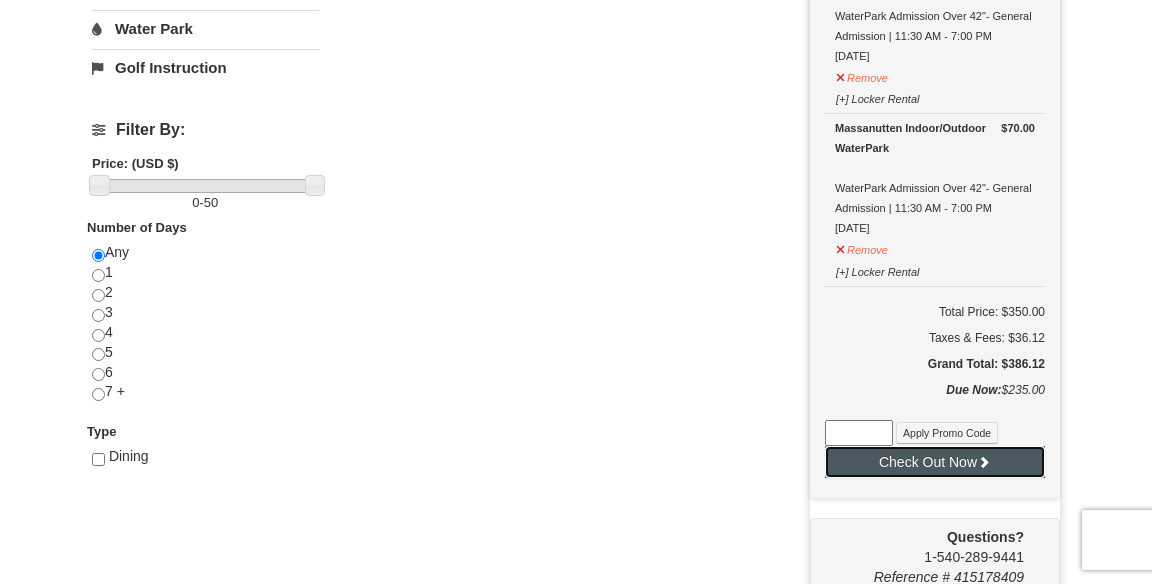 click on "Check Out Now" at bounding box center [935, 462] 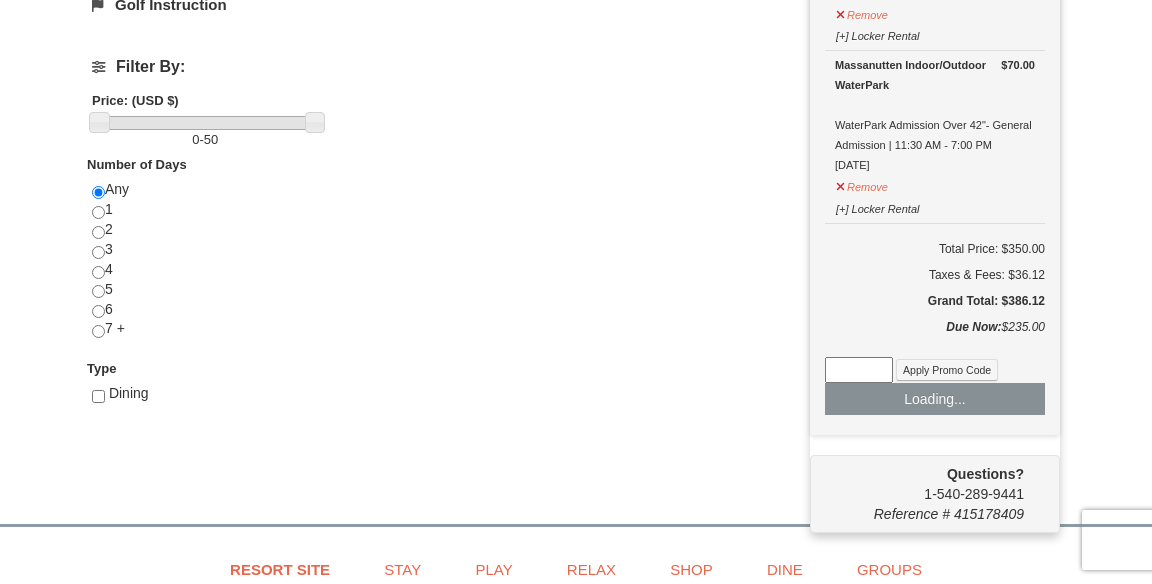 scroll, scrollTop: 725, scrollLeft: 0, axis: vertical 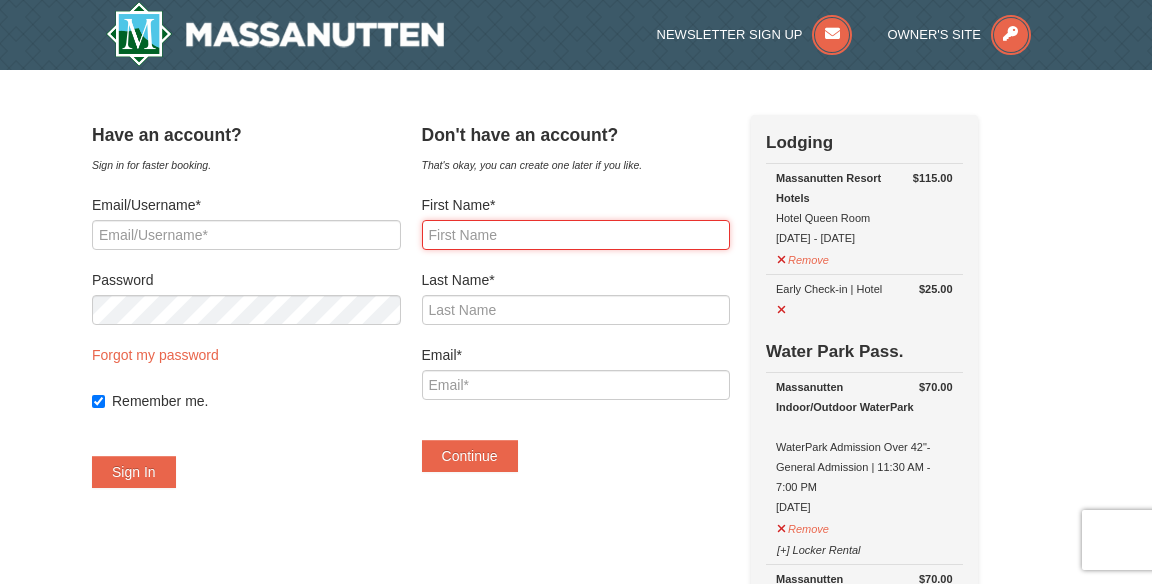 click on "First Name*" at bounding box center (576, 235) 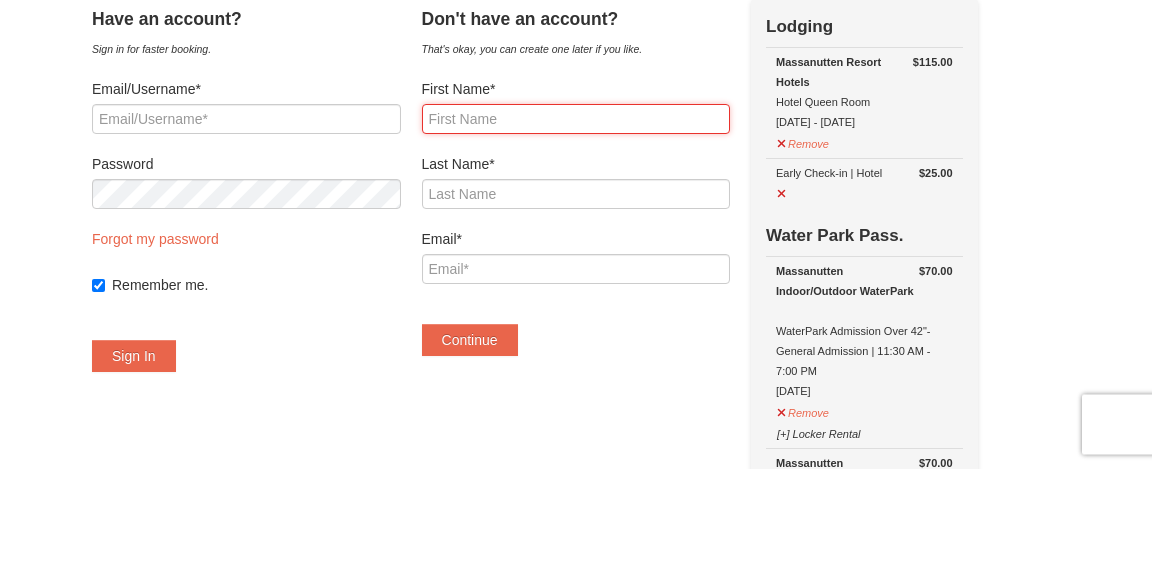 type on "[FIRST]" 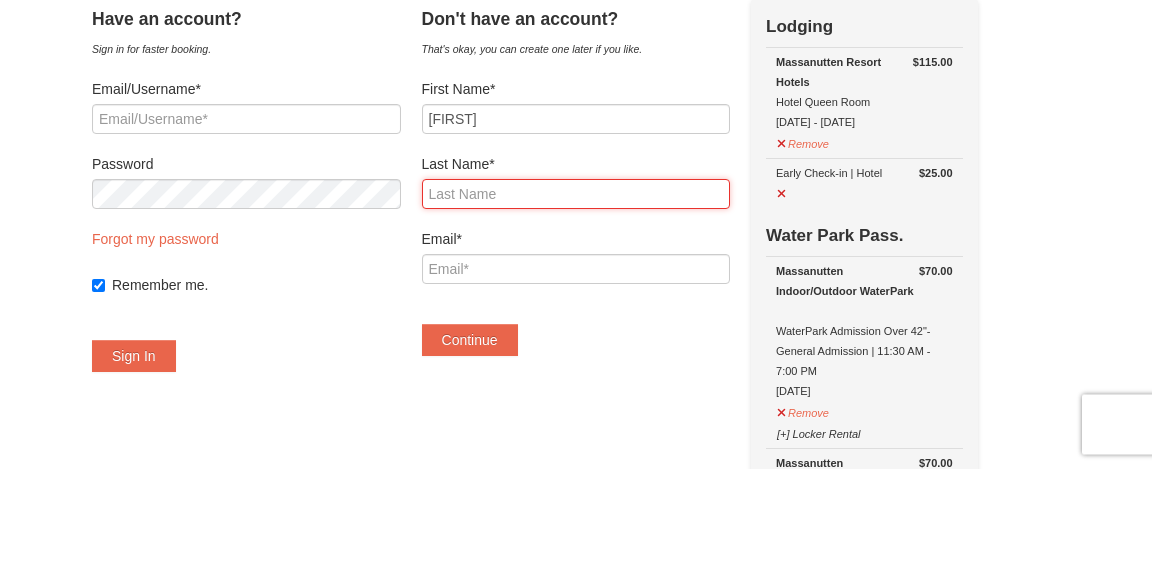 type on "[LAST]" 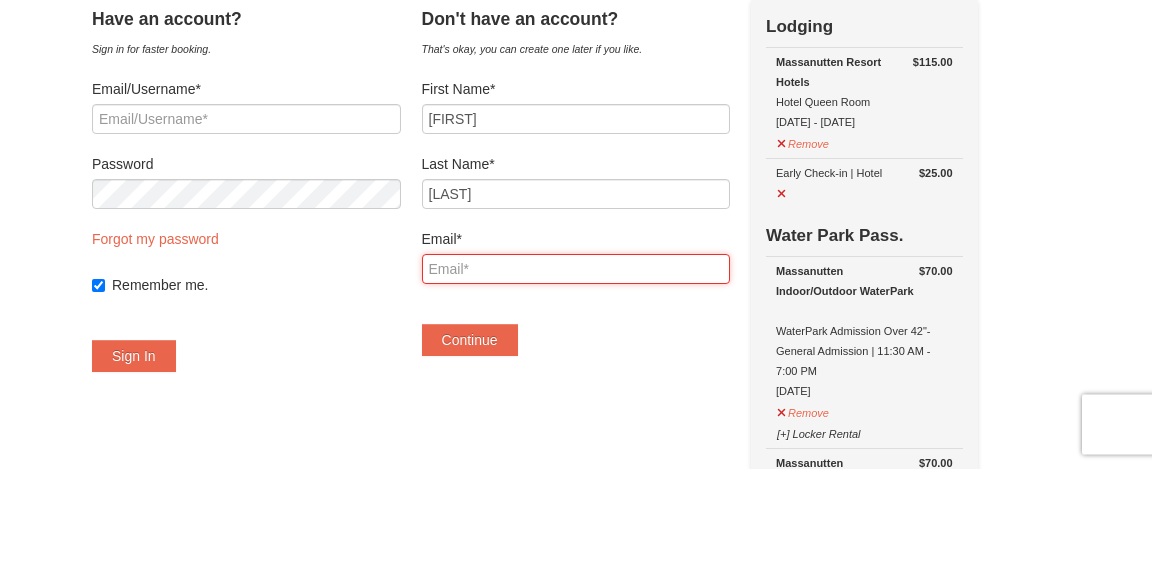 type on "[EMAIL]" 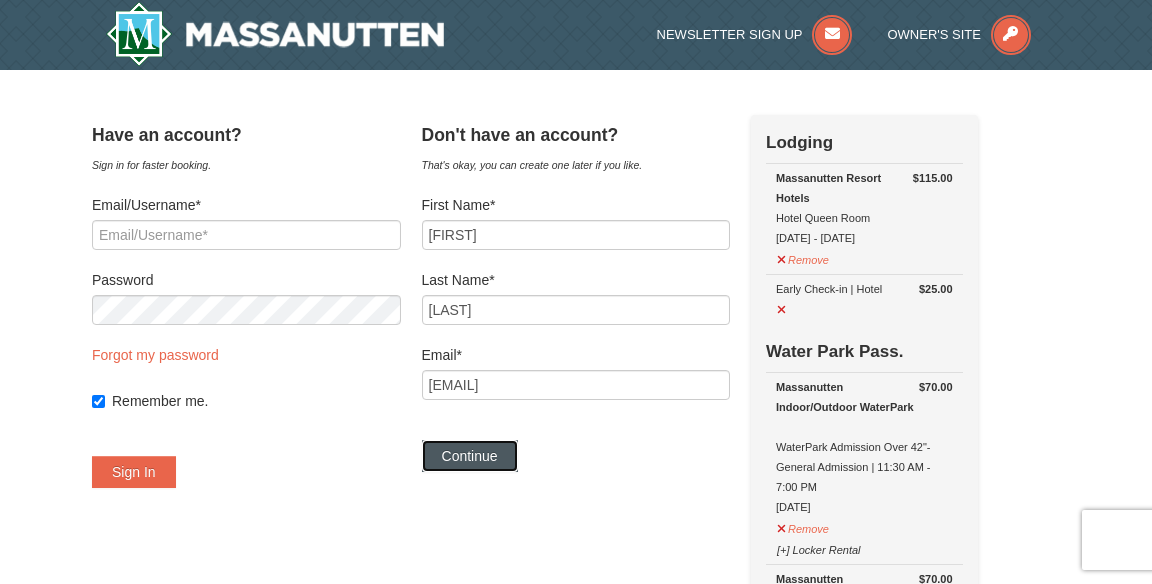 click on "Continue" at bounding box center (470, 456) 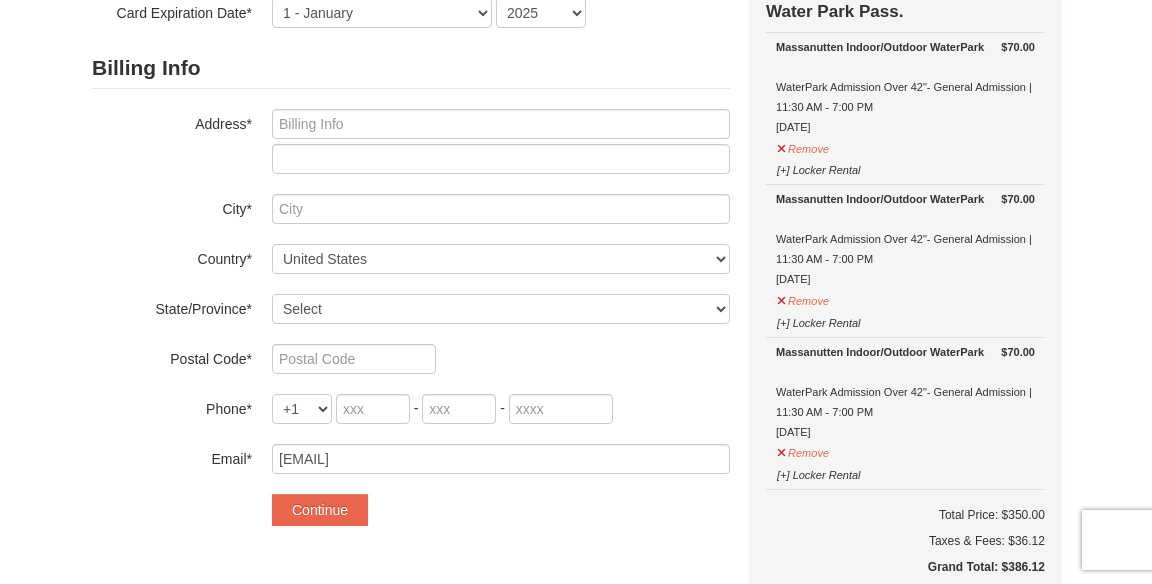 scroll, scrollTop: 367, scrollLeft: 0, axis: vertical 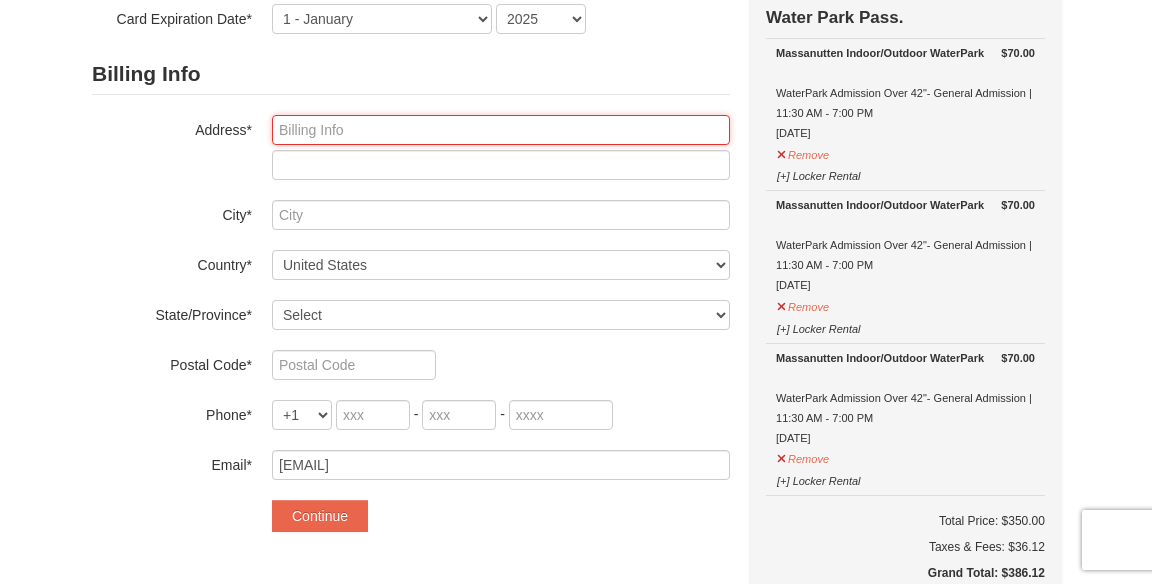 click at bounding box center (501, 130) 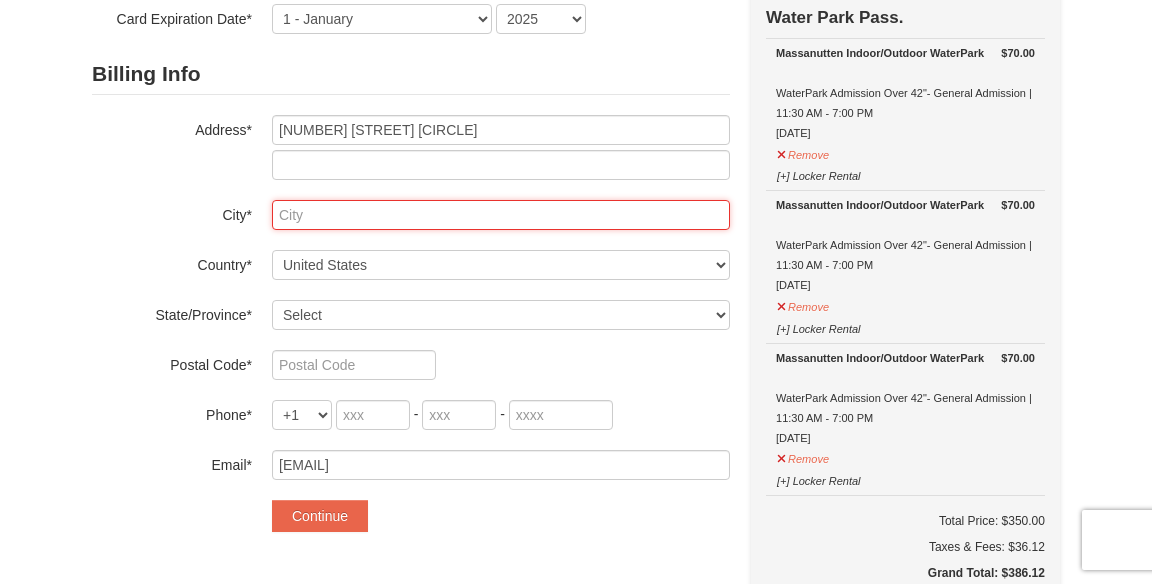 type on "Herndon" 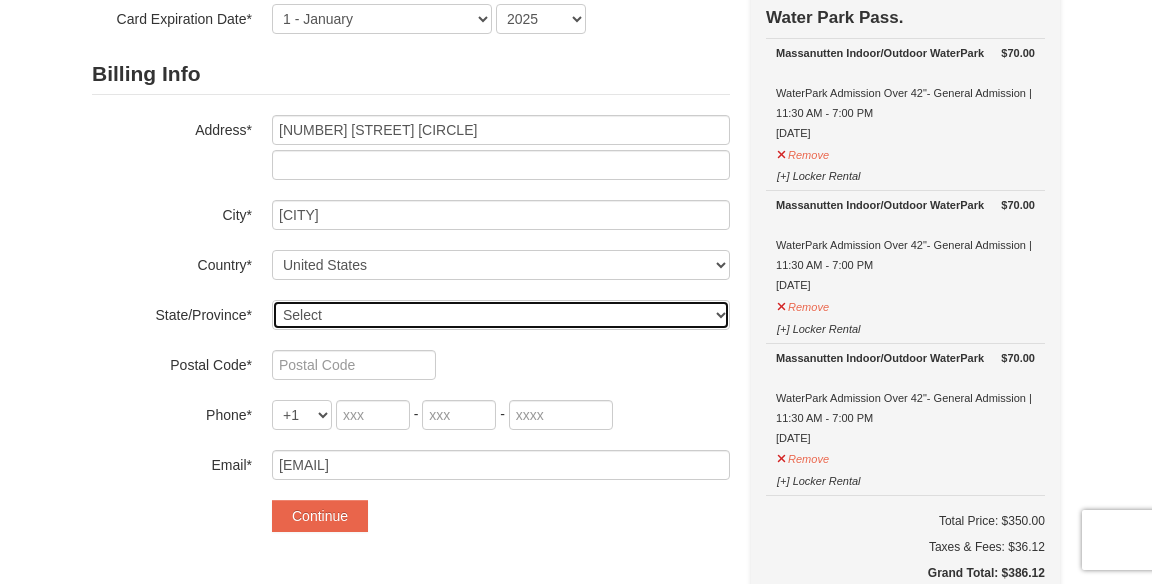 select on "VA" 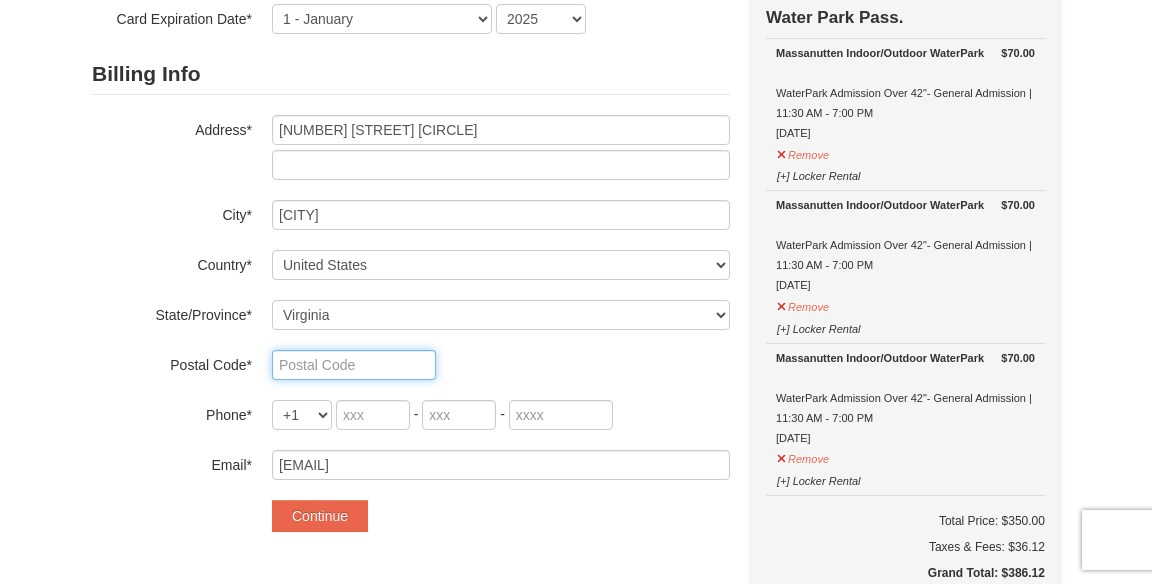 type on "20171" 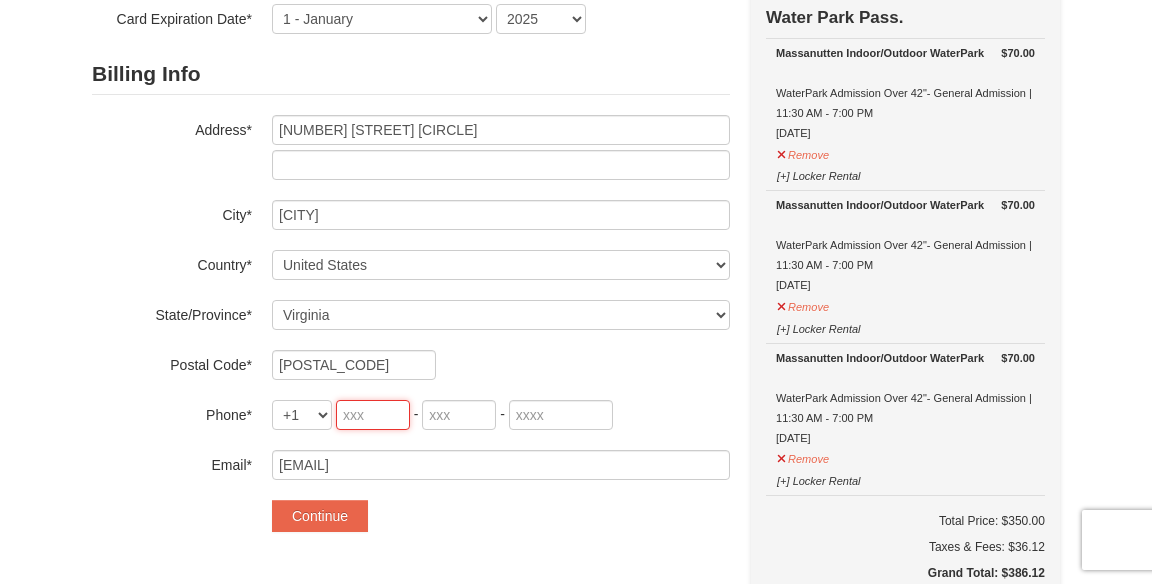 type on "571" 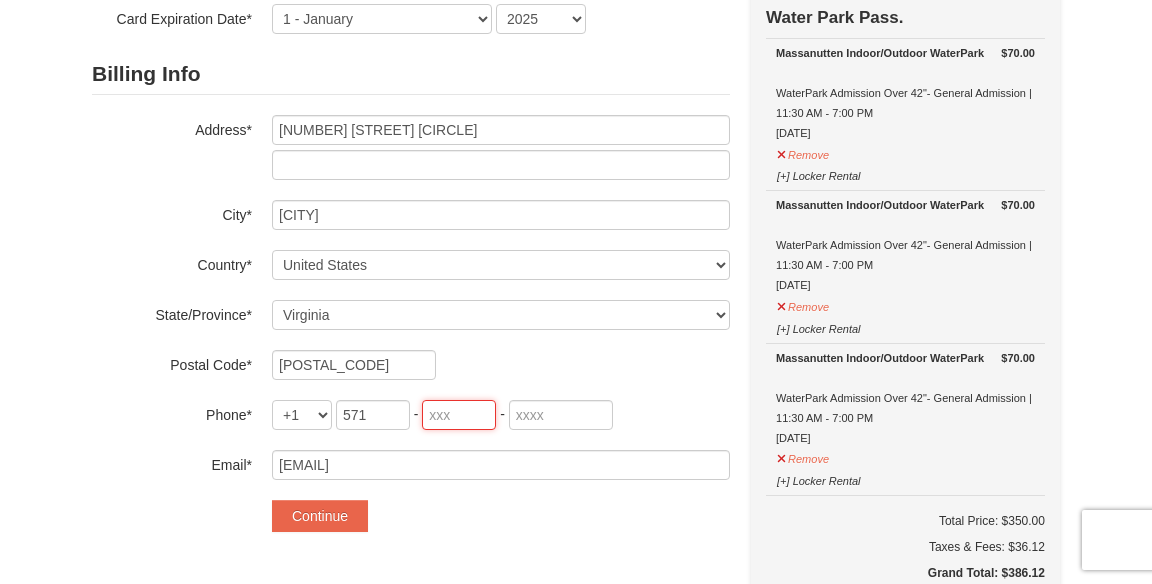 type on "325" 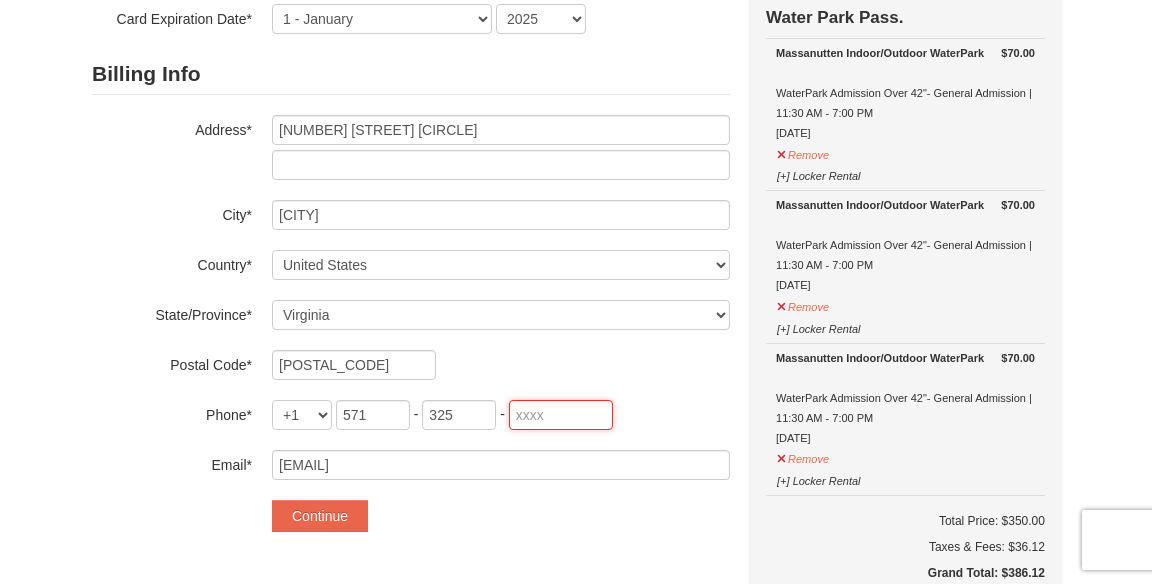 type on "8352" 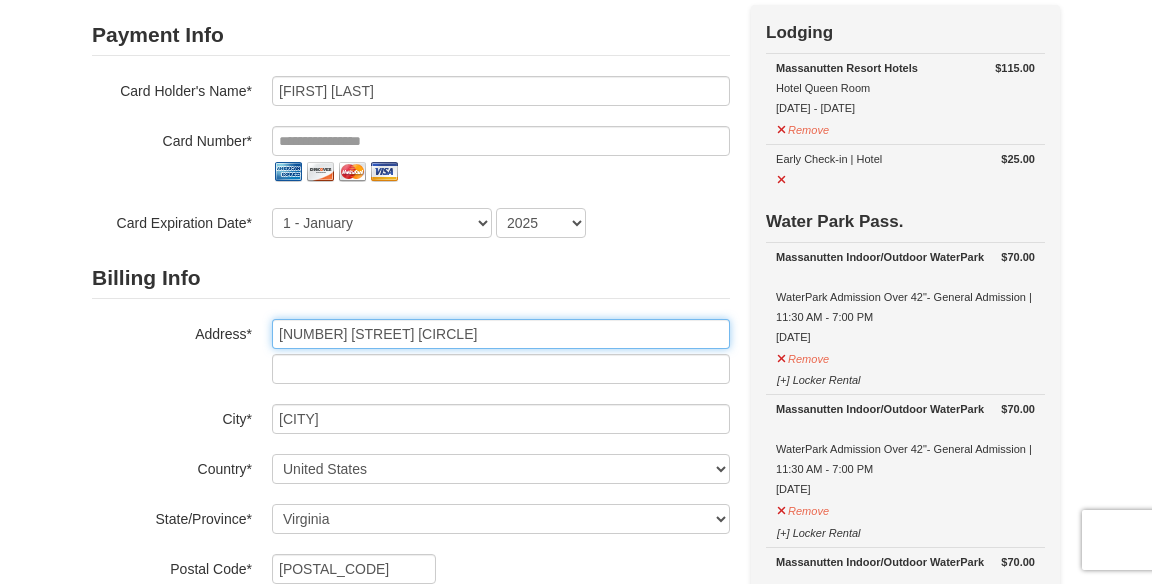scroll, scrollTop: 159, scrollLeft: 0, axis: vertical 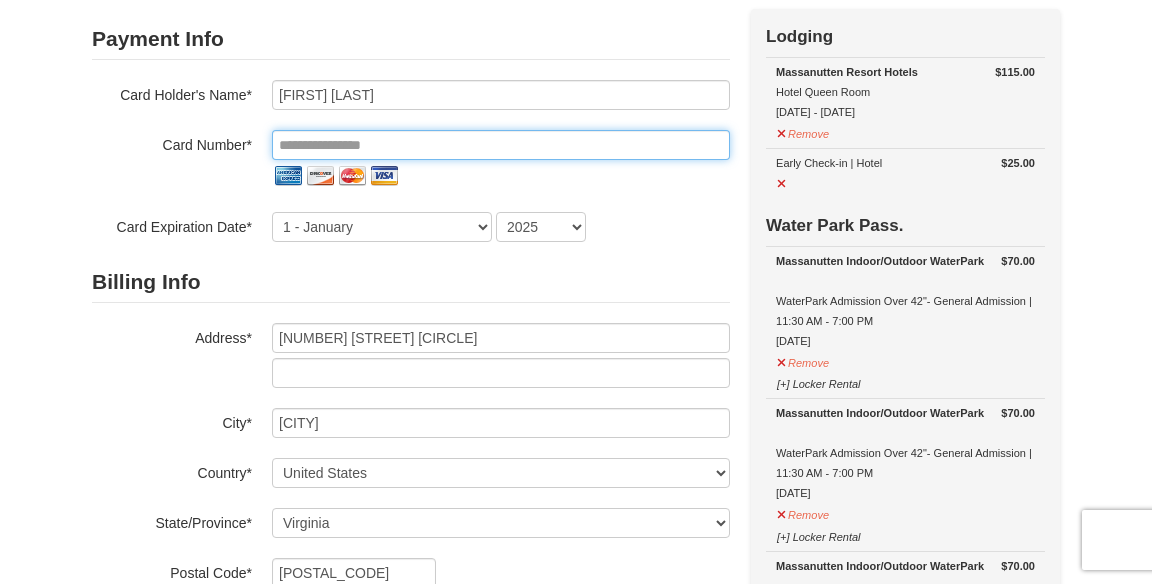 click at bounding box center (501, 145) 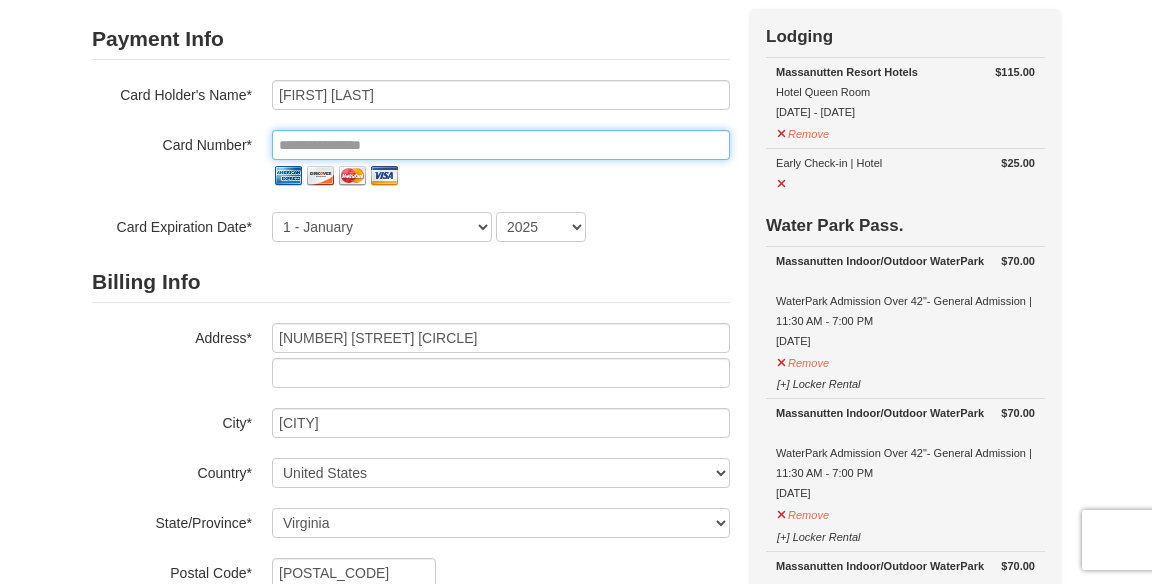 type on "**********" 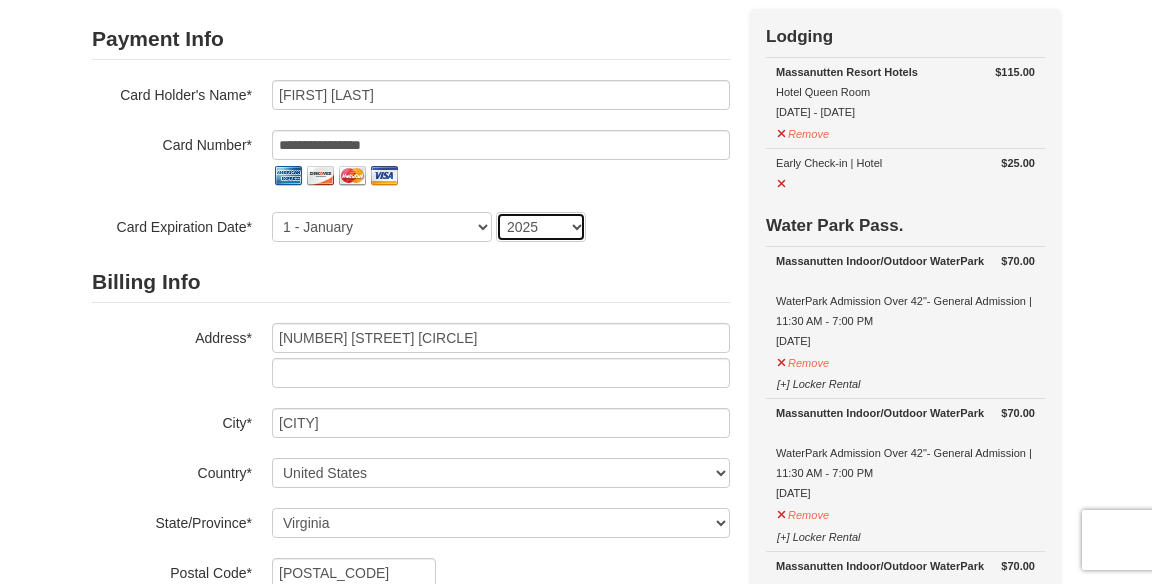 select on "2027" 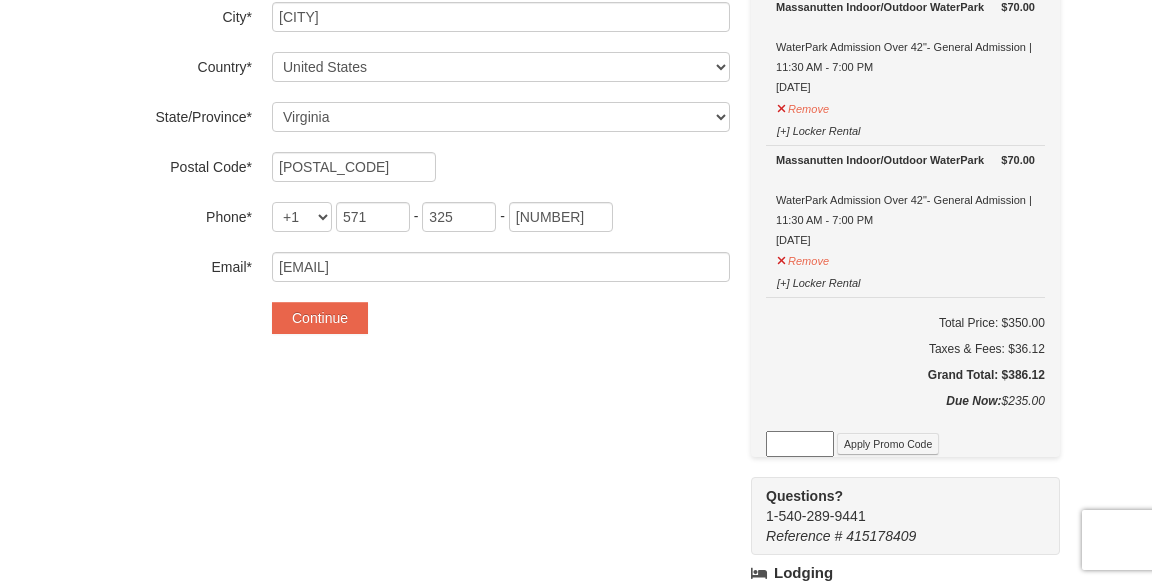 scroll, scrollTop: 559, scrollLeft: 0, axis: vertical 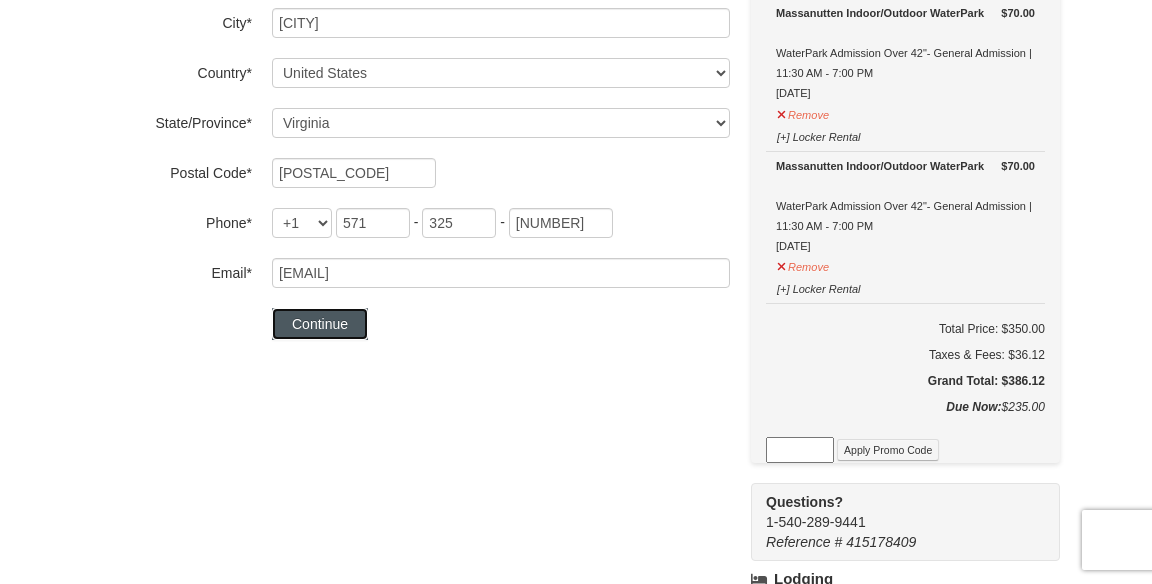 click on "Continue" at bounding box center (320, 324) 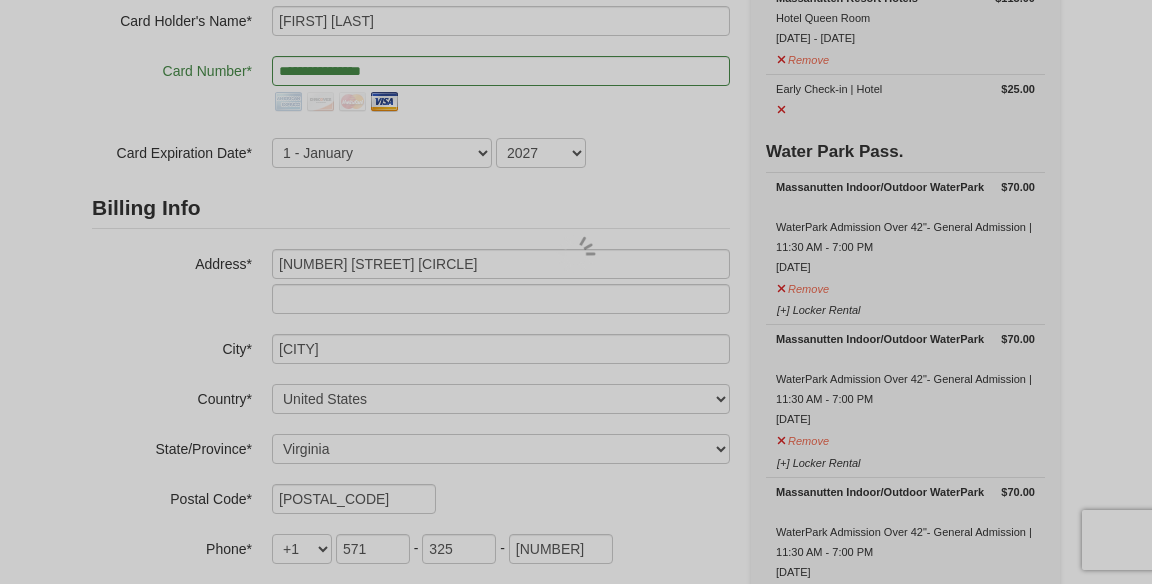 scroll, scrollTop: 232, scrollLeft: 0, axis: vertical 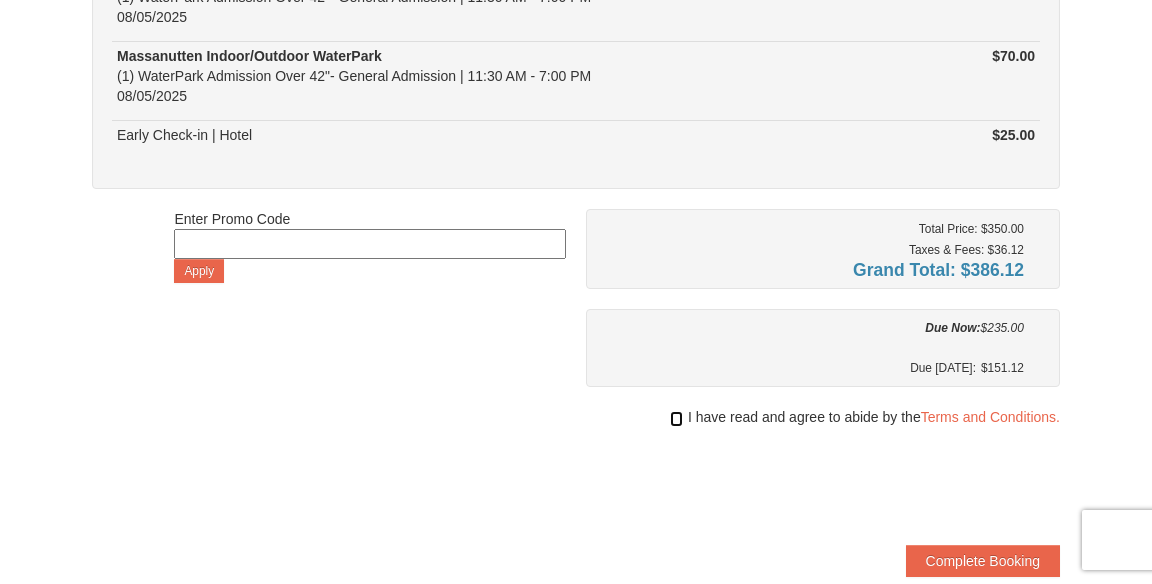 click at bounding box center (676, 419) 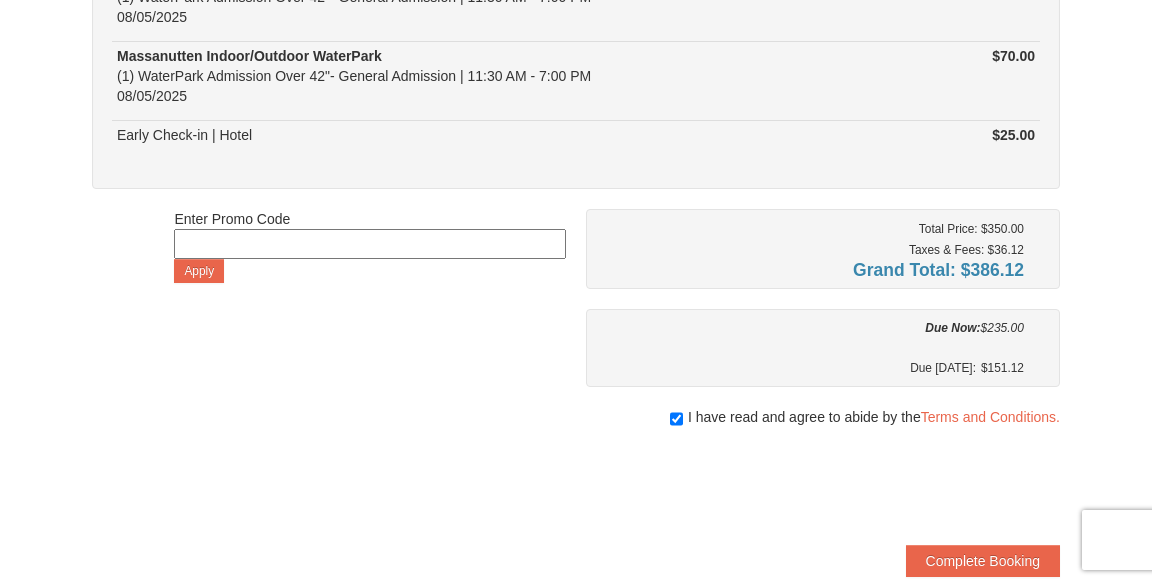 click at bounding box center [369, 244] 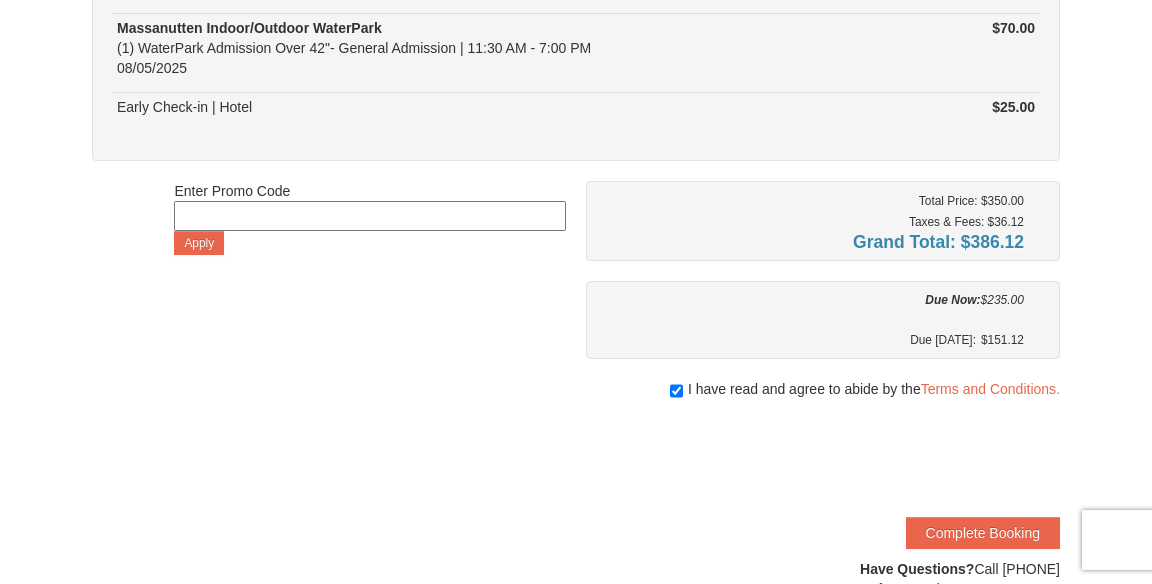 scroll, scrollTop: 479, scrollLeft: 0, axis: vertical 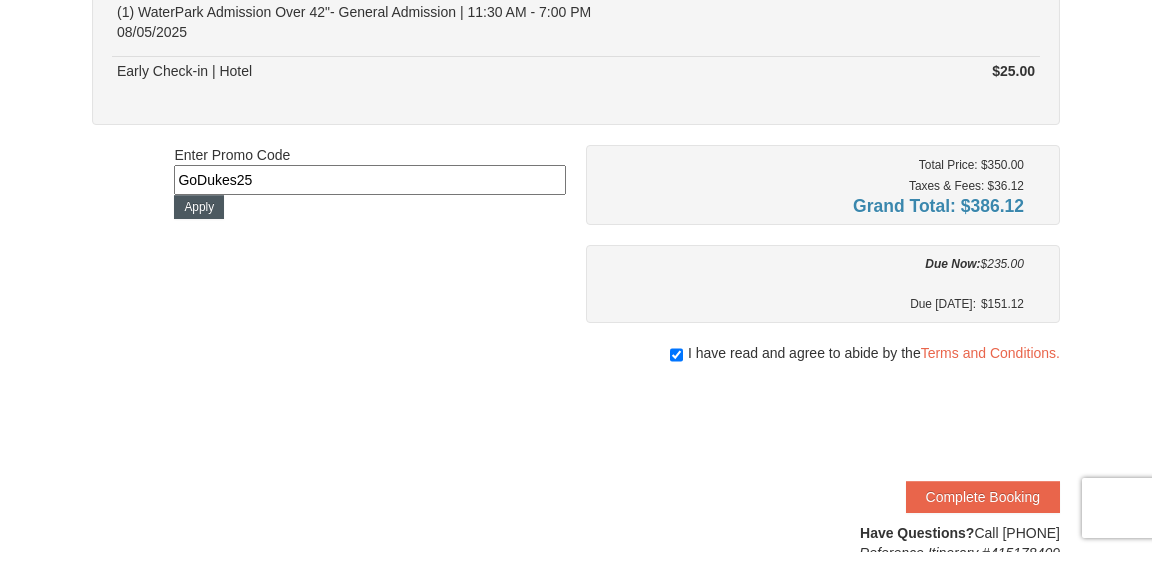 type on "GoDukes25" 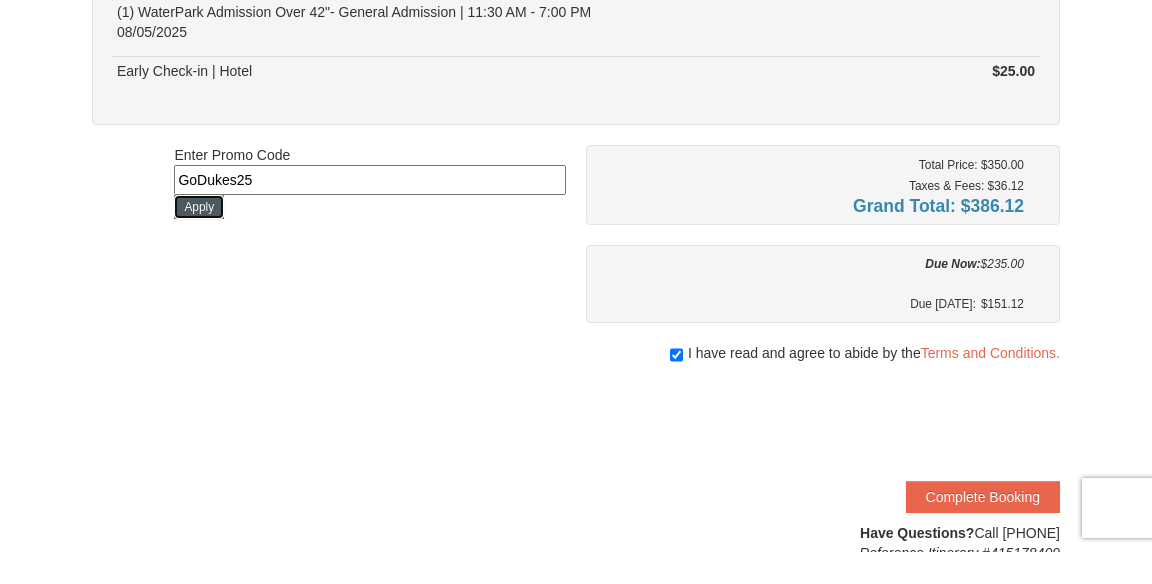 click on "Apply" at bounding box center (199, 239) 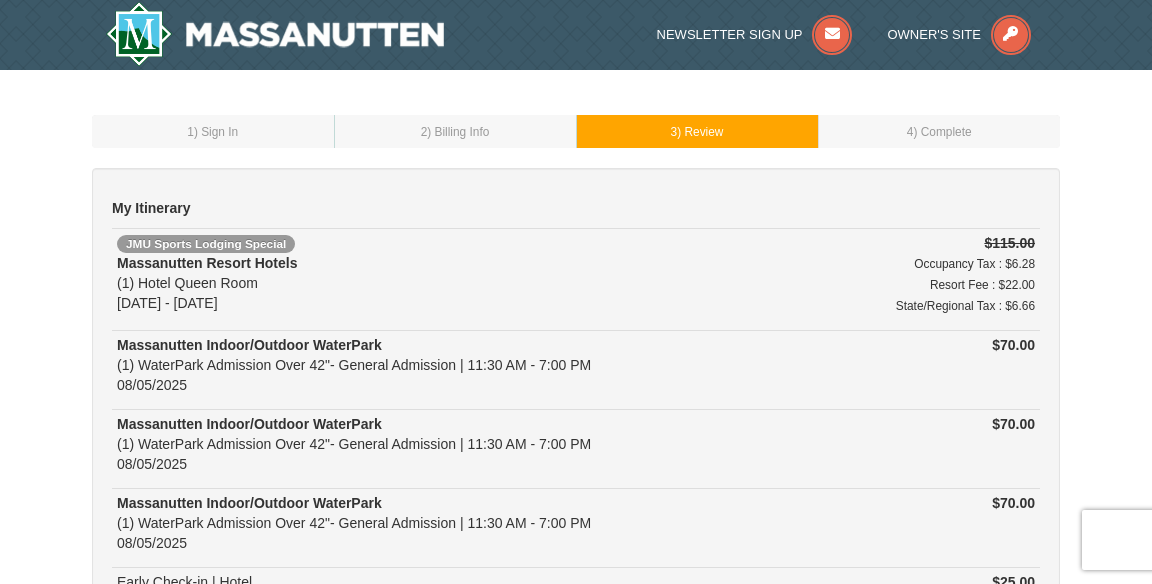 scroll, scrollTop: 501, scrollLeft: 0, axis: vertical 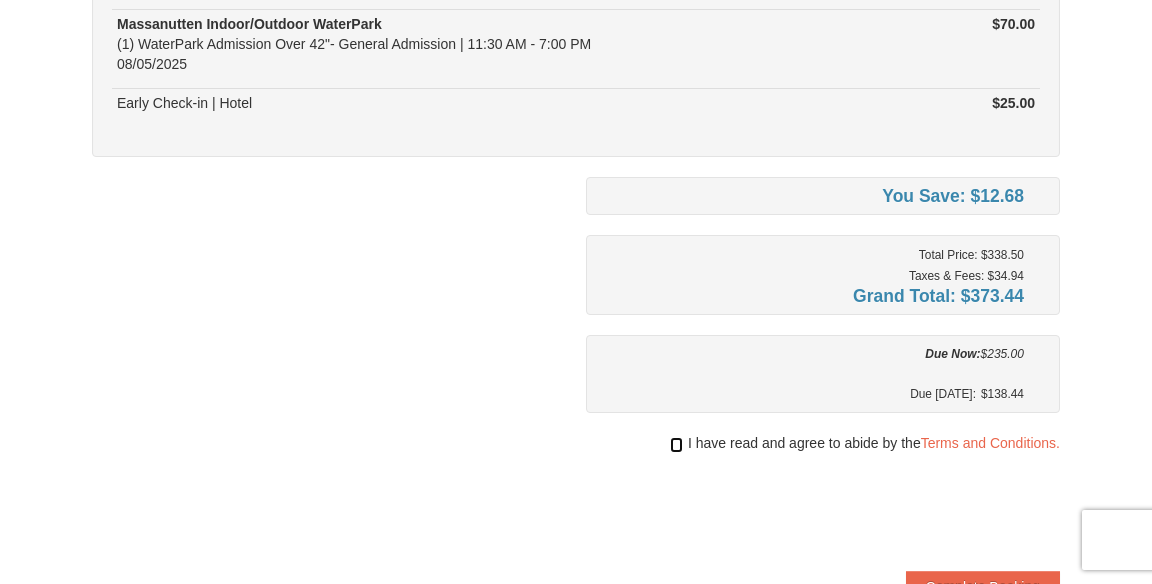 click at bounding box center (676, 445) 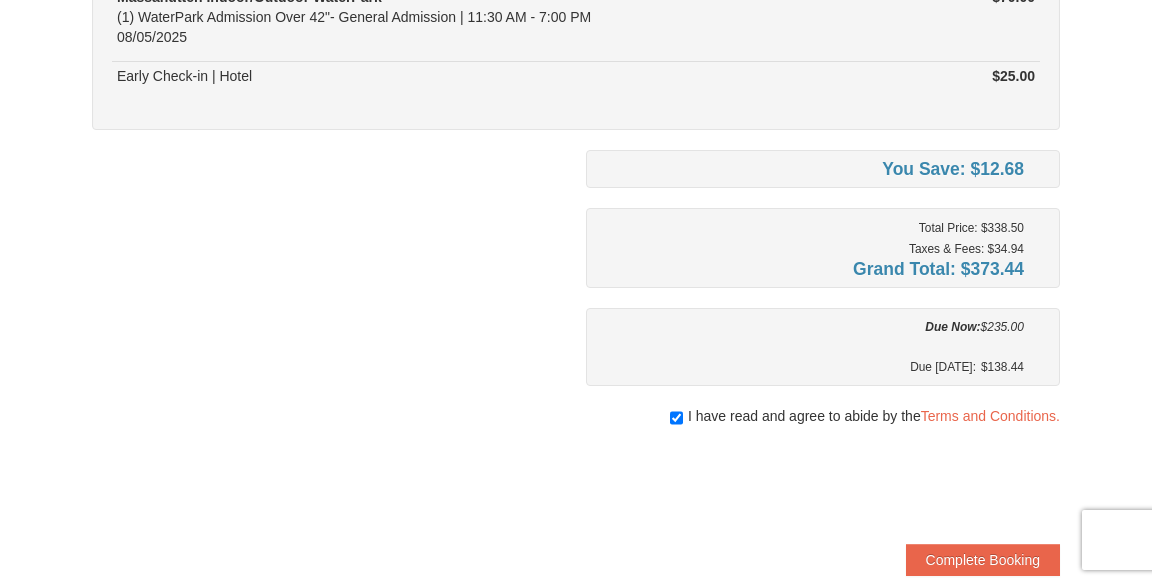 scroll, scrollTop: 515, scrollLeft: 0, axis: vertical 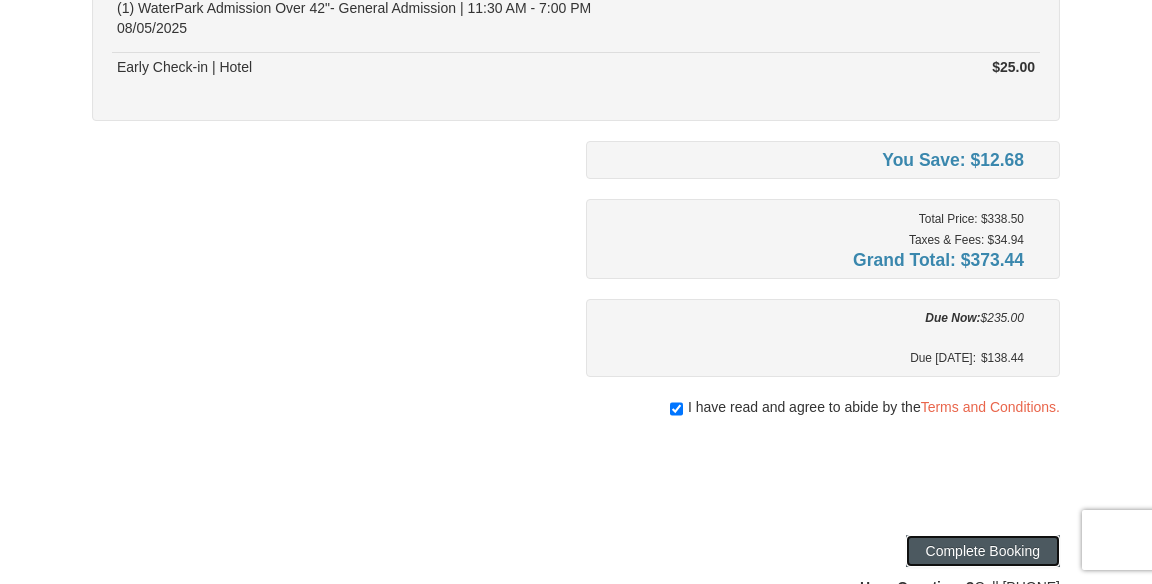 click on "Complete Booking" at bounding box center [983, 551] 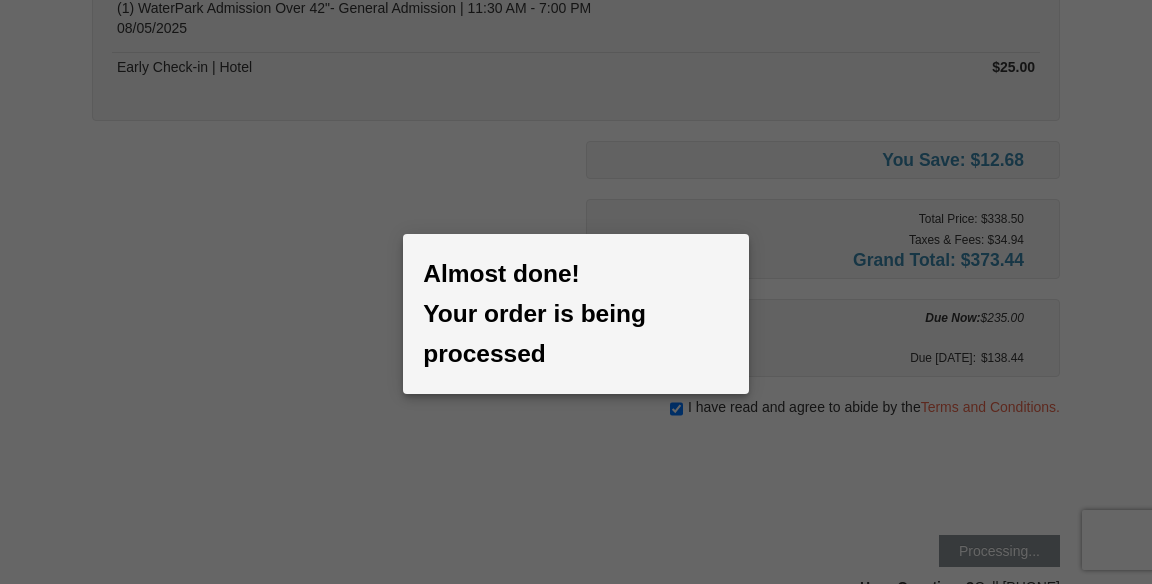 scroll, scrollTop: 562, scrollLeft: 0, axis: vertical 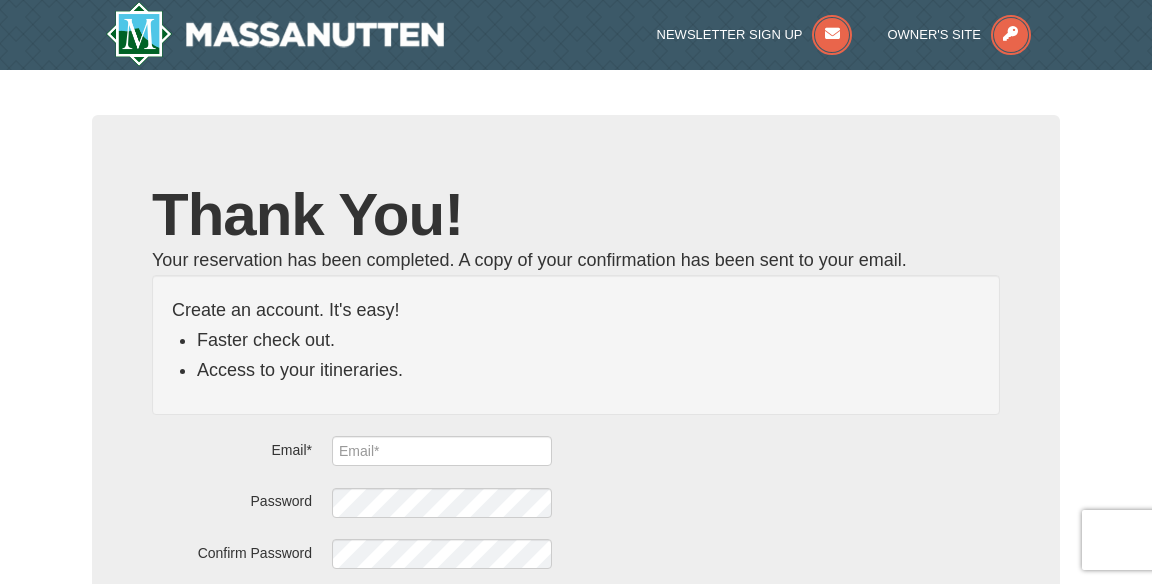 type on "e.muthoni20@yahoo.com" 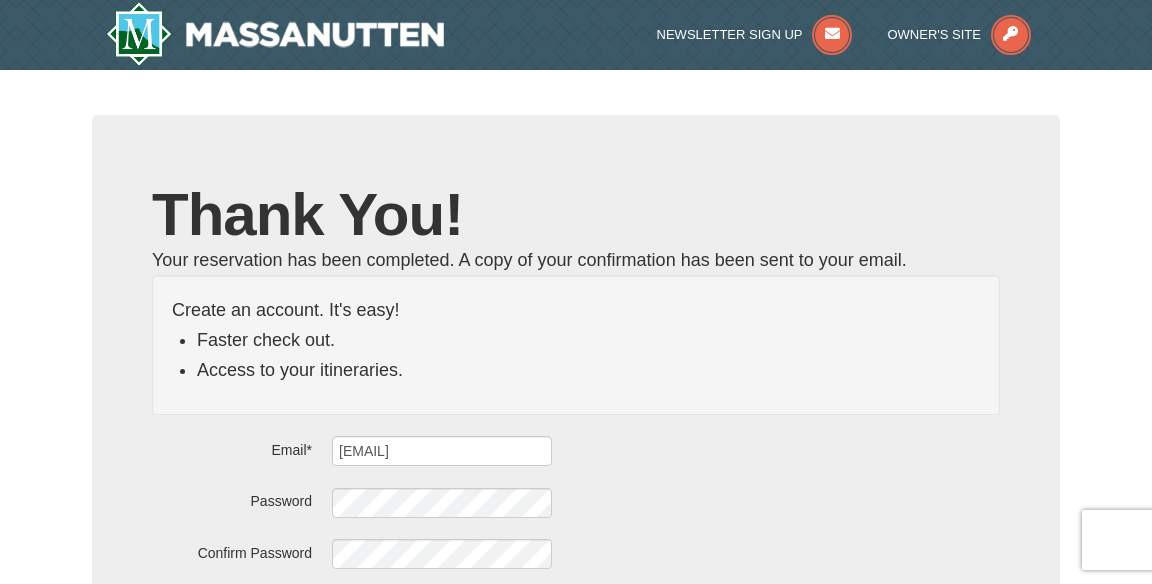 scroll, scrollTop: 0, scrollLeft: 0, axis: both 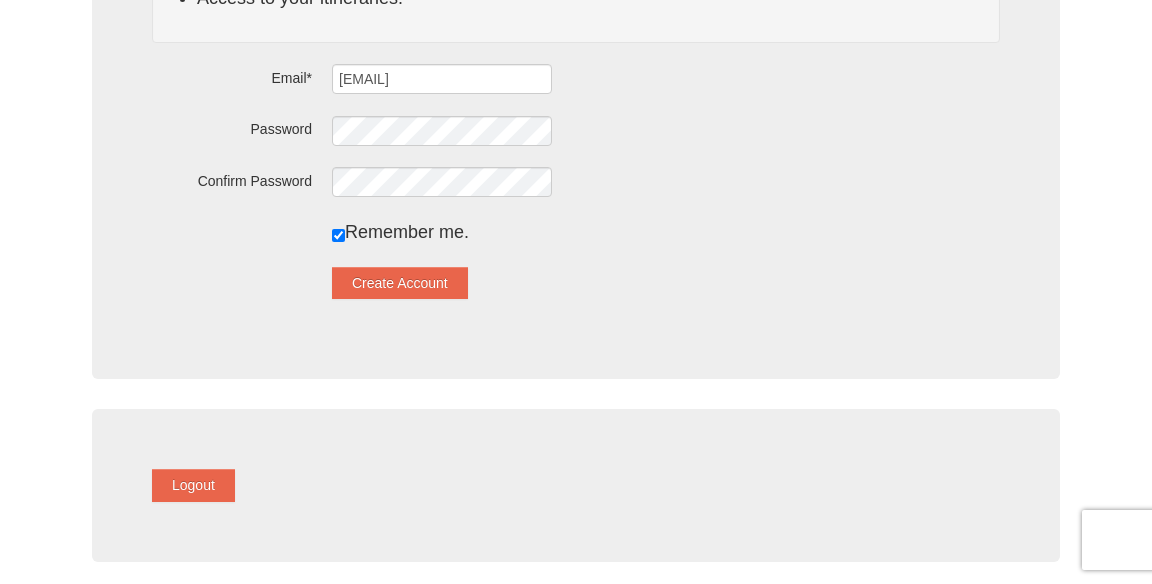 click on "Email*
e.muthoni20@yahoo.com
Password
Confirm Password
Remember me.
Create Account" at bounding box center (576, 181) 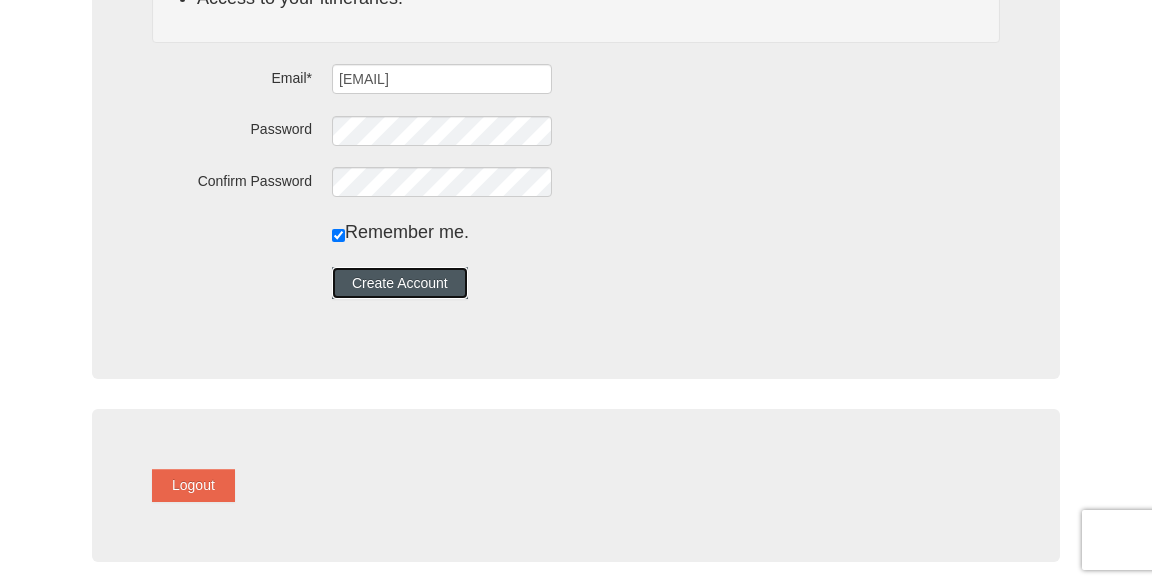 click on "Create Account" at bounding box center (400, 283) 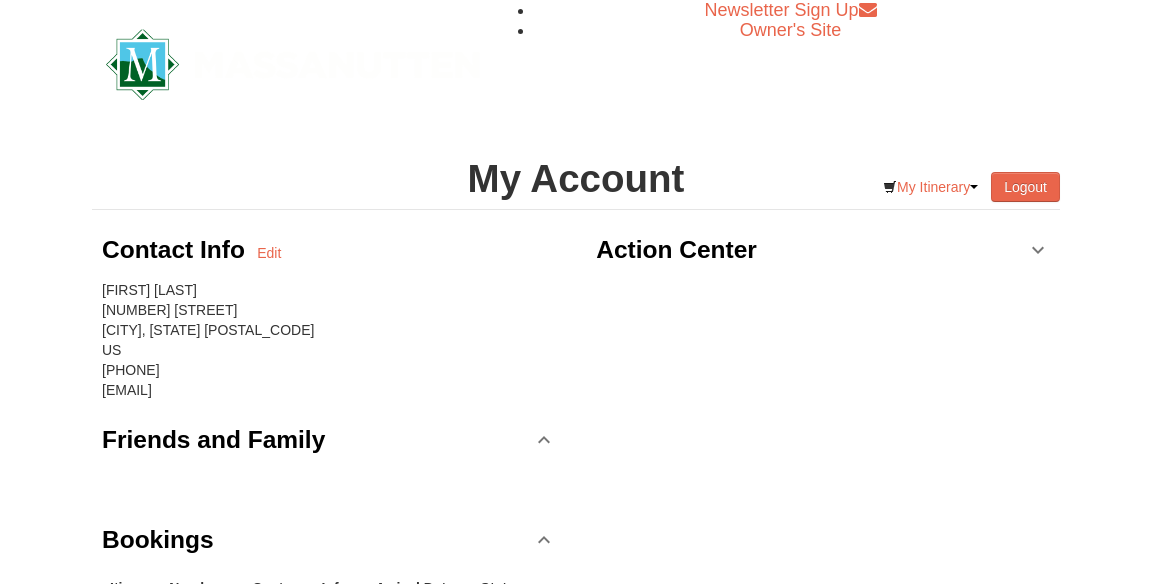 scroll, scrollTop: 0, scrollLeft: 0, axis: both 